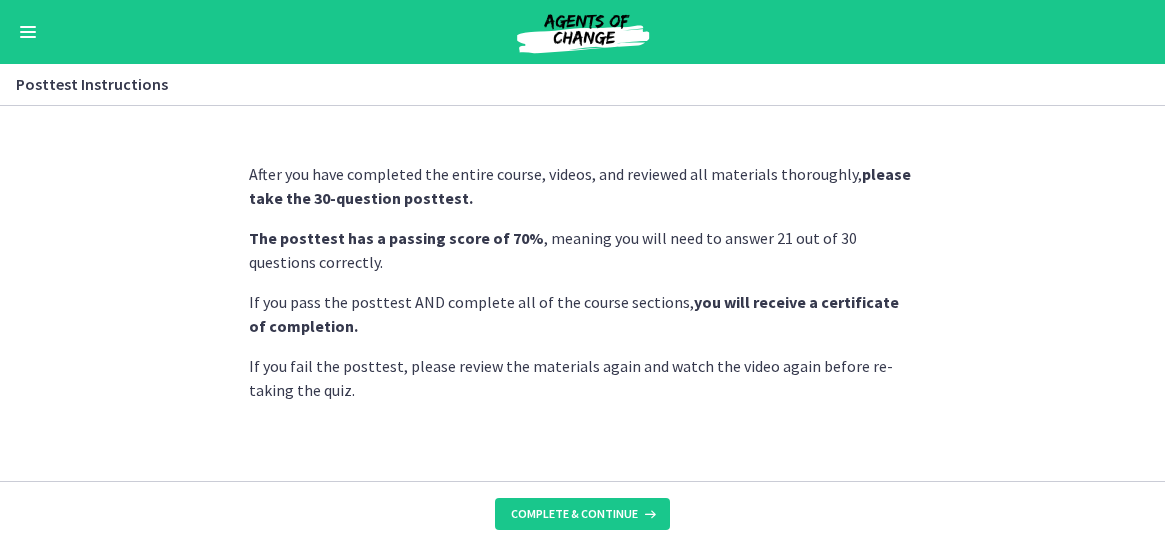 scroll, scrollTop: 0, scrollLeft: 0, axis: both 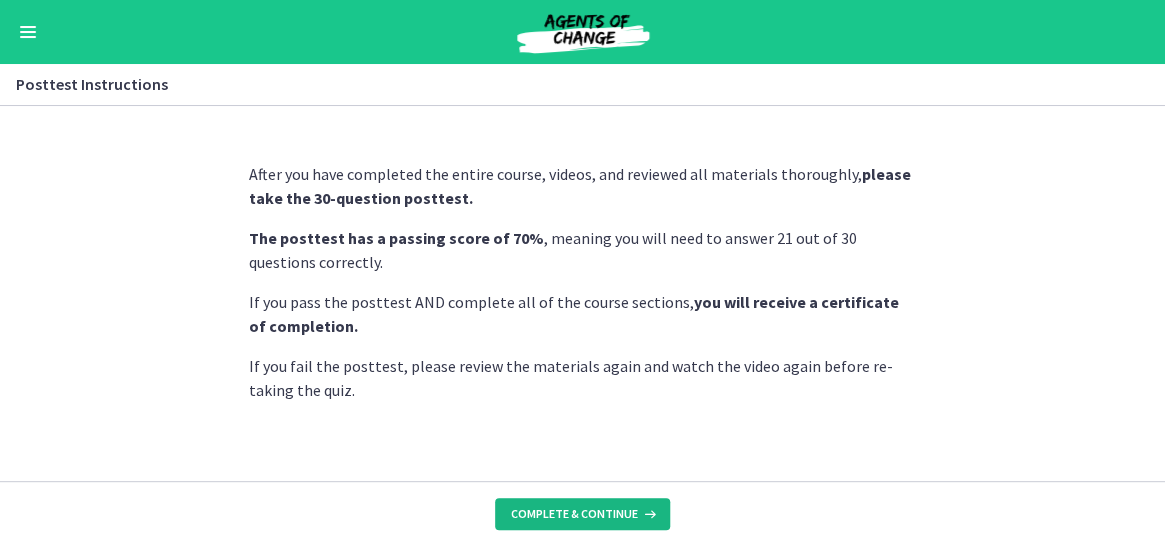 drag, startPoint x: 537, startPoint y: 513, endPoint x: 544, endPoint y: 491, distance: 23.086792 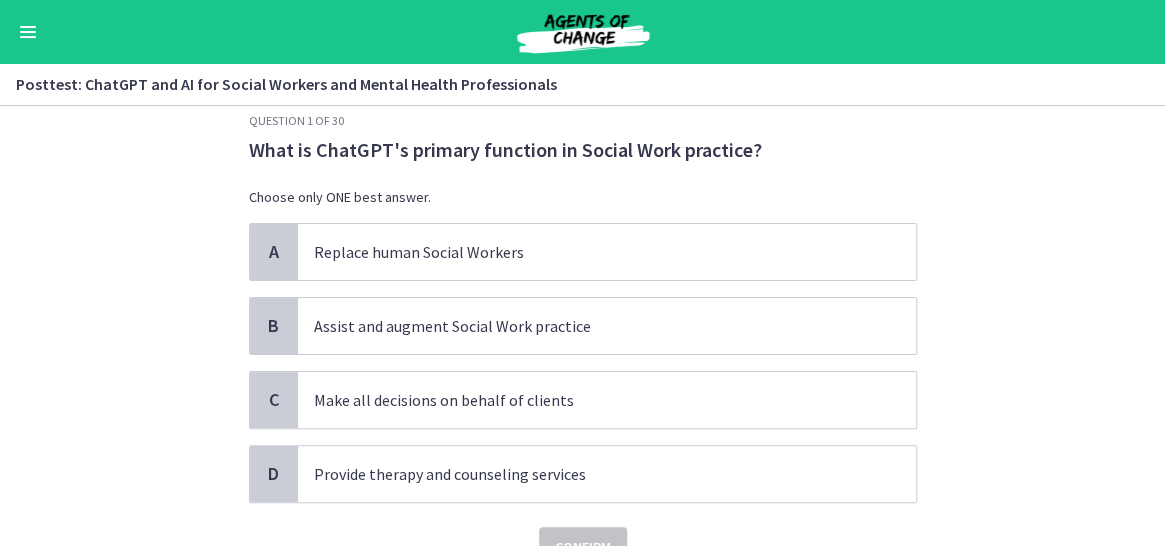 scroll, scrollTop: 0, scrollLeft: 0, axis: both 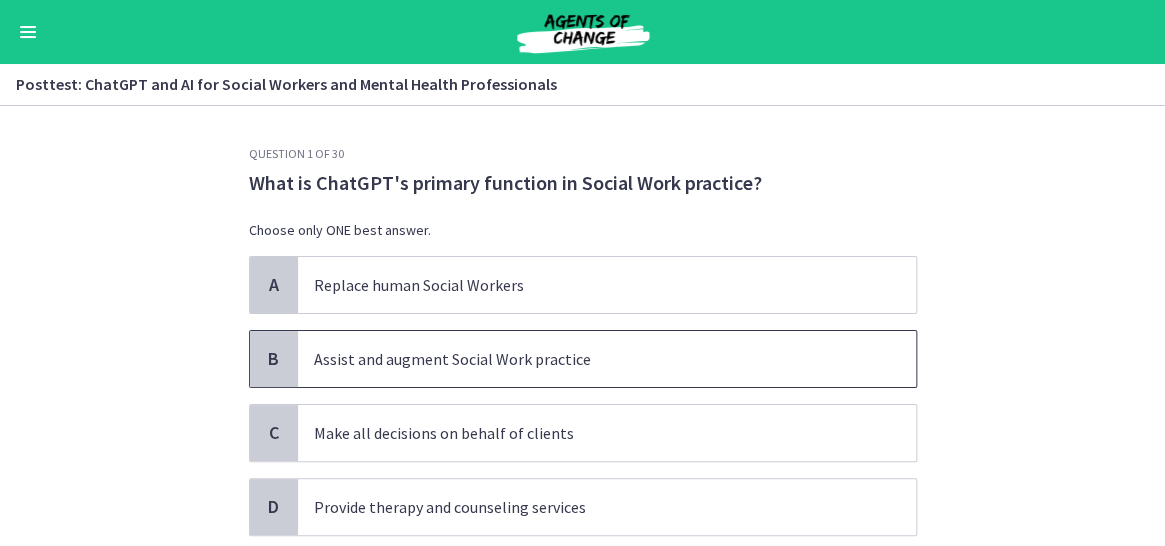 drag, startPoint x: 367, startPoint y: 345, endPoint x: 400, endPoint y: 358, distance: 35.468296 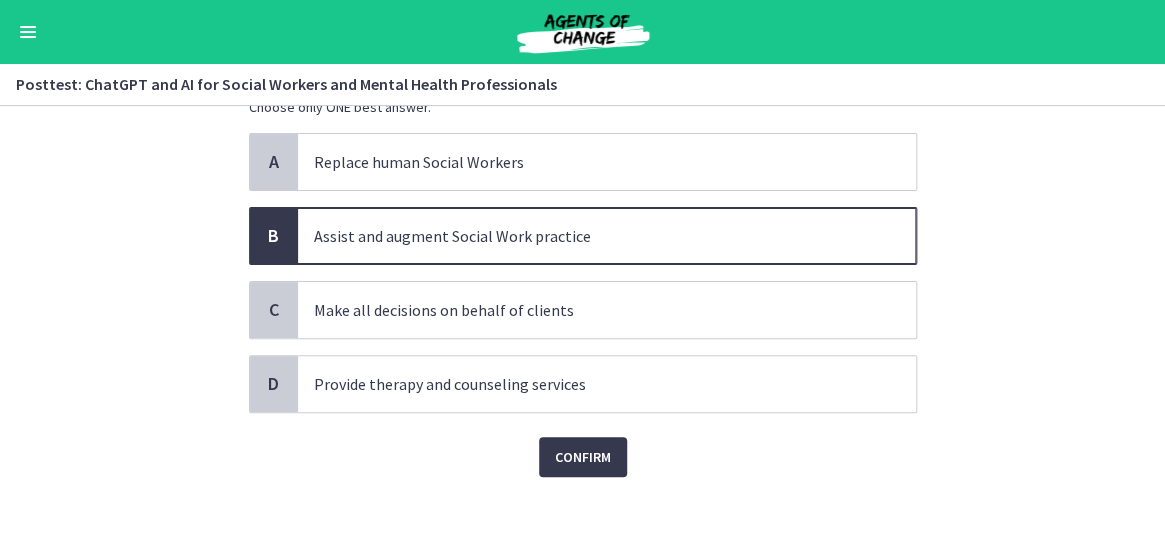 scroll, scrollTop: 132, scrollLeft: 0, axis: vertical 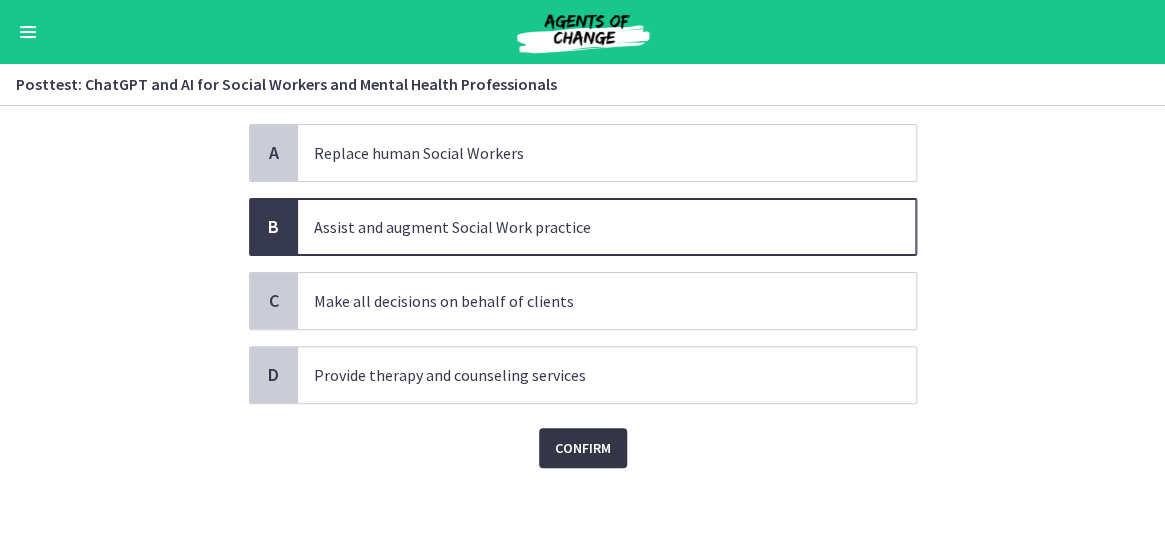 click on "Confirm" at bounding box center (583, 448) 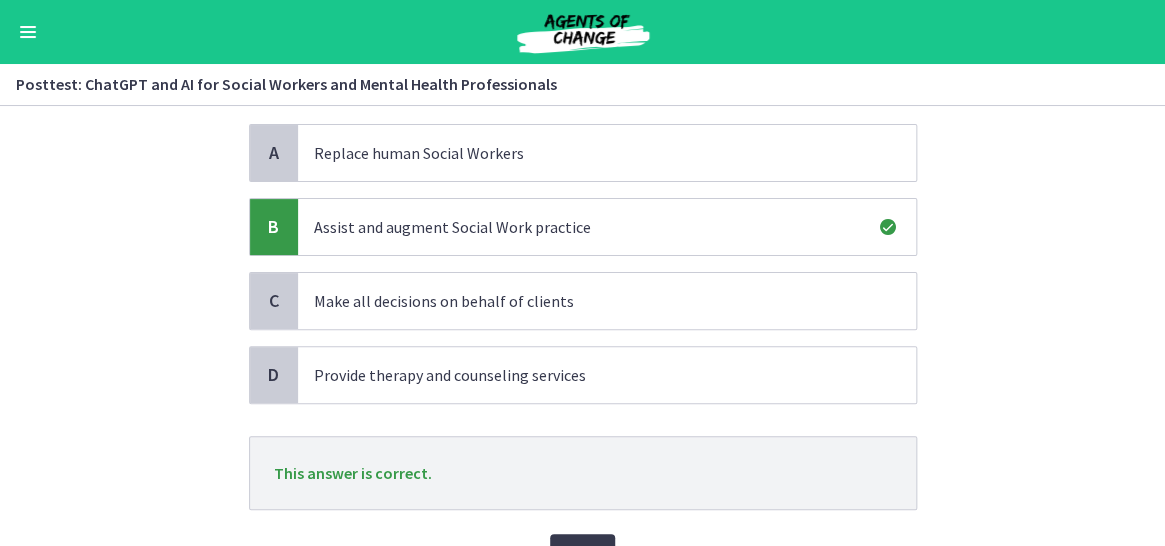 scroll, scrollTop: 238, scrollLeft: 0, axis: vertical 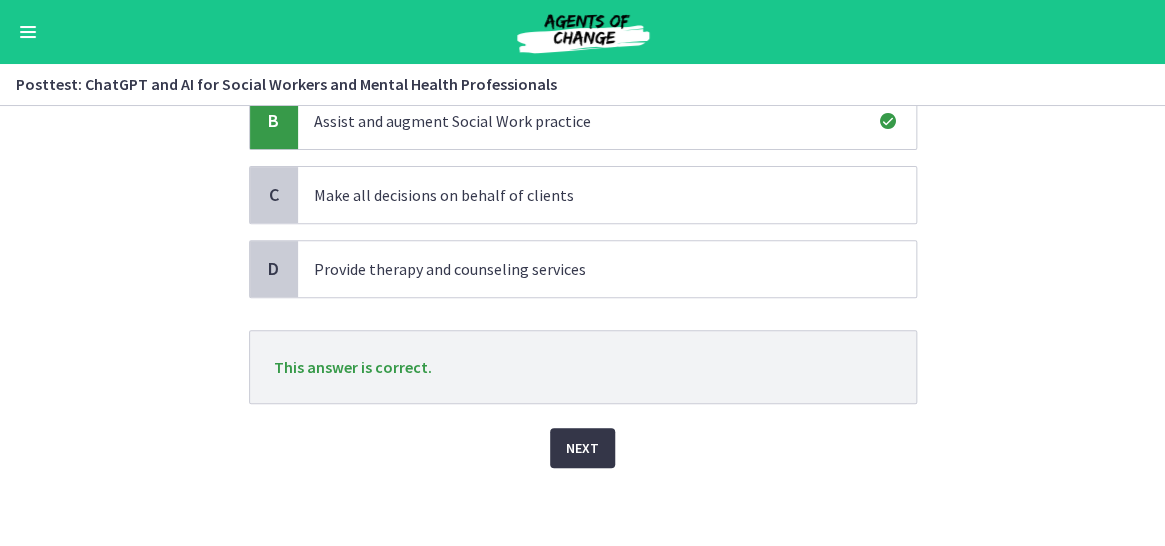 click on "Next" at bounding box center (582, 448) 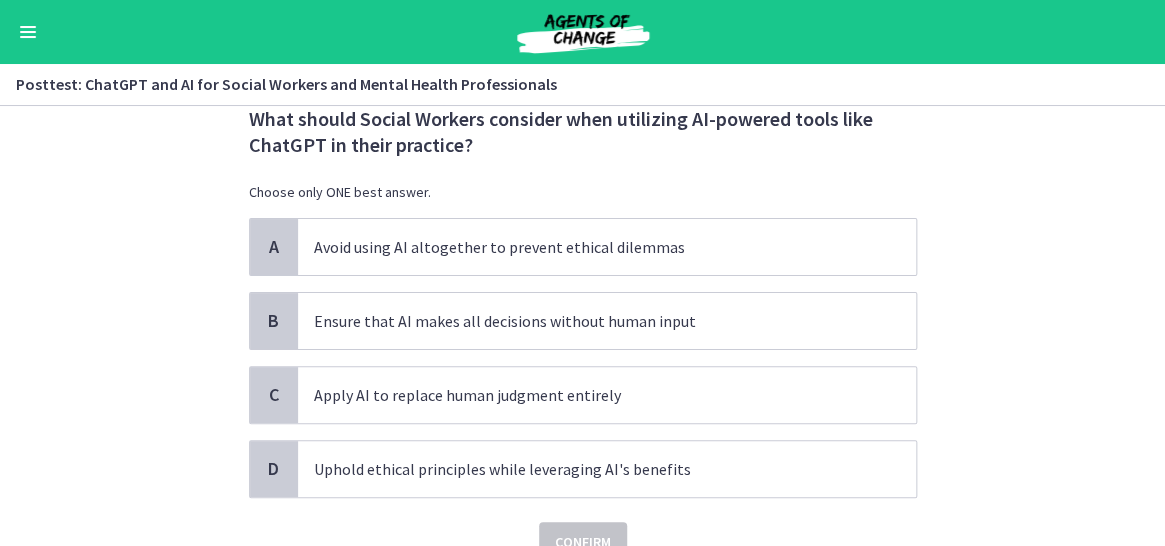 scroll, scrollTop: 100, scrollLeft: 0, axis: vertical 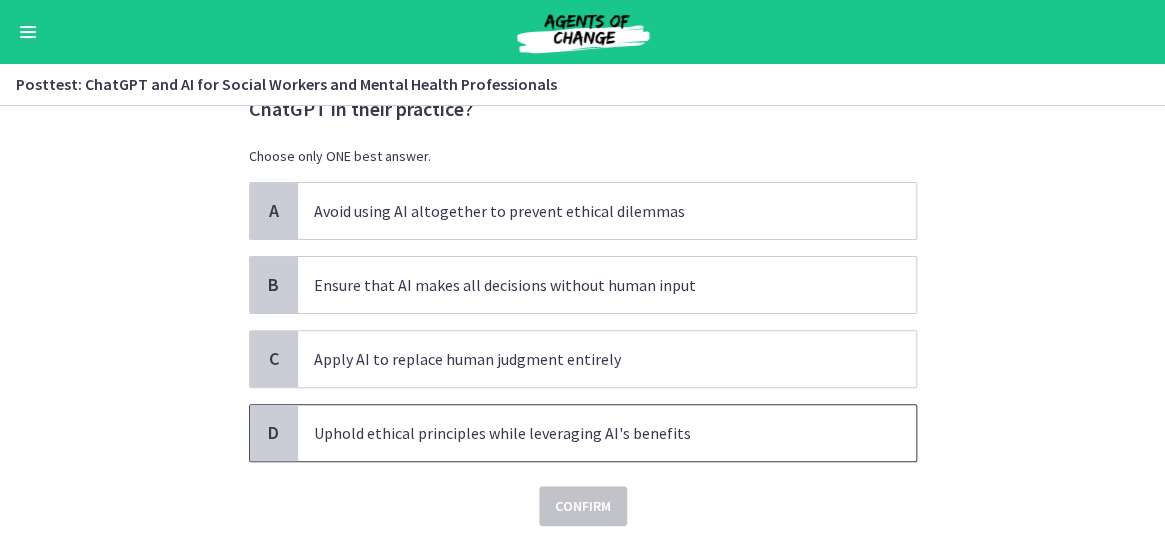 click on "Uphold ethical principles while leveraging AI's benefits" at bounding box center [587, 433] 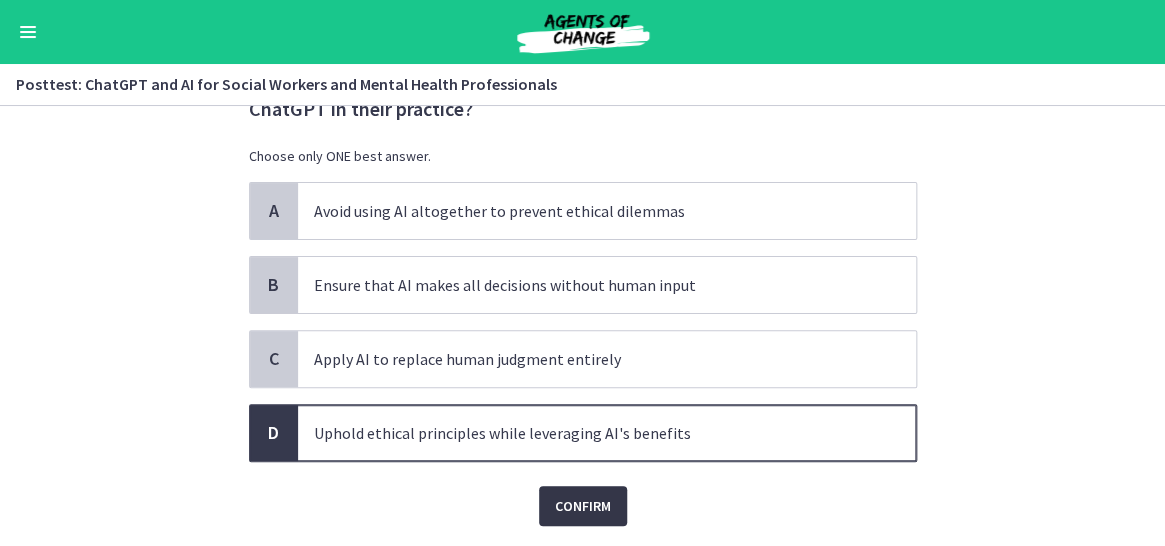 click on "Confirm" at bounding box center [583, 506] 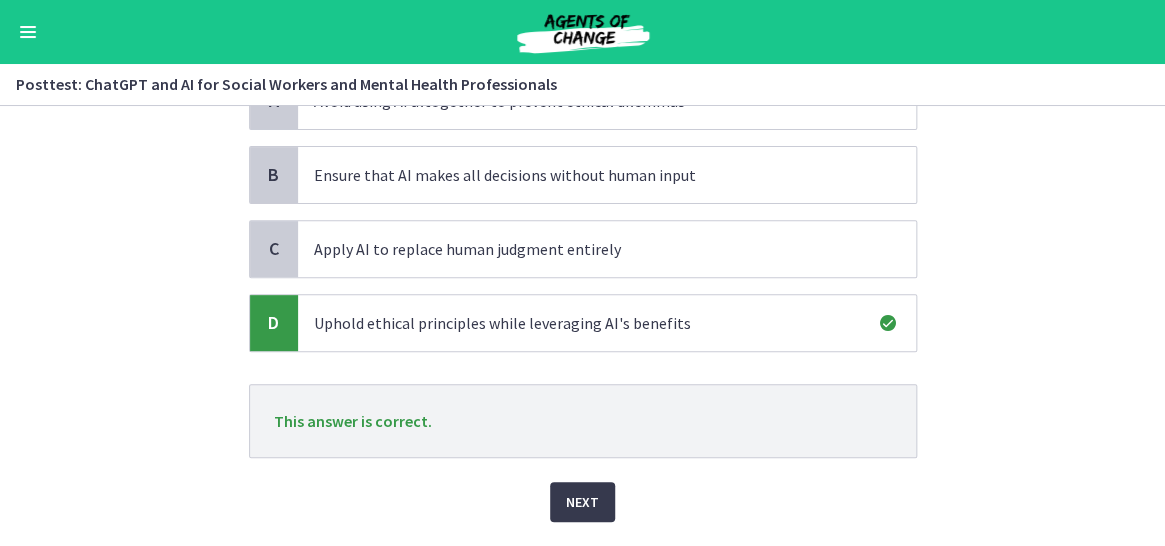 scroll, scrollTop: 264, scrollLeft: 0, axis: vertical 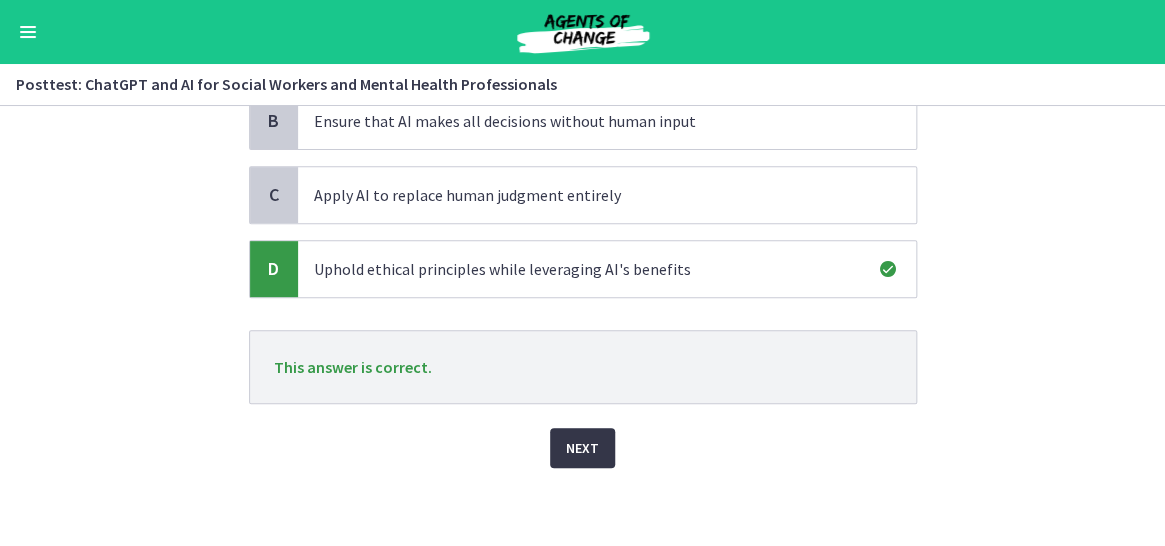 click on "Next" at bounding box center (582, 448) 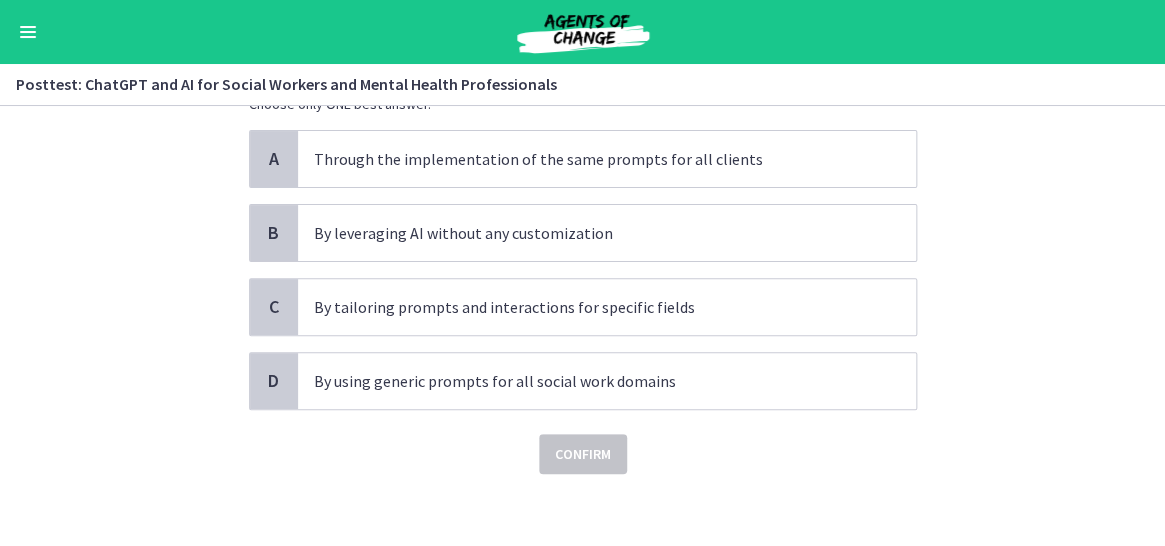 scroll, scrollTop: 159, scrollLeft: 0, axis: vertical 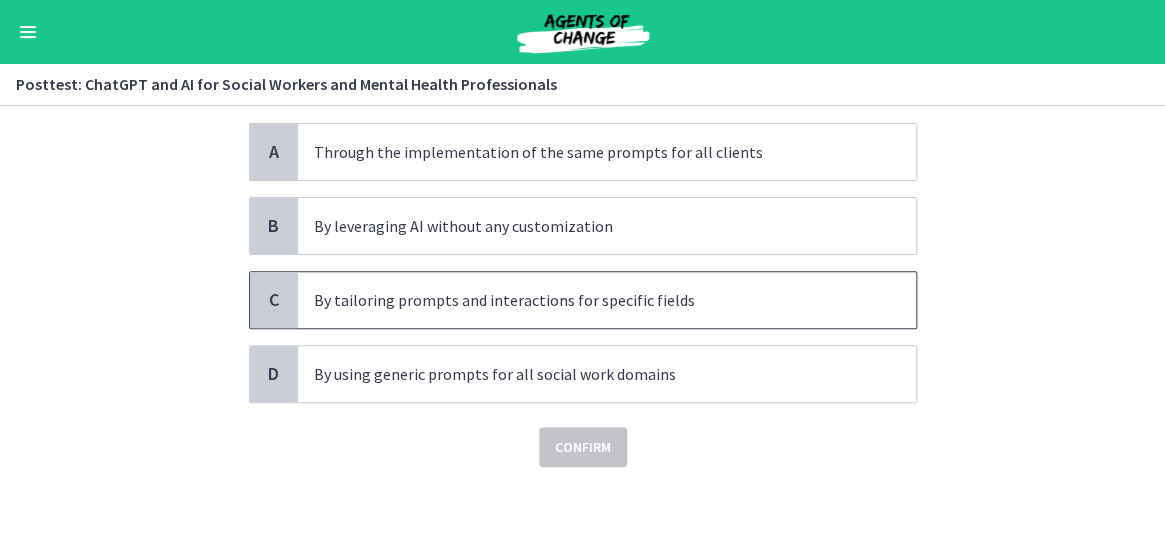 click on "By tailoring prompts and interactions for specific fields" at bounding box center [587, 300] 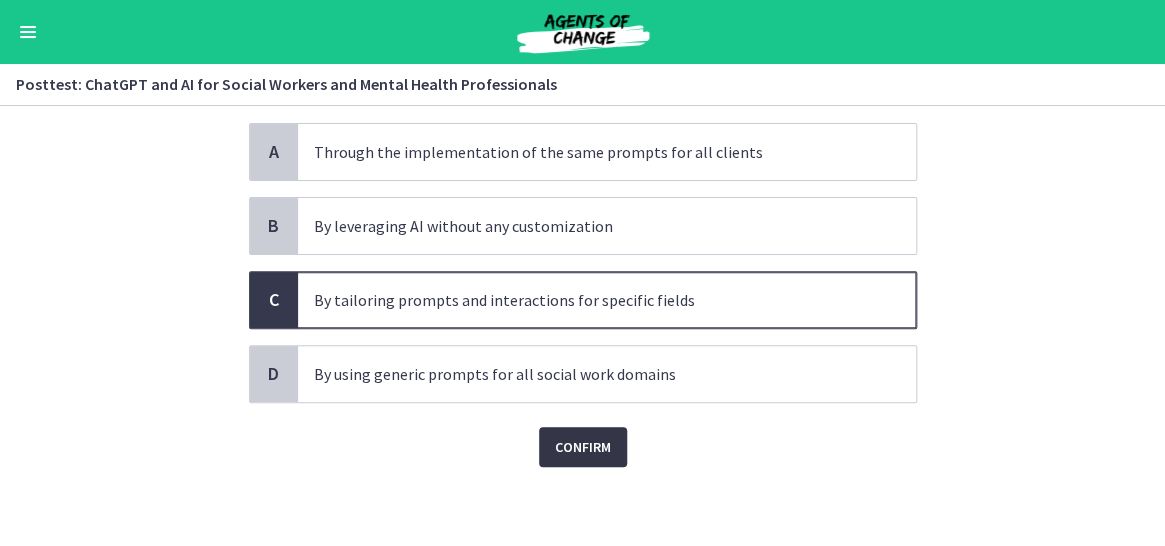 click on "Confirm" at bounding box center (583, 447) 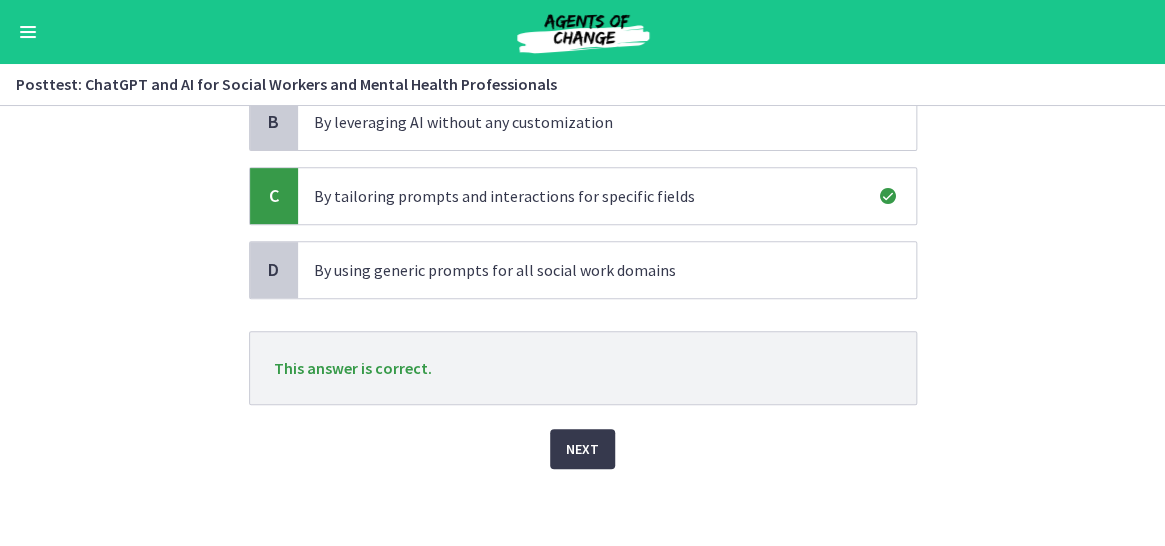 scroll, scrollTop: 264, scrollLeft: 0, axis: vertical 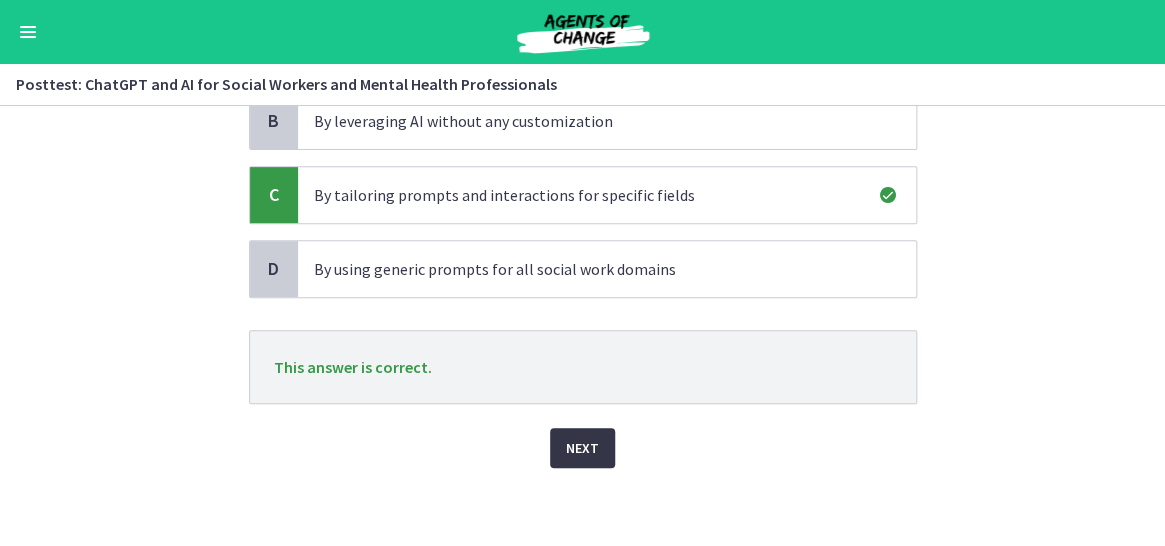 click on "Next" at bounding box center [582, 448] 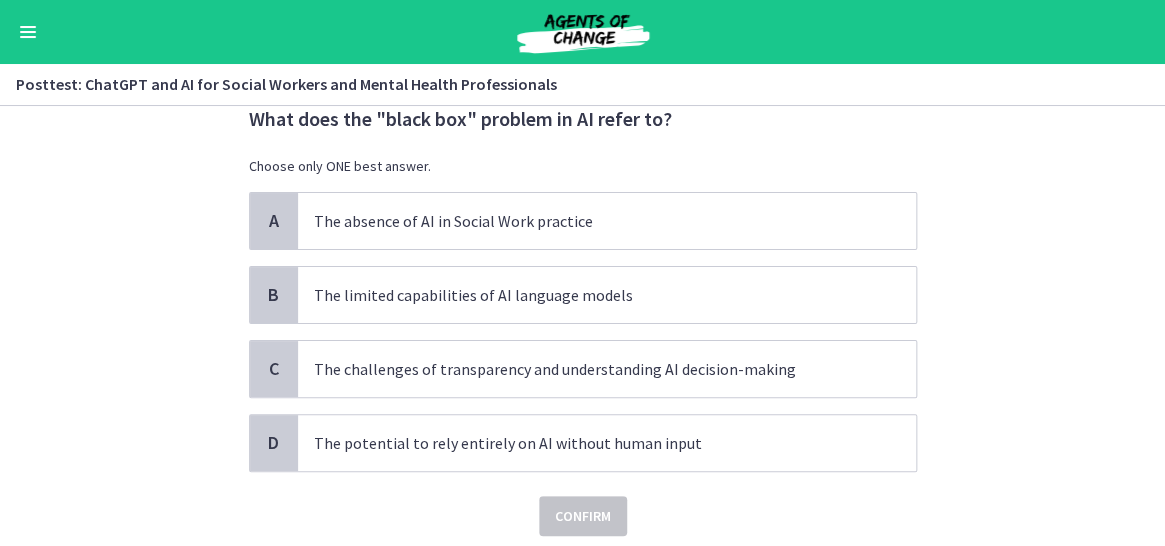 scroll, scrollTop: 100, scrollLeft: 0, axis: vertical 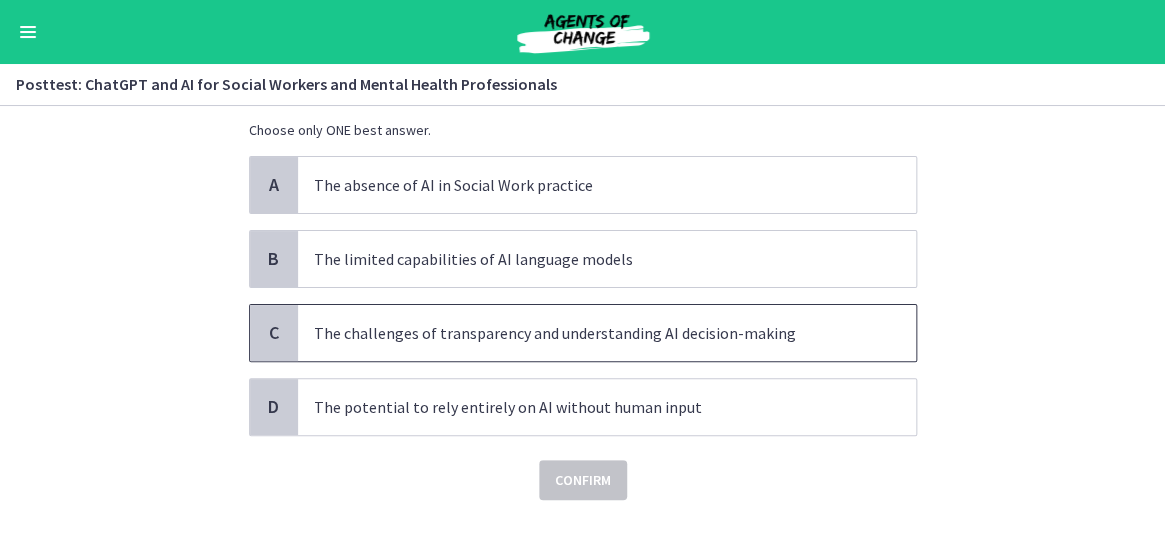 click on "The challenges of transparency and understanding AI decision-making" at bounding box center (587, 333) 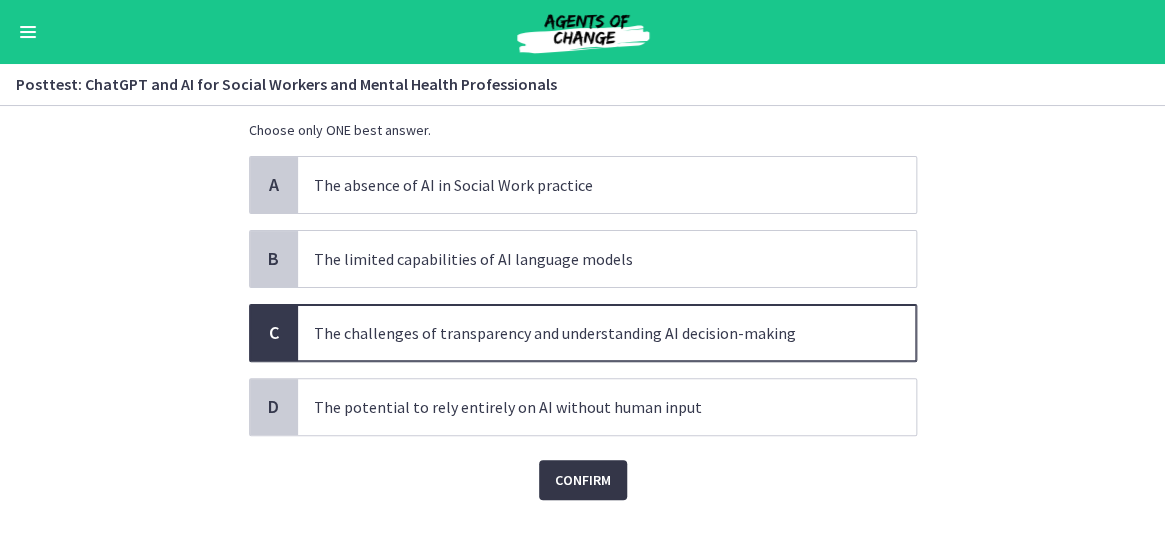 click on "Confirm" at bounding box center (583, 480) 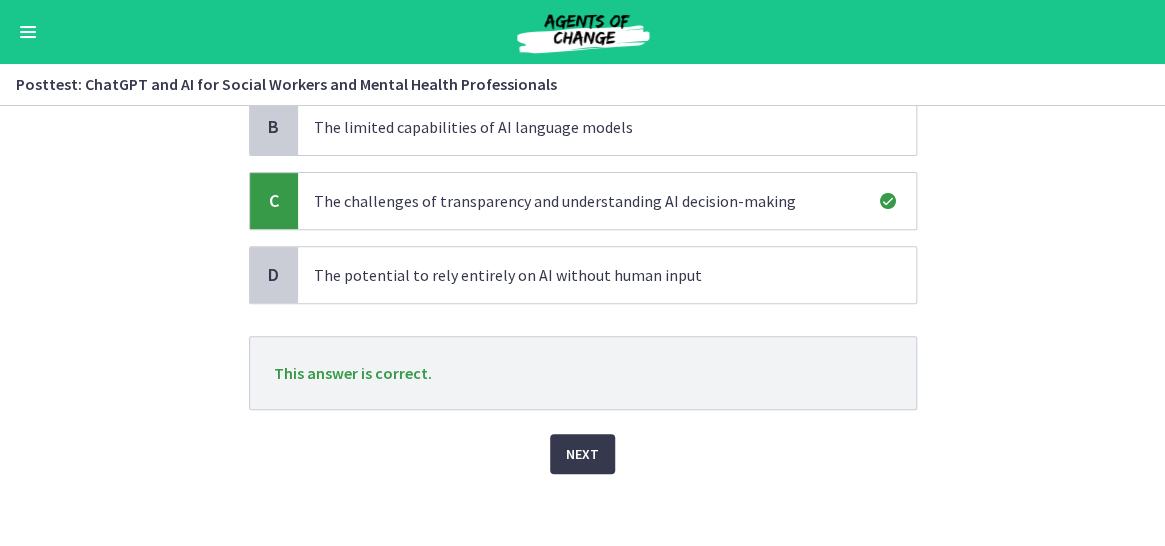 scroll, scrollTop: 238, scrollLeft: 0, axis: vertical 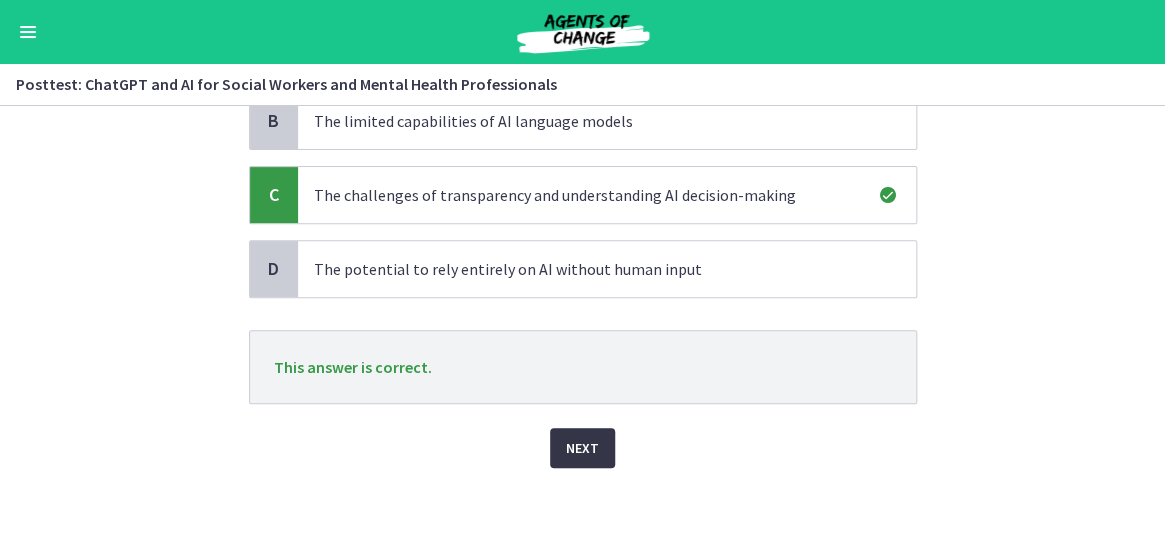 click on "Next" at bounding box center (582, 448) 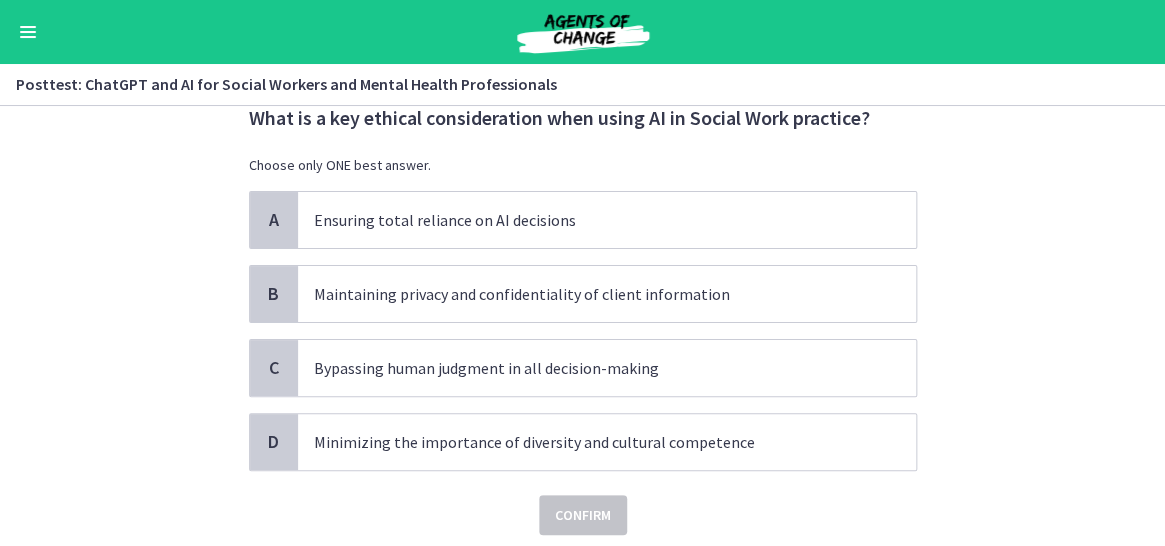 scroll, scrollTop: 100, scrollLeft: 0, axis: vertical 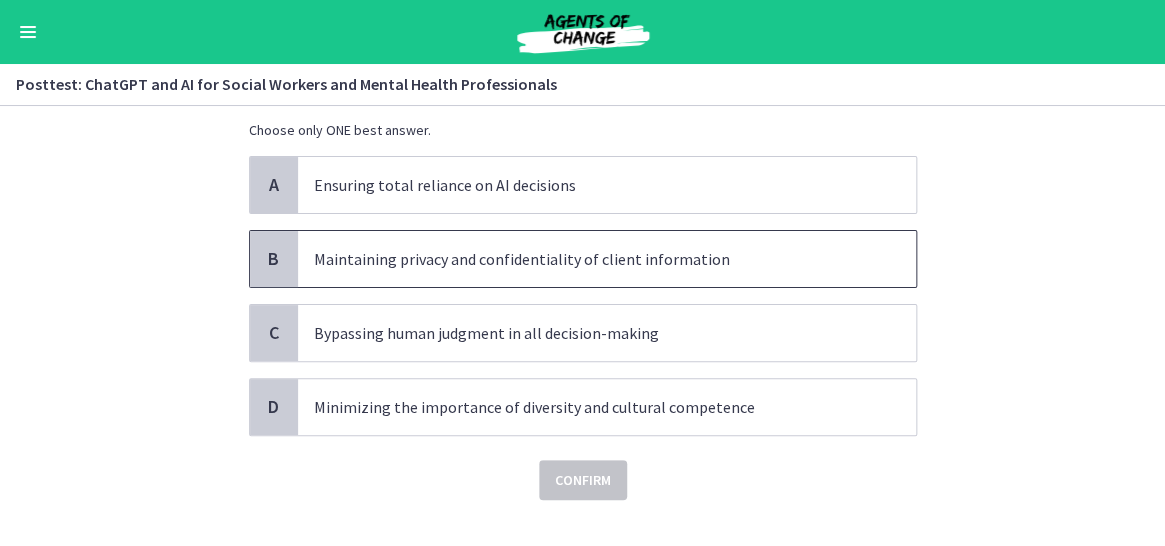 click on "Maintaining privacy and confidentiality of client information" at bounding box center [587, 259] 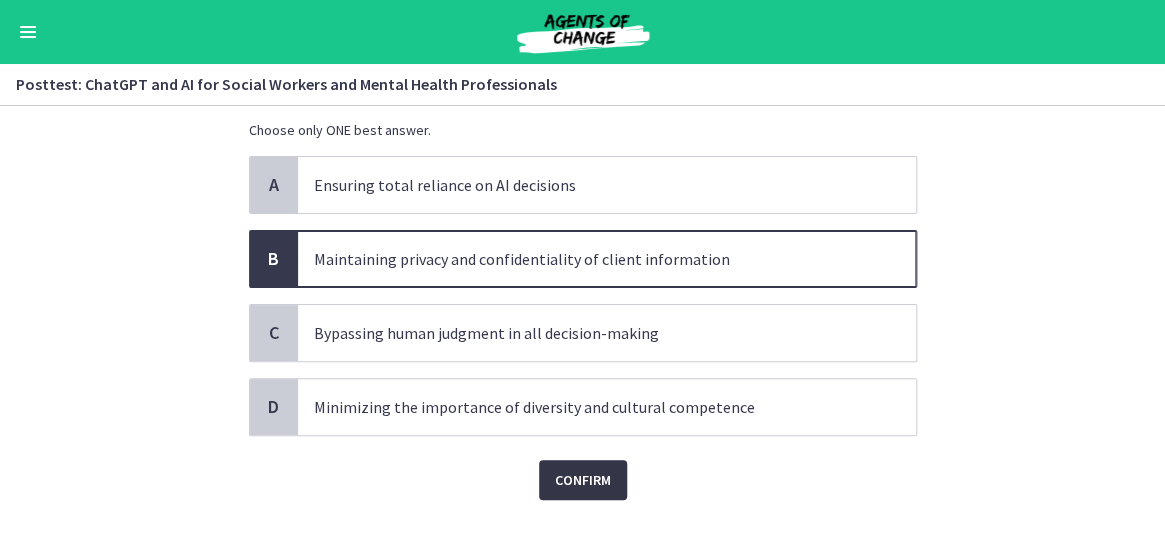 click on "Confirm" at bounding box center [583, 480] 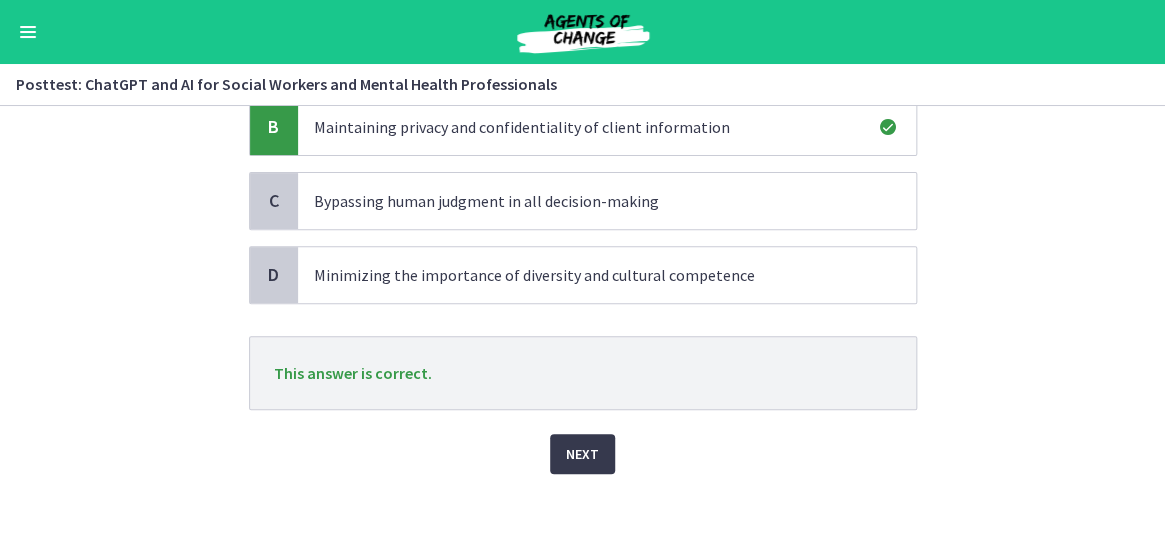 scroll, scrollTop: 238, scrollLeft: 0, axis: vertical 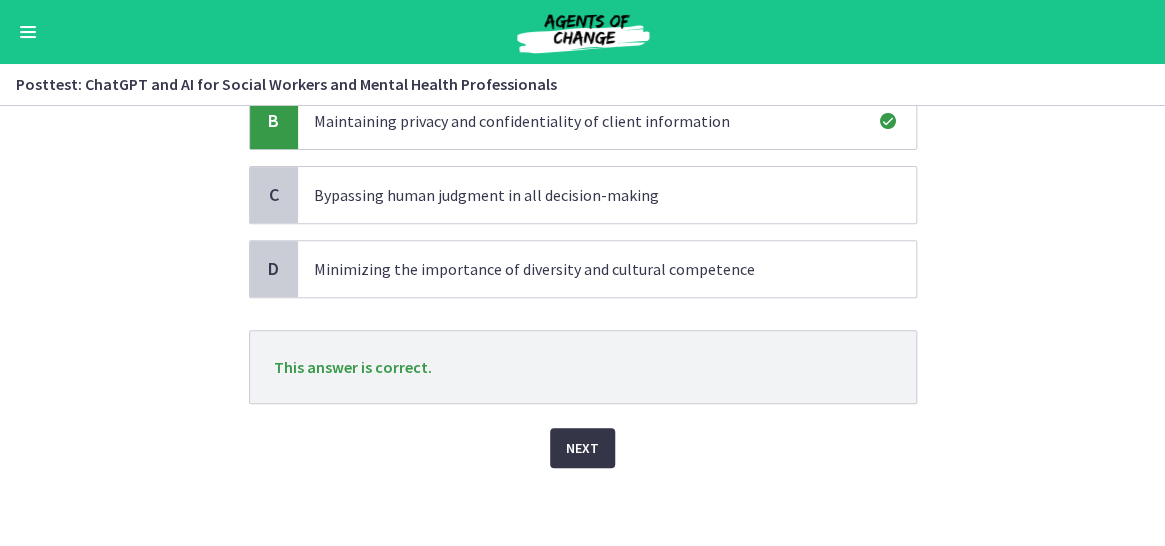 click on "Next" at bounding box center [582, 448] 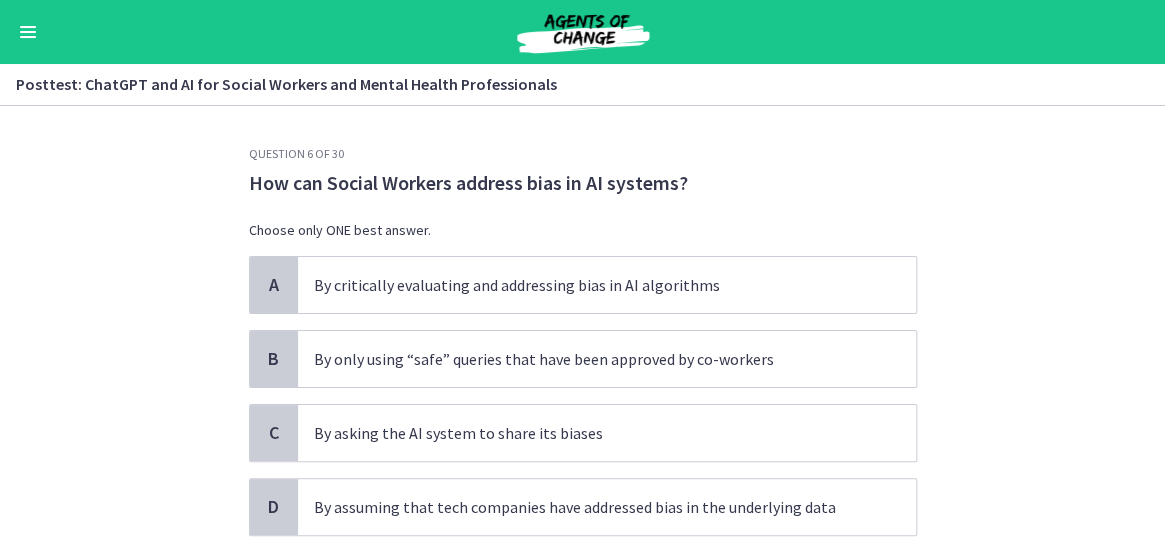 scroll, scrollTop: 100, scrollLeft: 0, axis: vertical 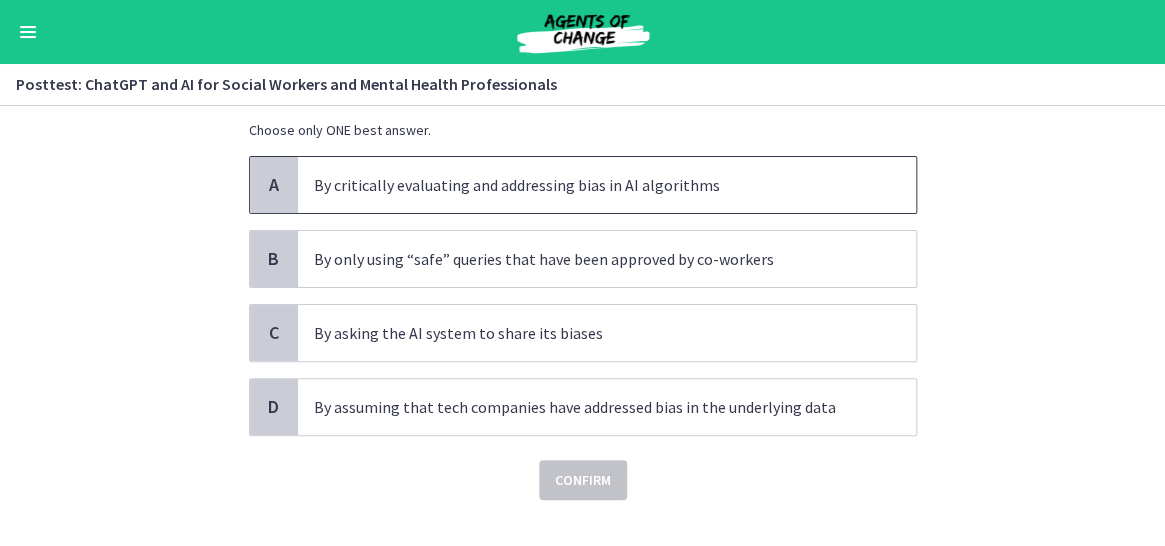 click on "By critically evaluating and addressing bias in AI algorithms" at bounding box center [587, 185] 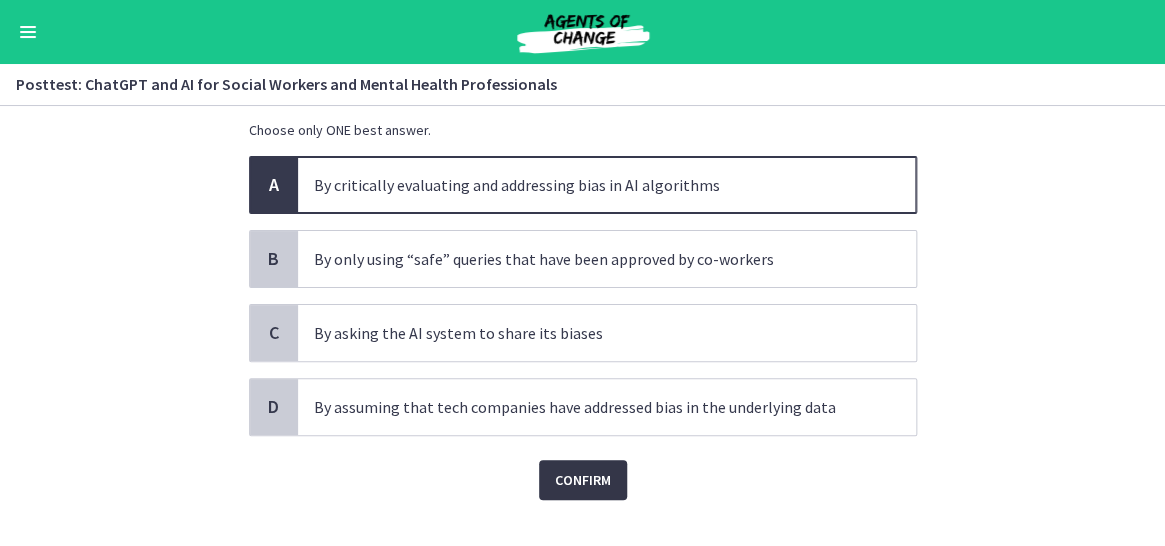 click on "Confirm" at bounding box center (583, 480) 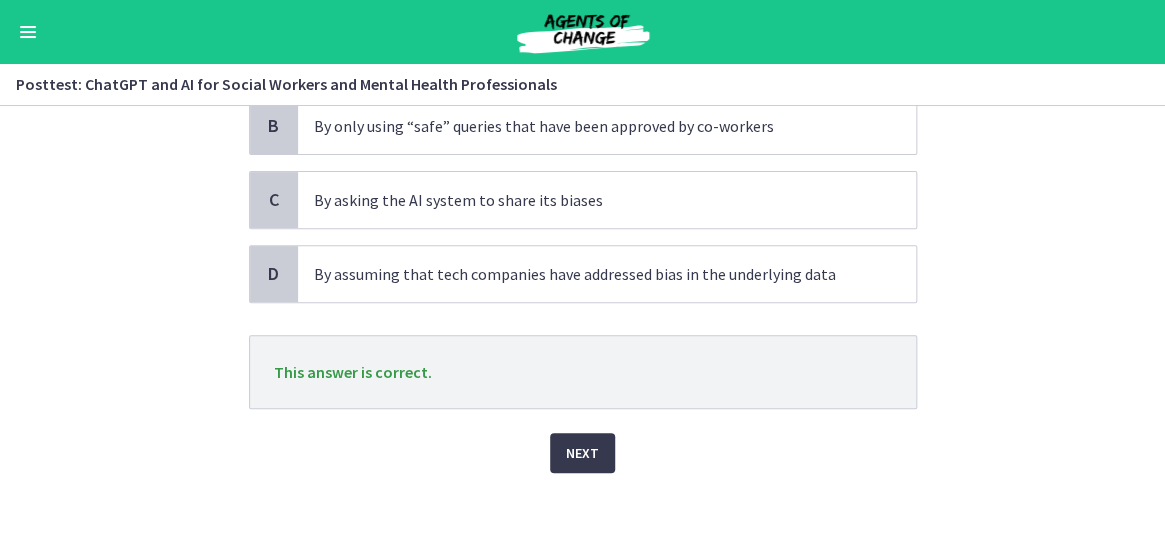 scroll, scrollTop: 238, scrollLeft: 0, axis: vertical 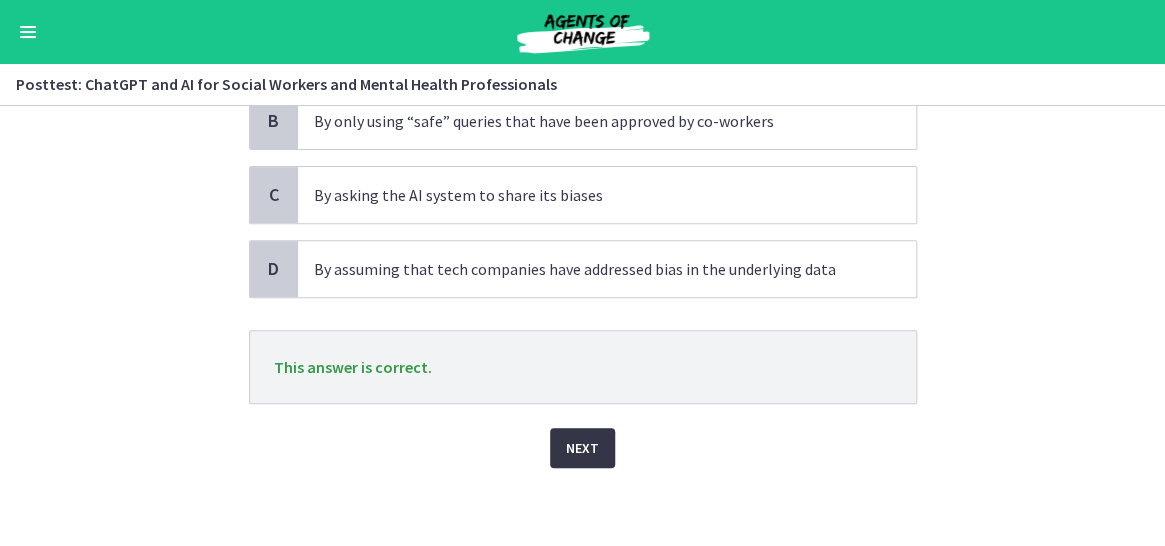 click on "Next" at bounding box center (582, 448) 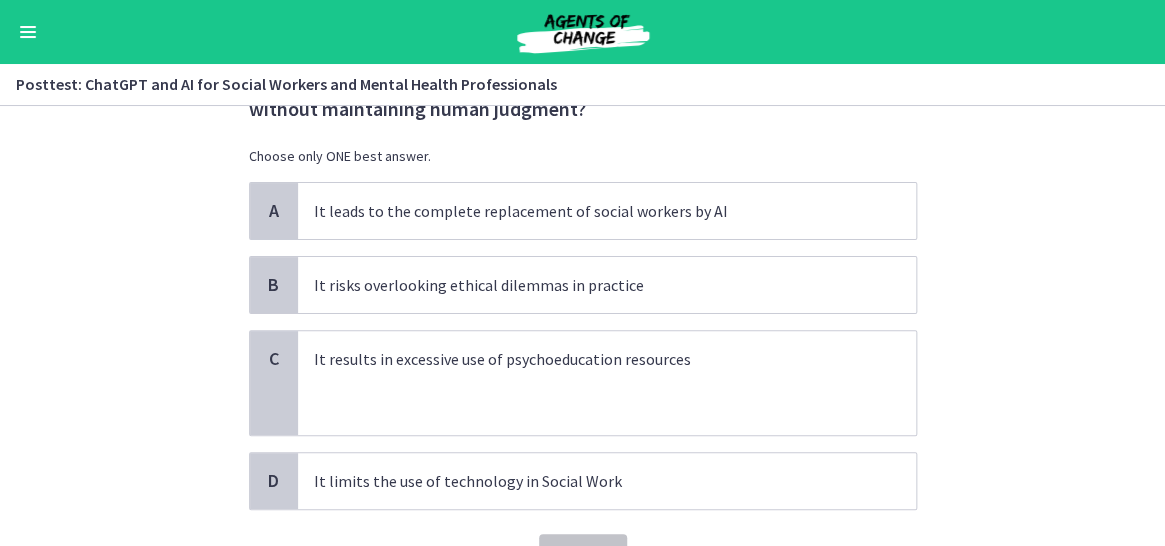 scroll, scrollTop: 0, scrollLeft: 0, axis: both 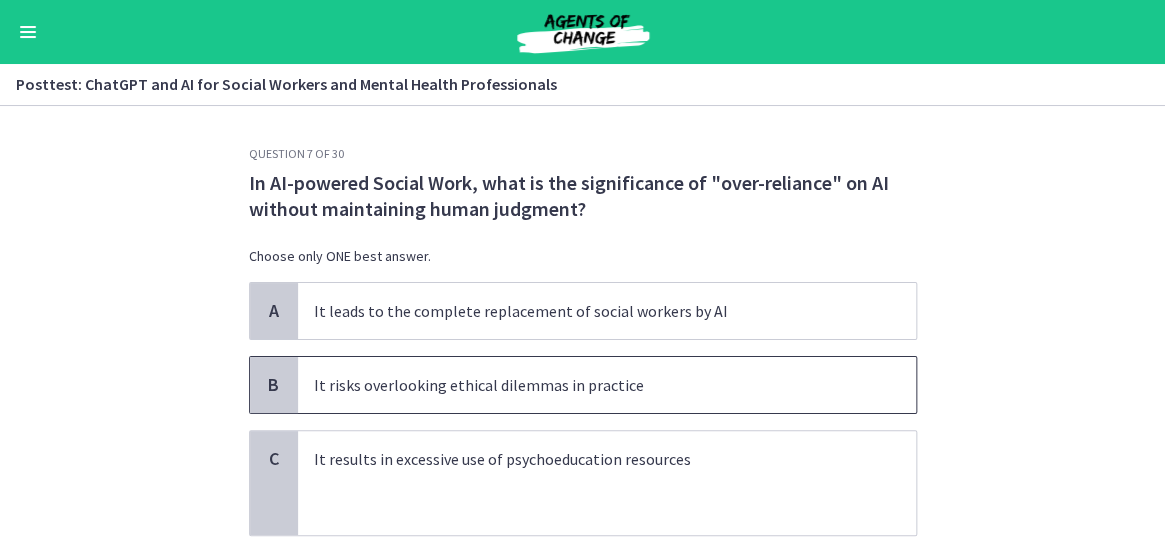 click on "It risks overlooking ethical dilemmas in practice" at bounding box center [587, 385] 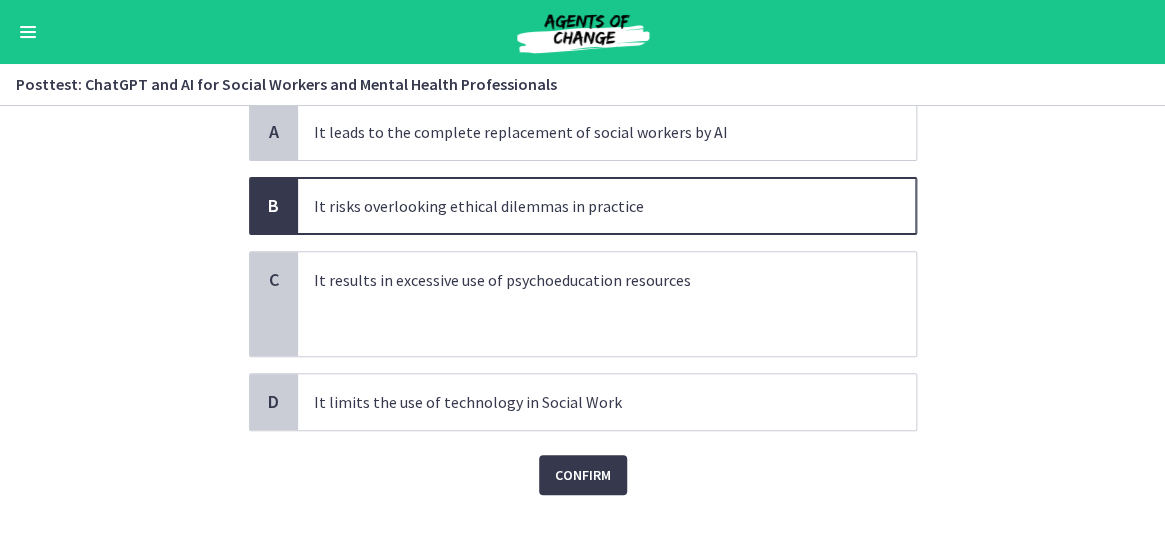 scroll, scrollTop: 207, scrollLeft: 0, axis: vertical 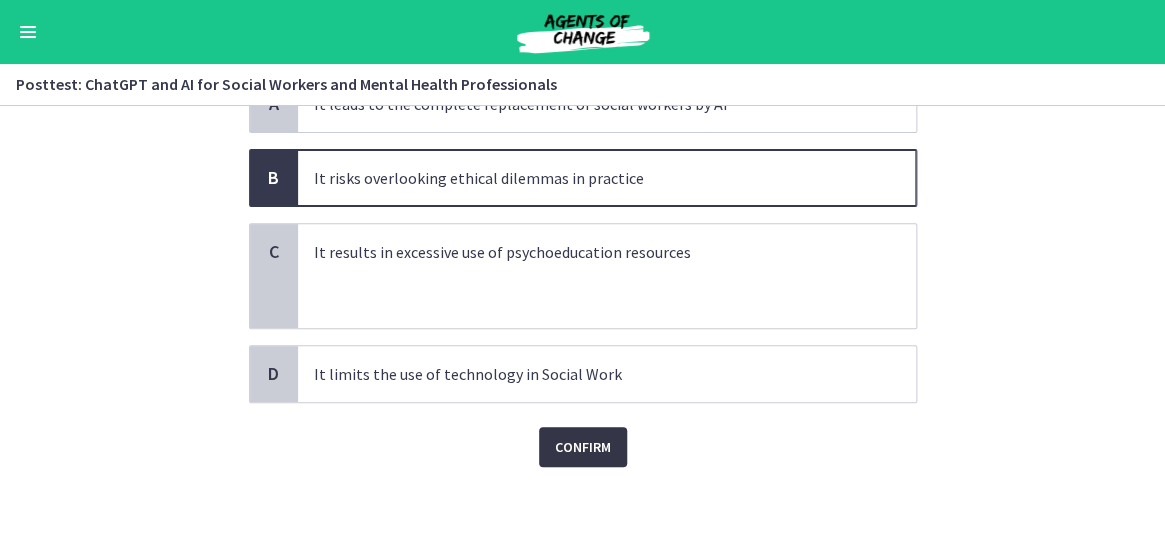 click on "Confirm" at bounding box center (583, 447) 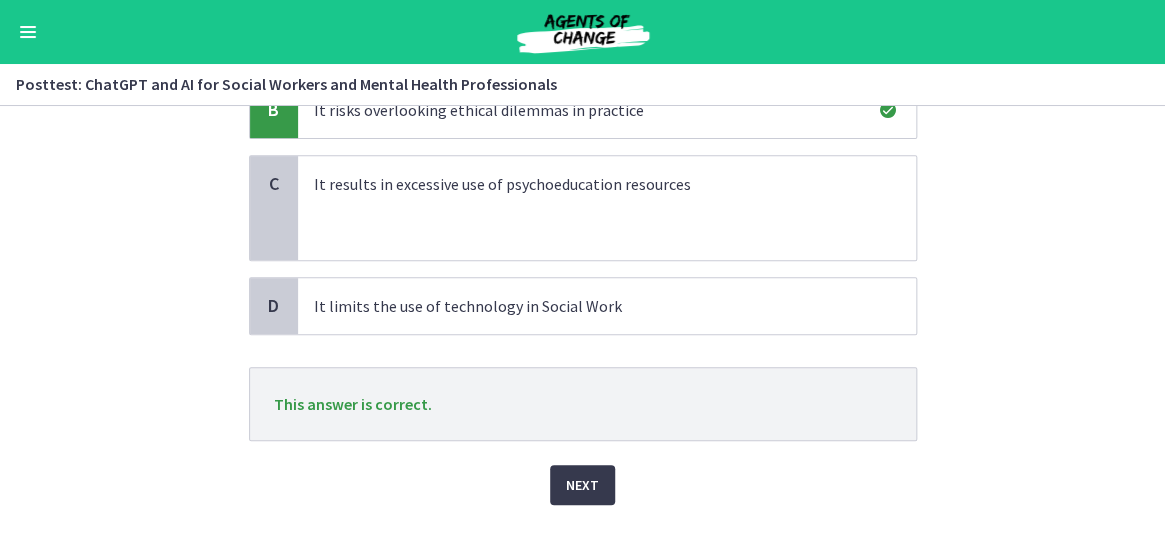scroll, scrollTop: 312, scrollLeft: 0, axis: vertical 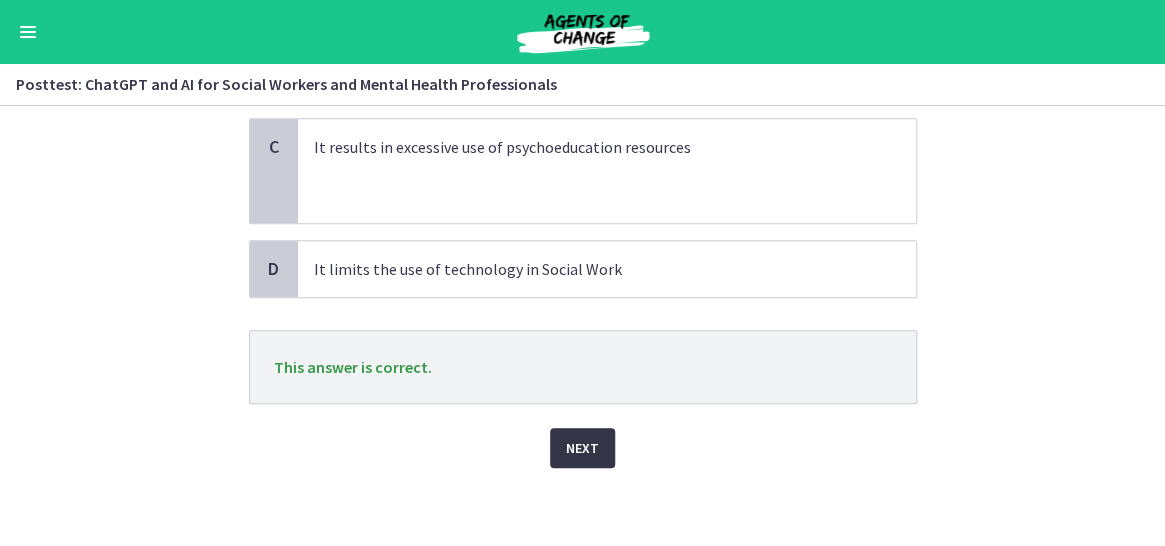 click on "Next" at bounding box center [582, 448] 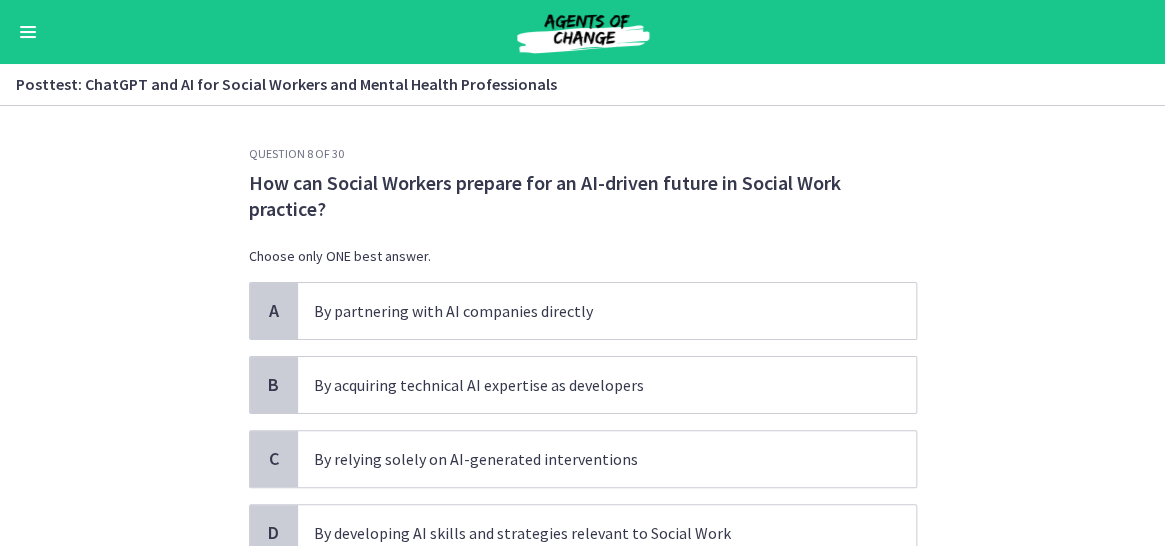 scroll, scrollTop: 100, scrollLeft: 0, axis: vertical 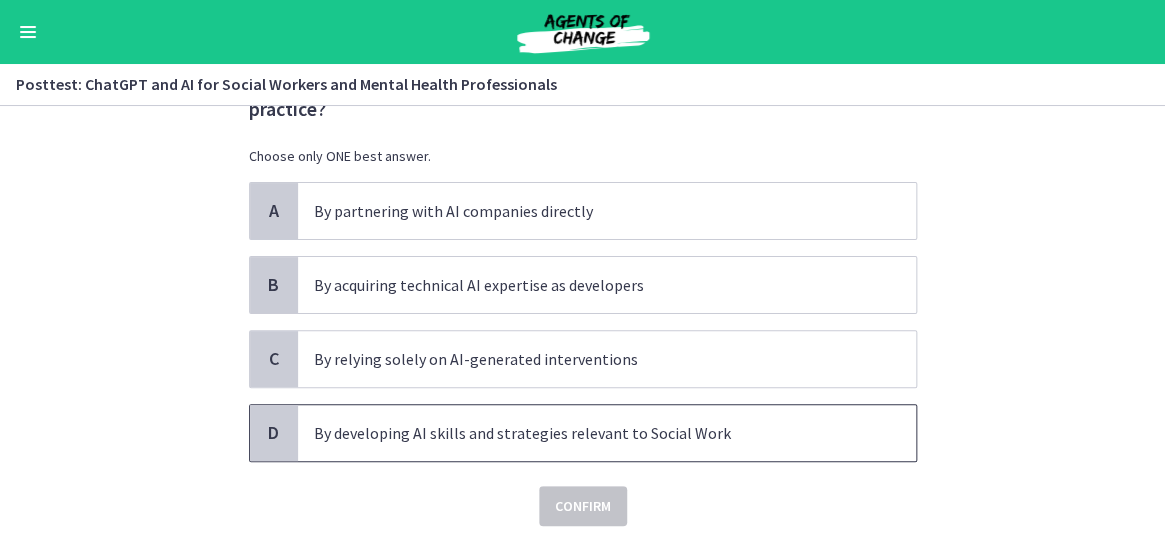 click on "By developing AI skills and strategies relevant to Social Work" at bounding box center (587, 433) 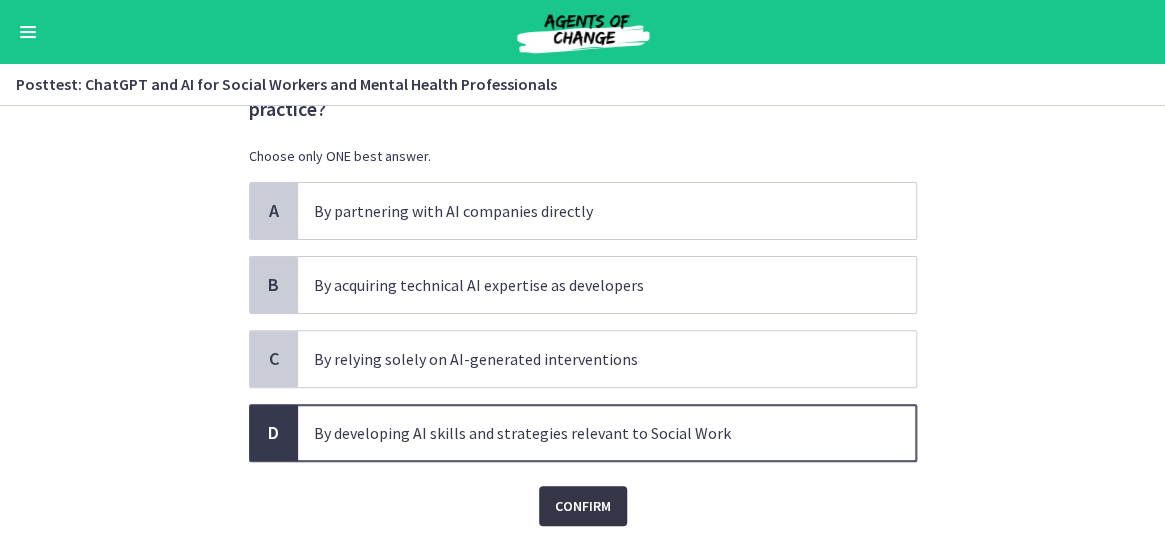 click on "Confirm" at bounding box center (583, 506) 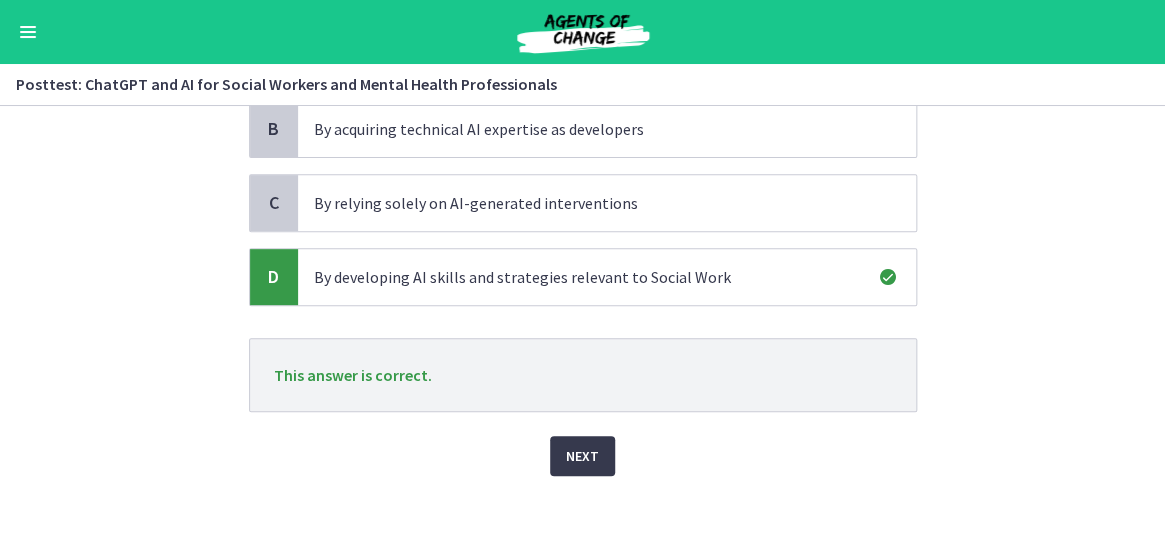 scroll, scrollTop: 264, scrollLeft: 0, axis: vertical 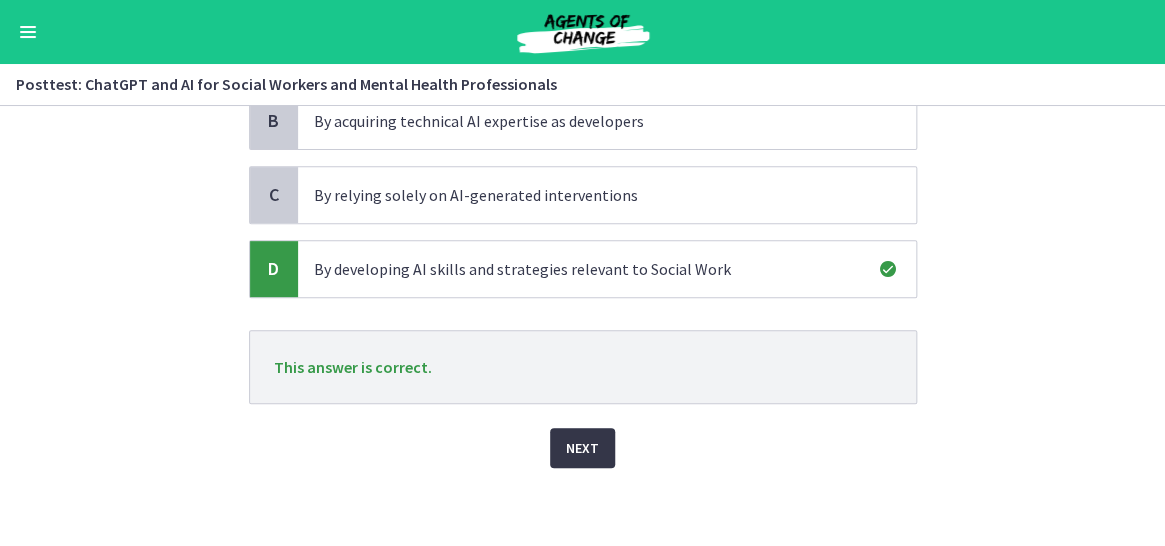 click on "Next" at bounding box center (582, 448) 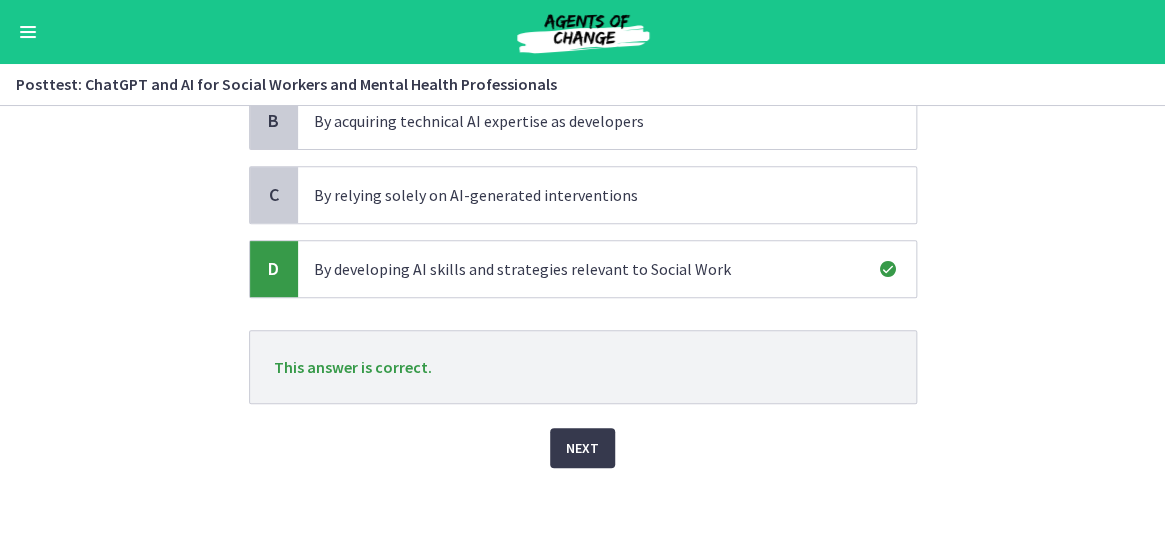 scroll, scrollTop: 0, scrollLeft: 0, axis: both 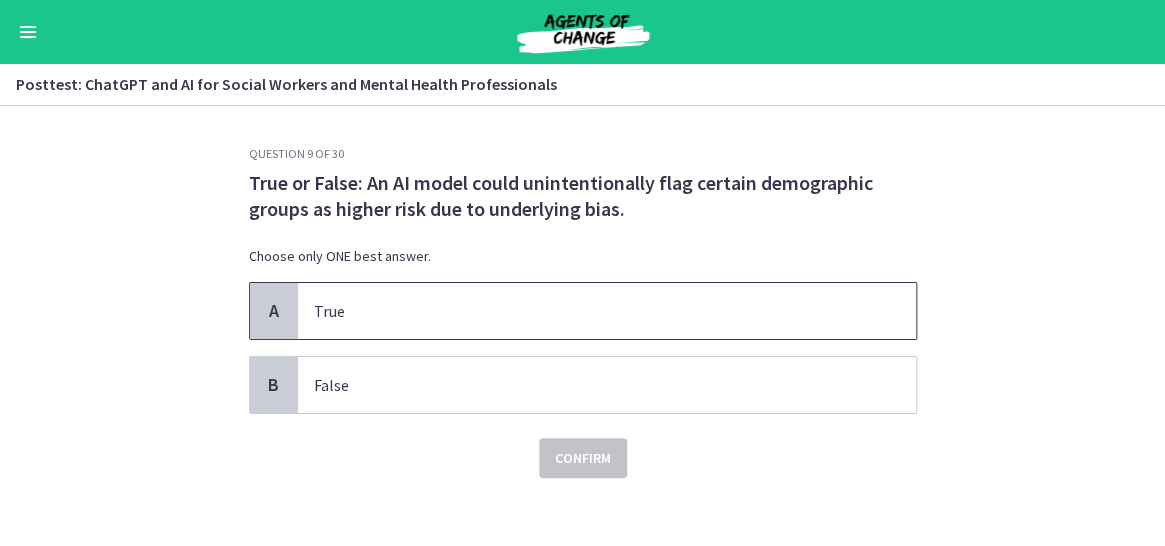 click on "True" at bounding box center (587, 311) 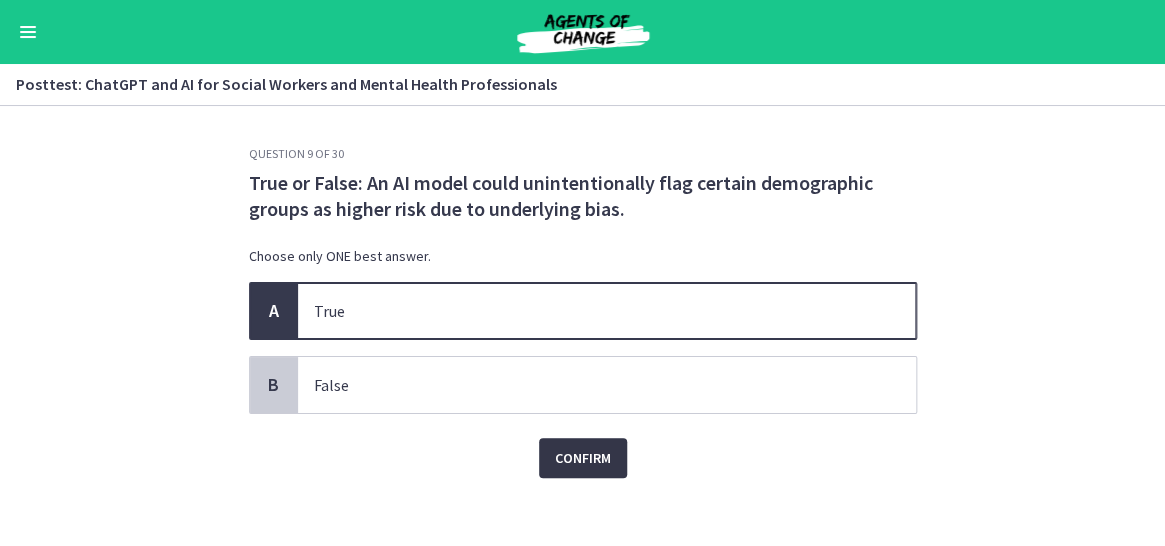 click on "Confirm" at bounding box center [583, 458] 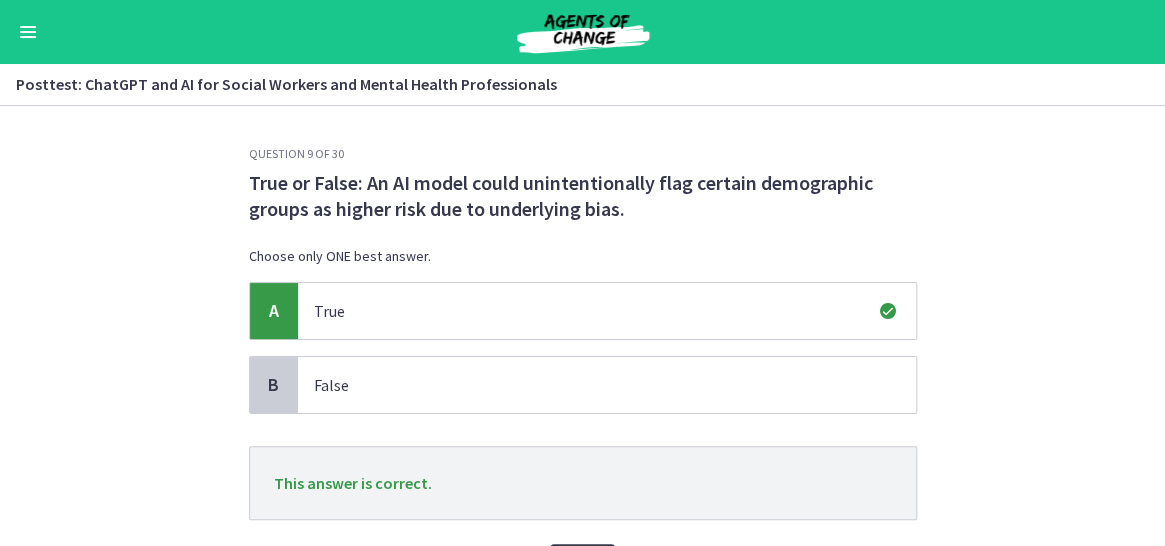 scroll, scrollTop: 117, scrollLeft: 0, axis: vertical 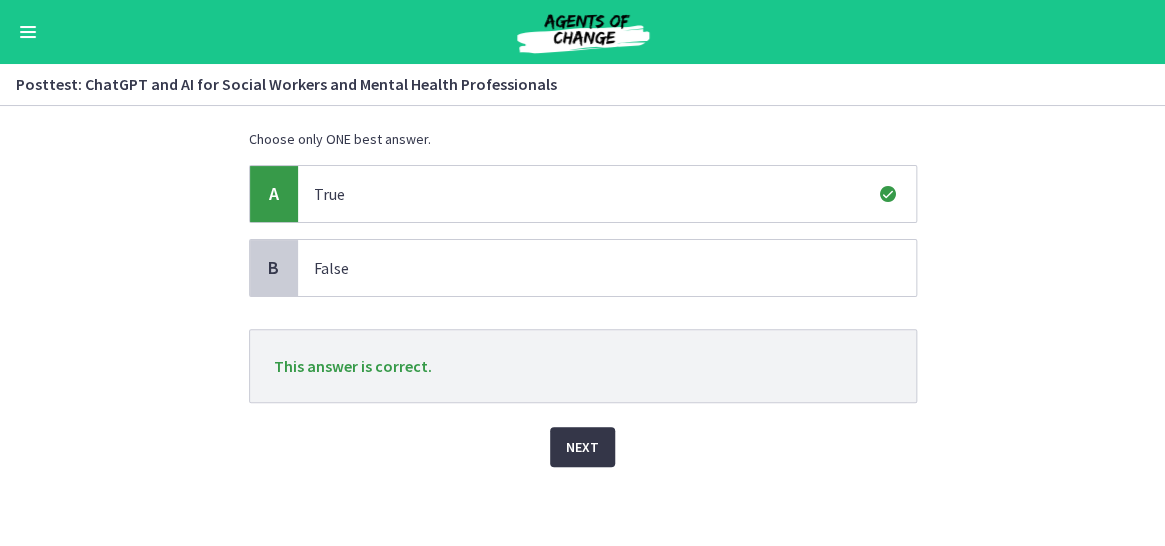 click on "Next" at bounding box center [582, 447] 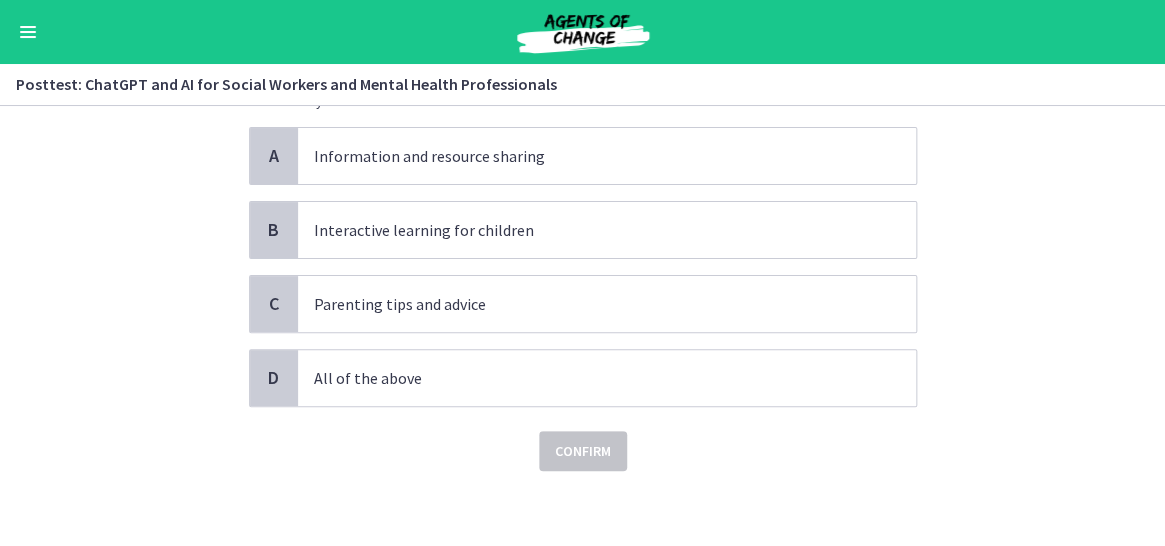 scroll, scrollTop: 132, scrollLeft: 0, axis: vertical 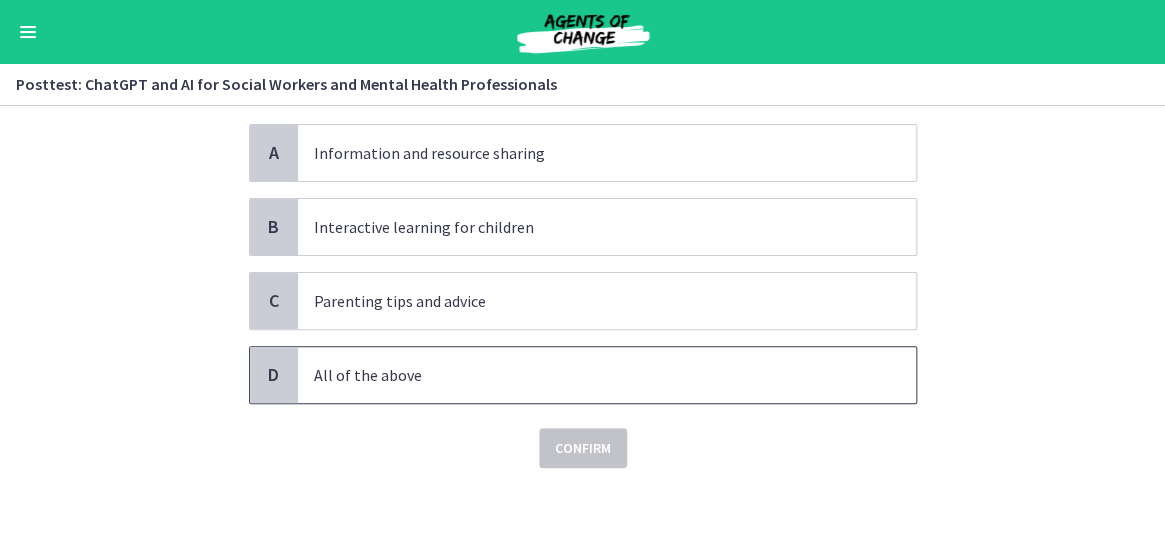 click on "All of the above" at bounding box center [587, 375] 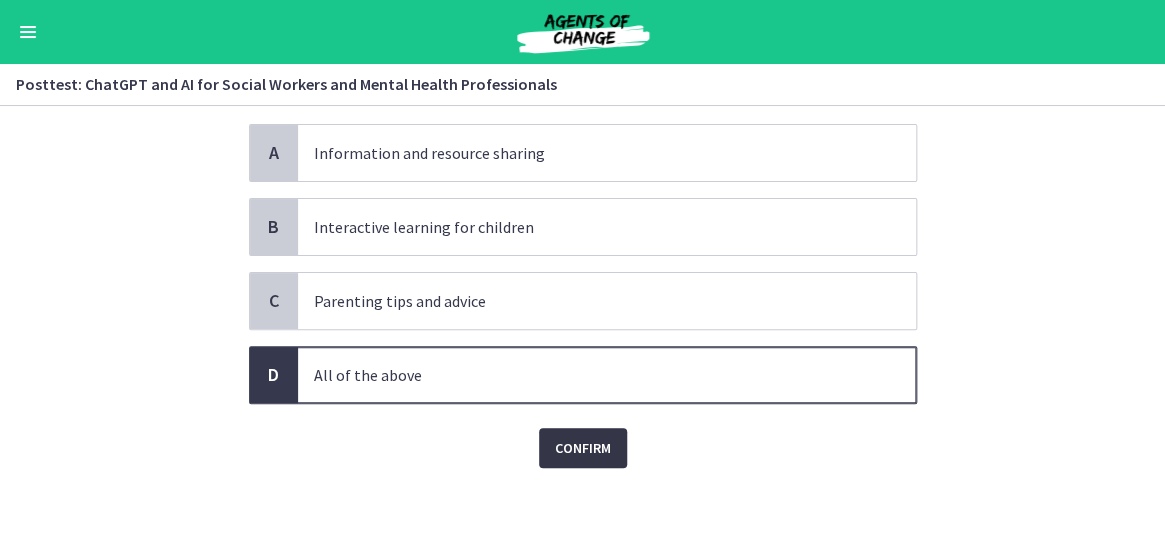 click on "Confirm" at bounding box center [583, 448] 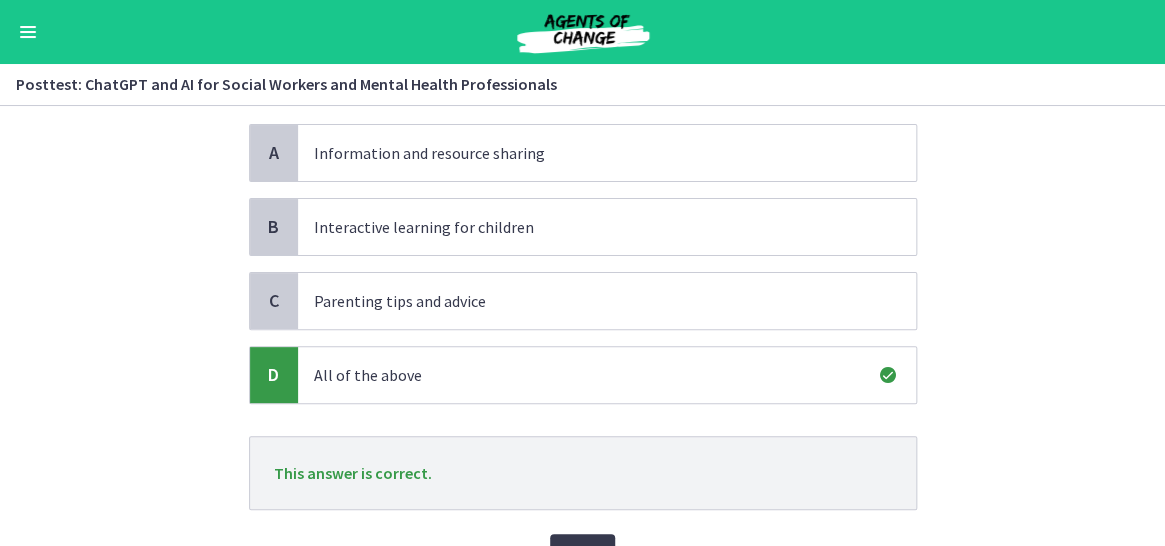 scroll, scrollTop: 238, scrollLeft: 0, axis: vertical 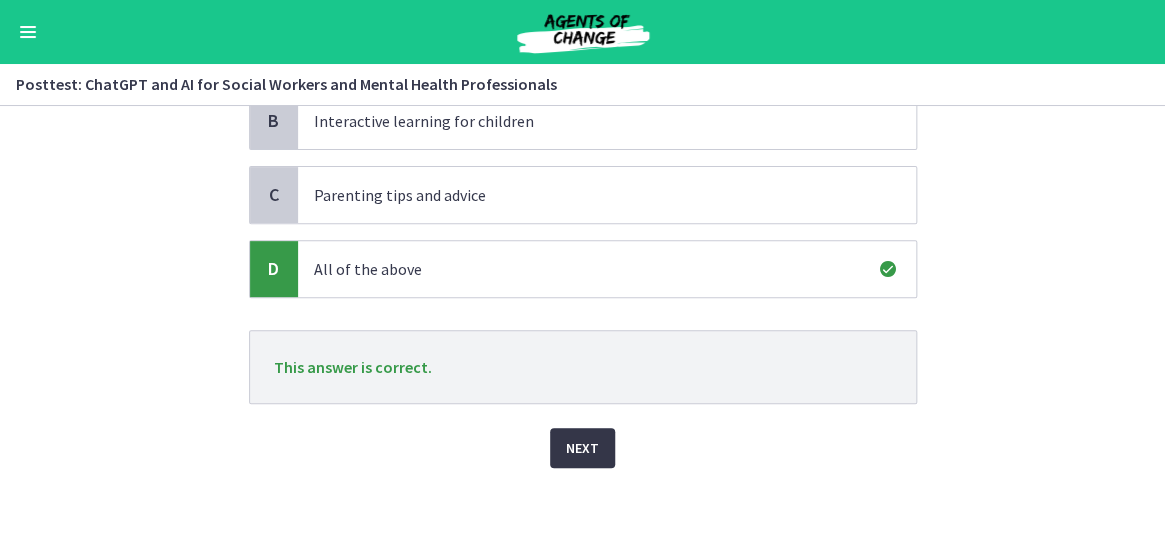 click on "Next" at bounding box center (582, 448) 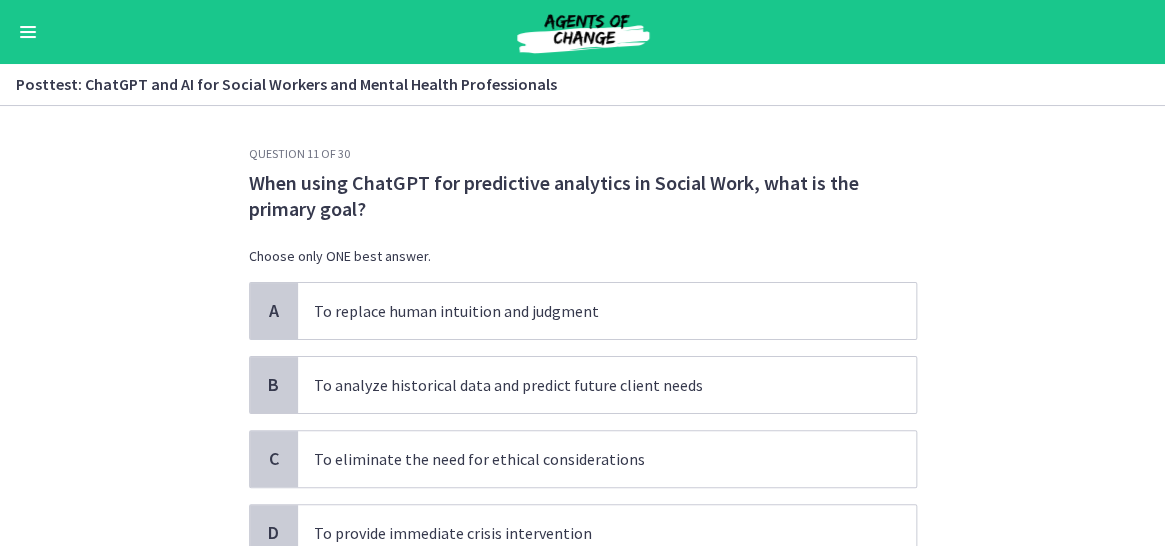 scroll, scrollTop: 100, scrollLeft: 0, axis: vertical 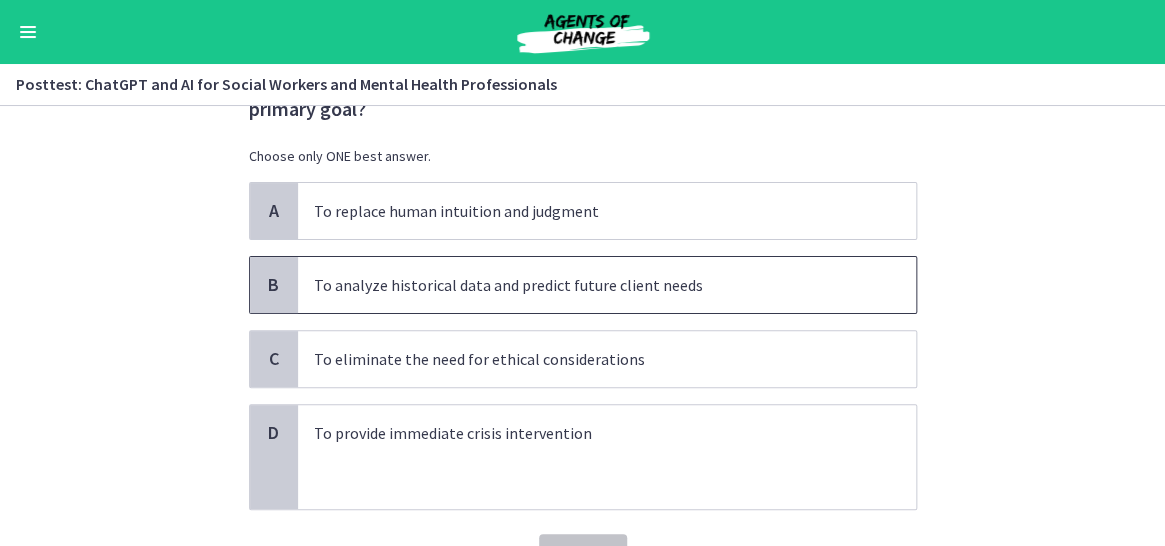 click on "To analyze historical data and predict future client needs" at bounding box center (587, 285) 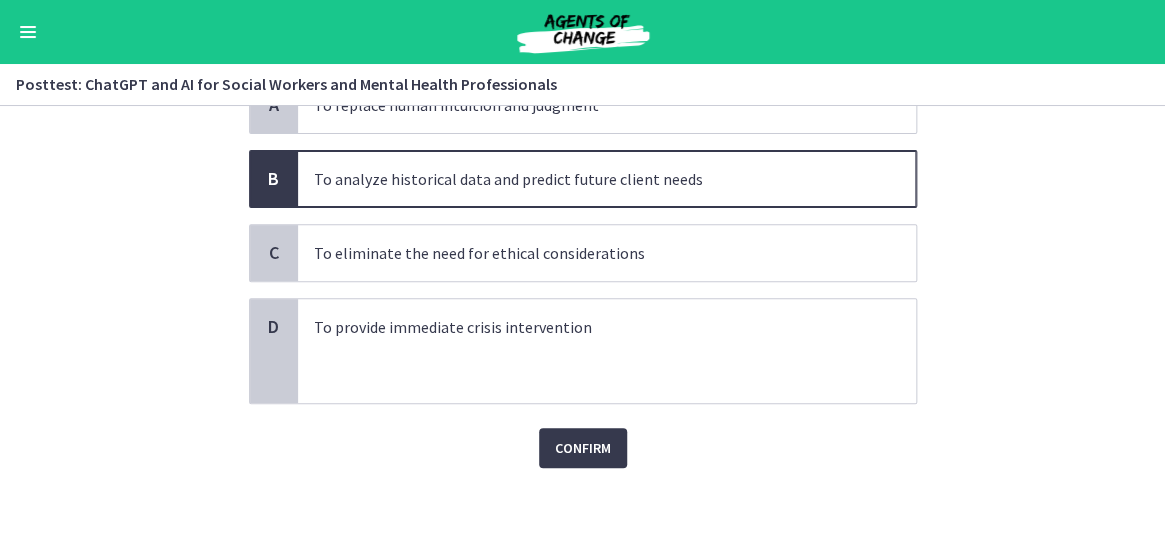 scroll, scrollTop: 207, scrollLeft: 0, axis: vertical 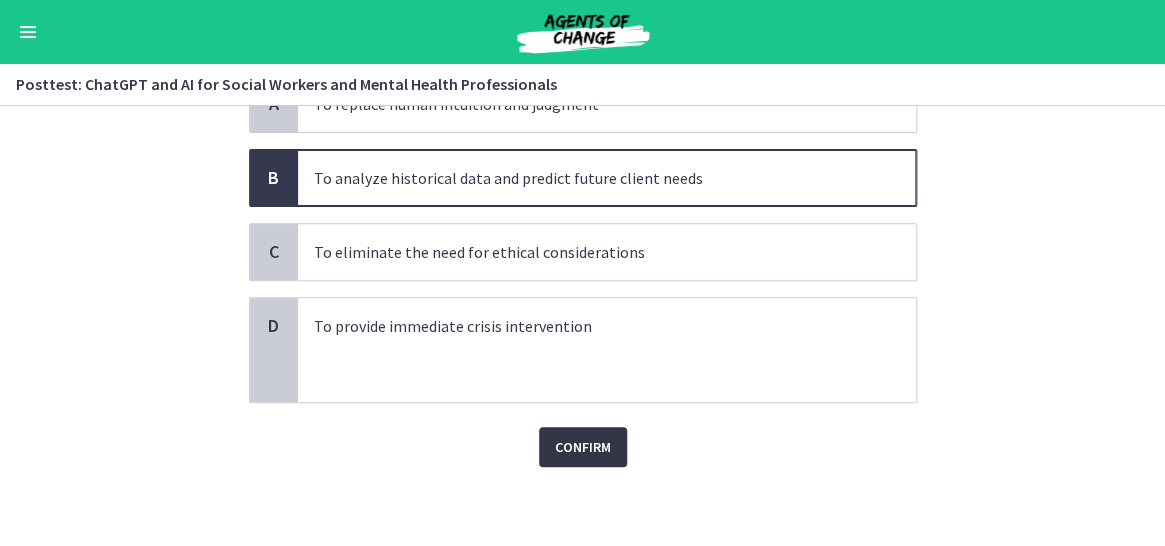 click on "Confirm" at bounding box center (583, 447) 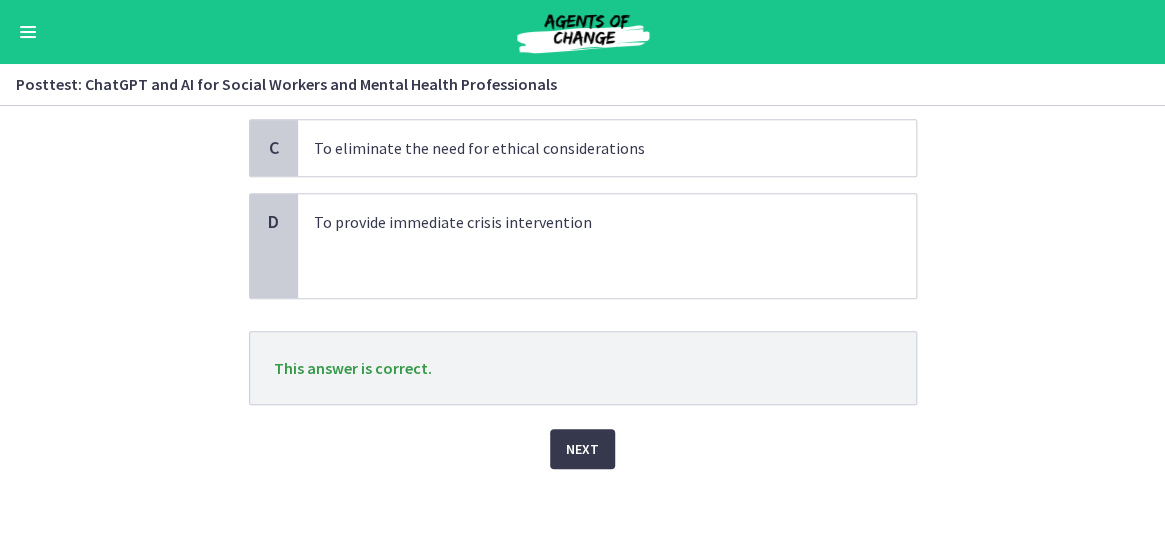 scroll, scrollTop: 312, scrollLeft: 0, axis: vertical 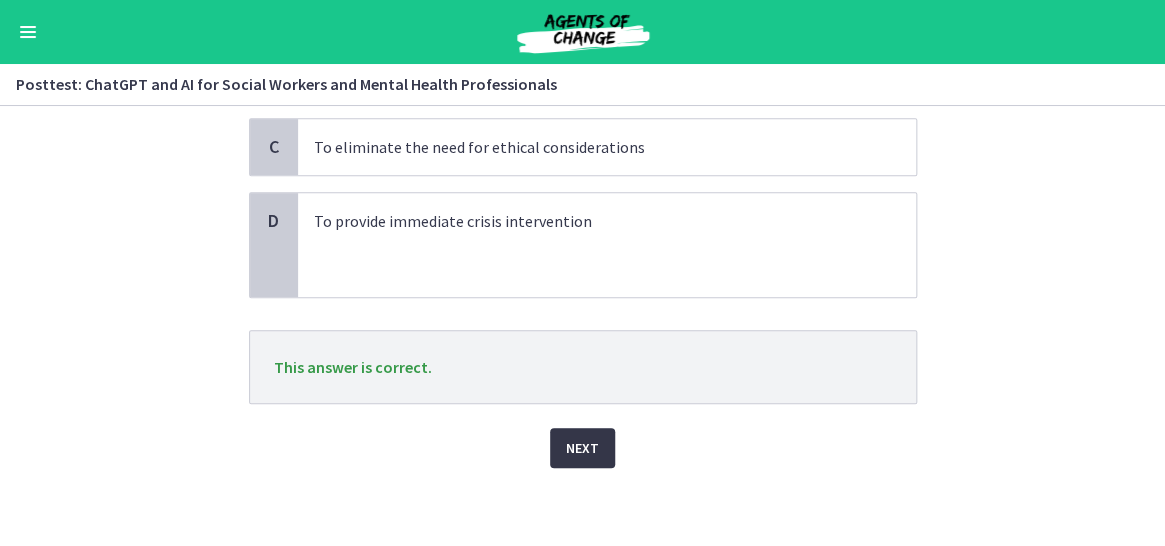 click on "Next" at bounding box center [582, 448] 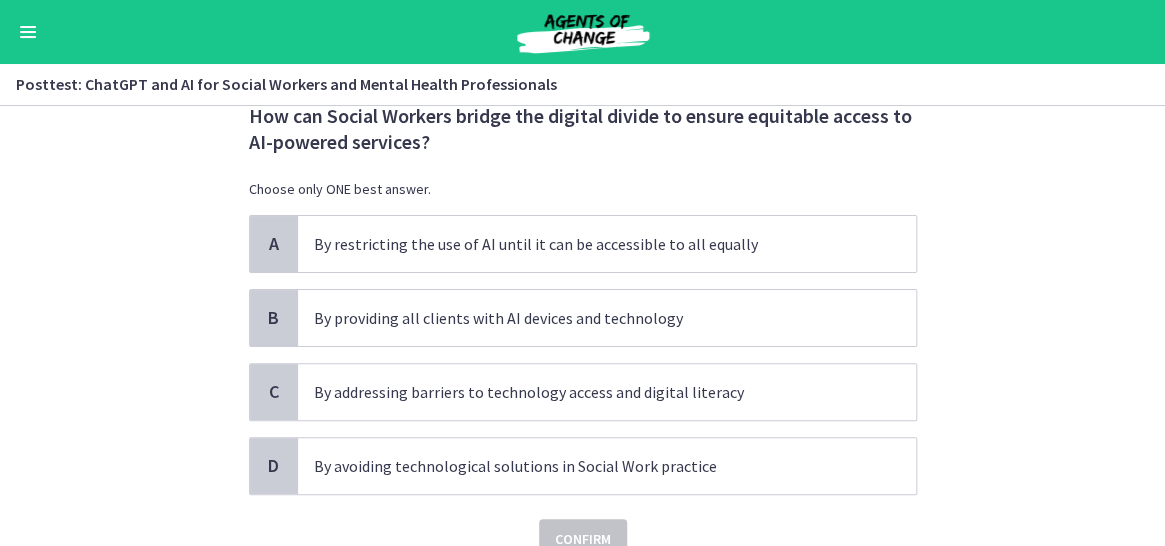 scroll, scrollTop: 100, scrollLeft: 0, axis: vertical 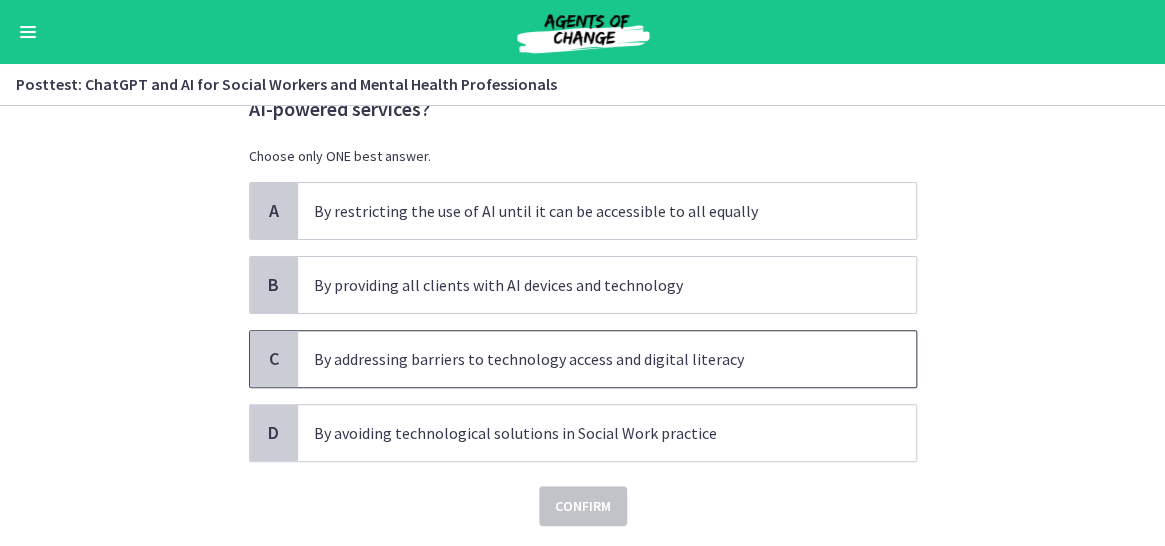 click on "By addressing barriers to technology access and digital literacy" at bounding box center [587, 359] 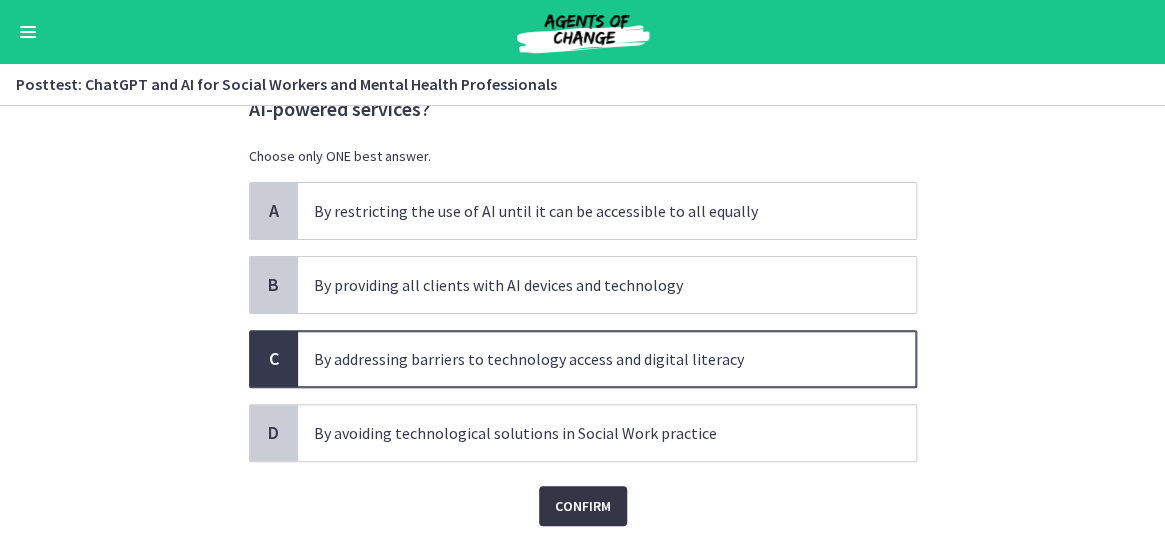 click on "Confirm" at bounding box center [583, 506] 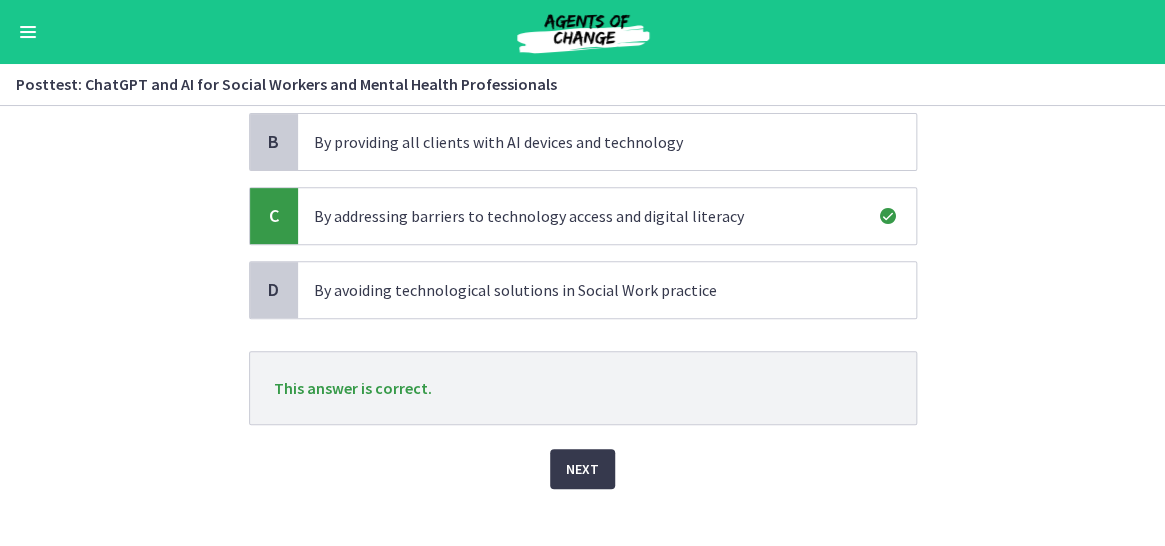 scroll, scrollTop: 264, scrollLeft: 0, axis: vertical 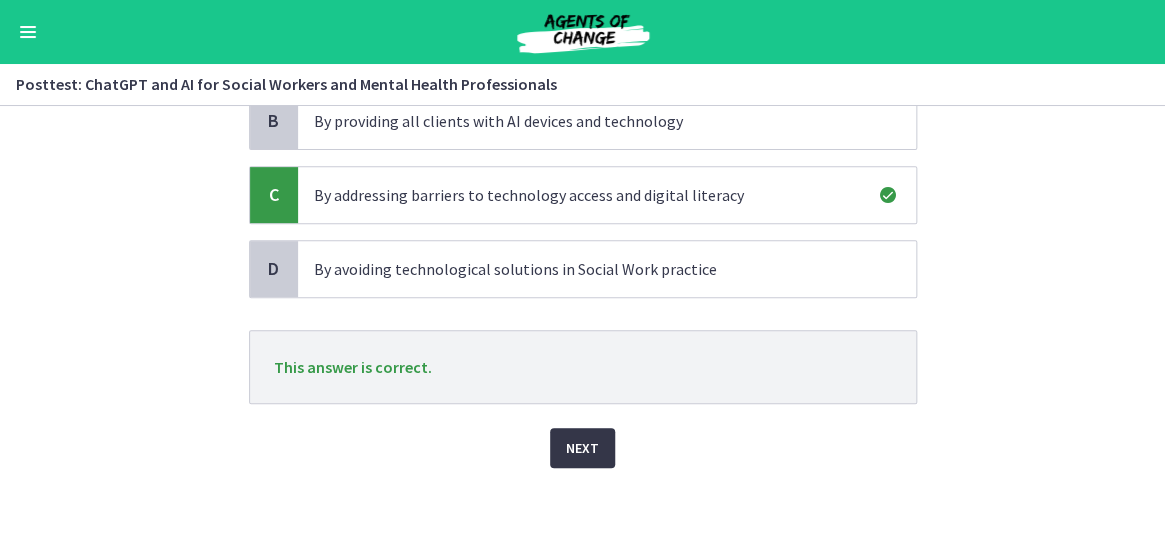 click on "Next" at bounding box center [582, 448] 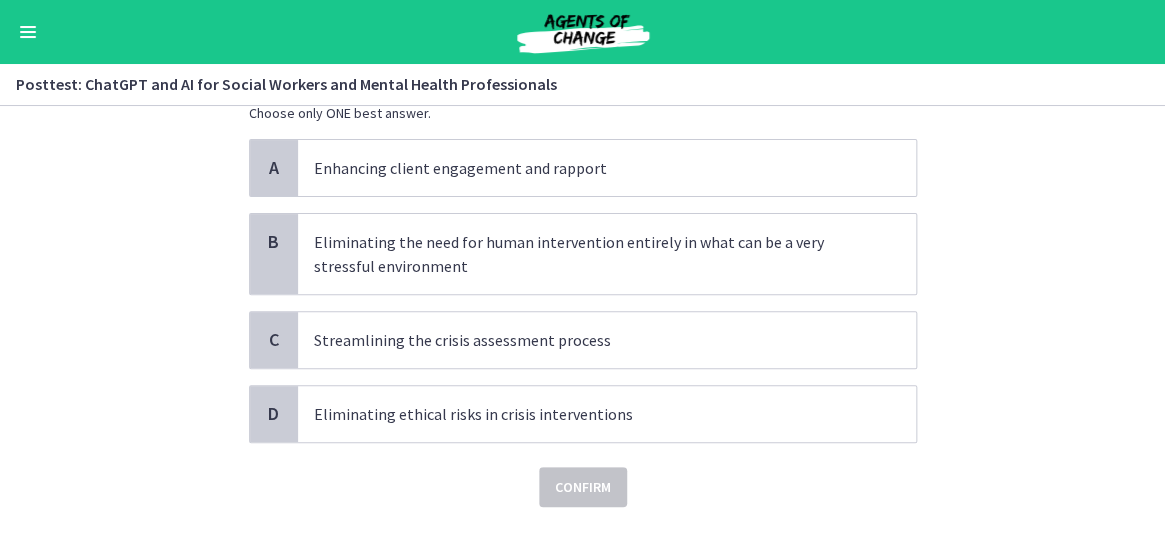 scroll, scrollTop: 182, scrollLeft: 0, axis: vertical 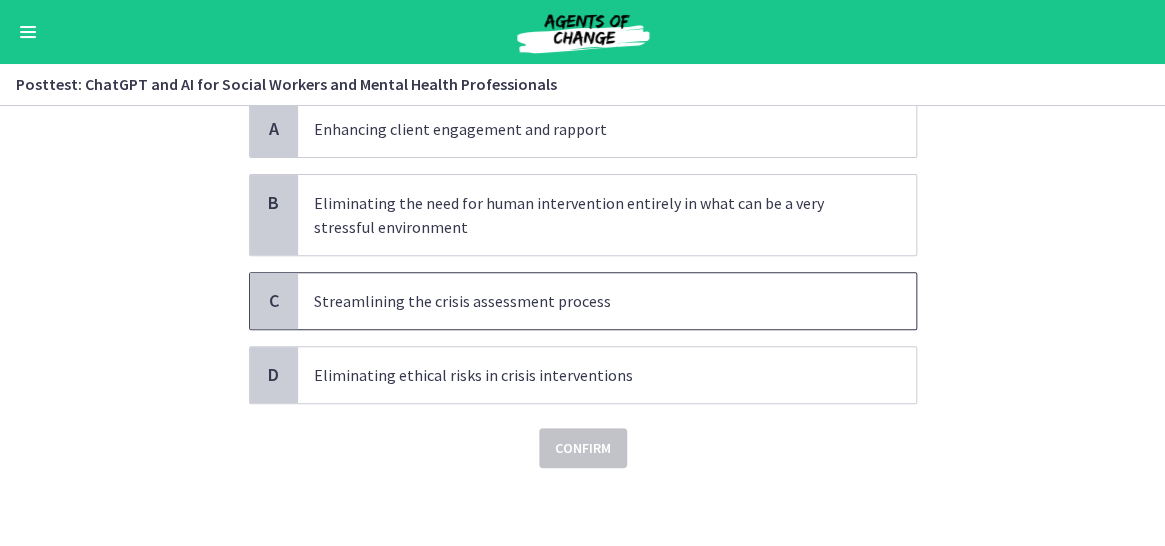 click on "Streamlining the crisis assessment process" at bounding box center (587, 301) 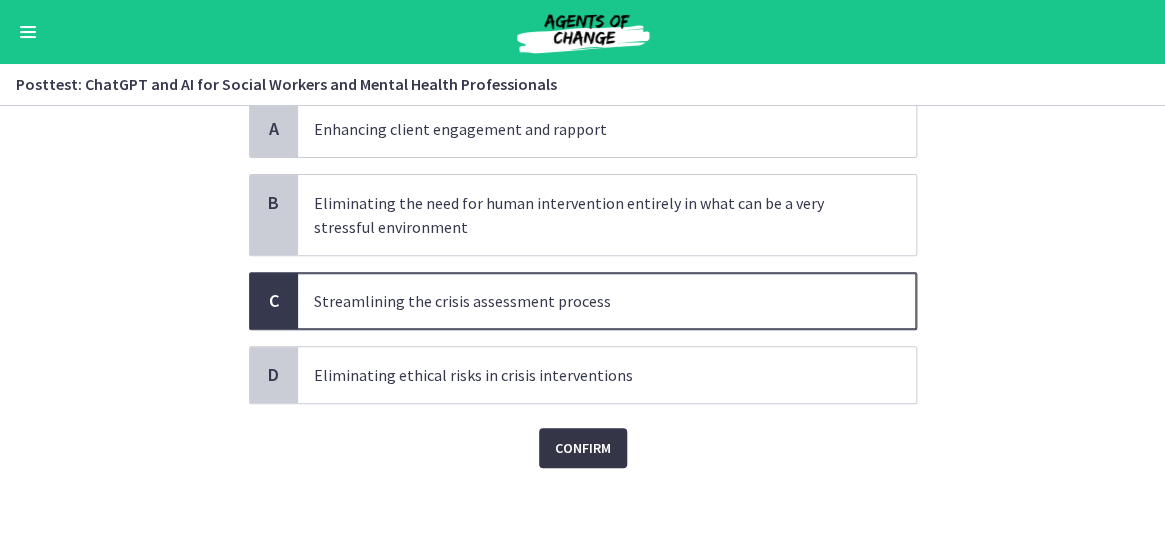 click on "Confirm" at bounding box center (583, 448) 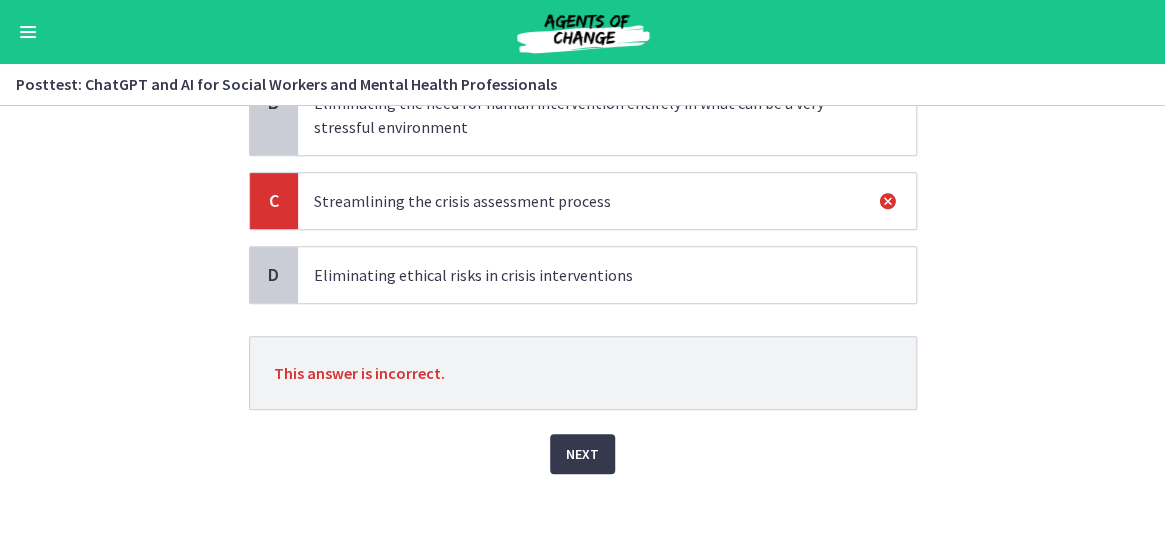 scroll, scrollTop: 288, scrollLeft: 0, axis: vertical 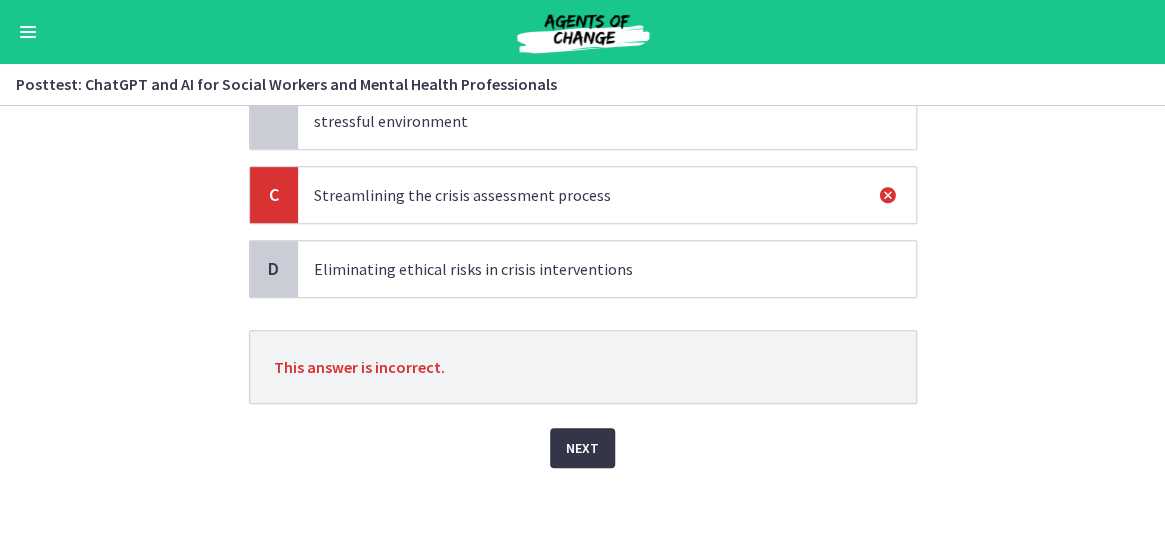 click on "Next" at bounding box center [582, 448] 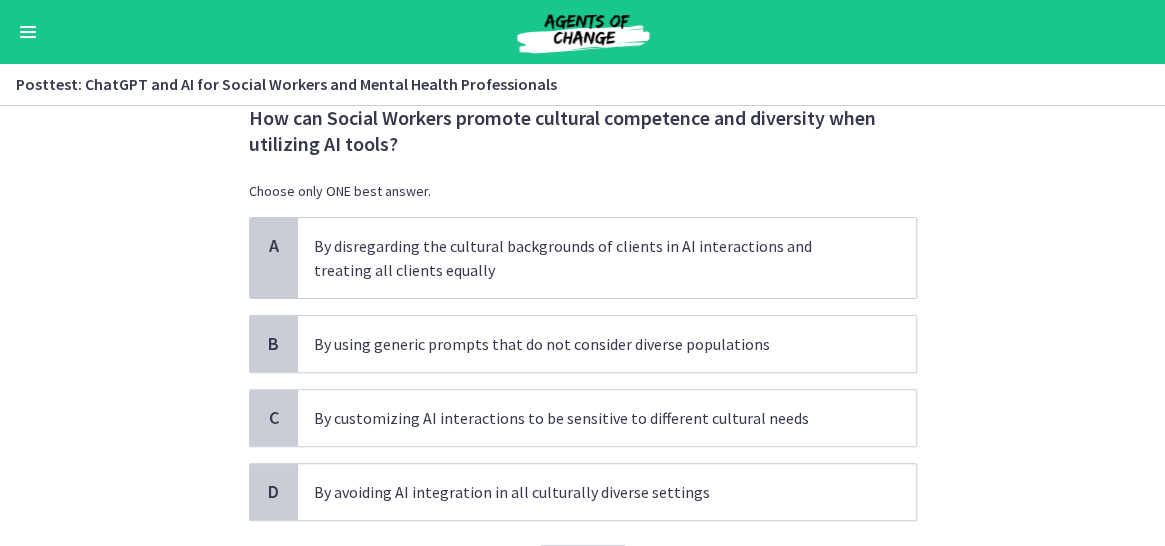scroll, scrollTop: 100, scrollLeft: 0, axis: vertical 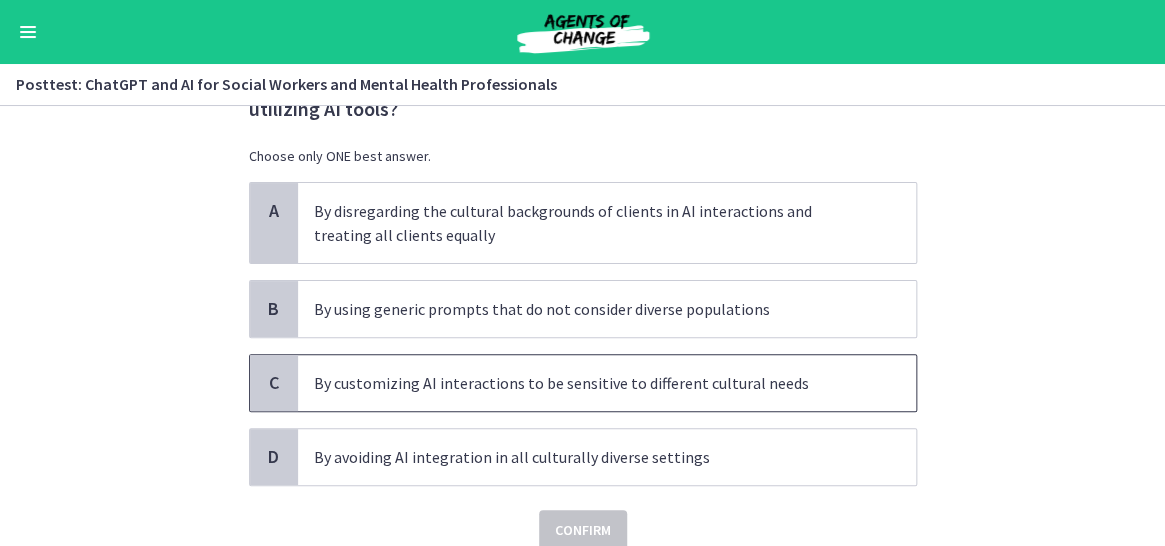 click on "By customizing AI interactions to be sensitive to different cultural needs" at bounding box center (587, 383) 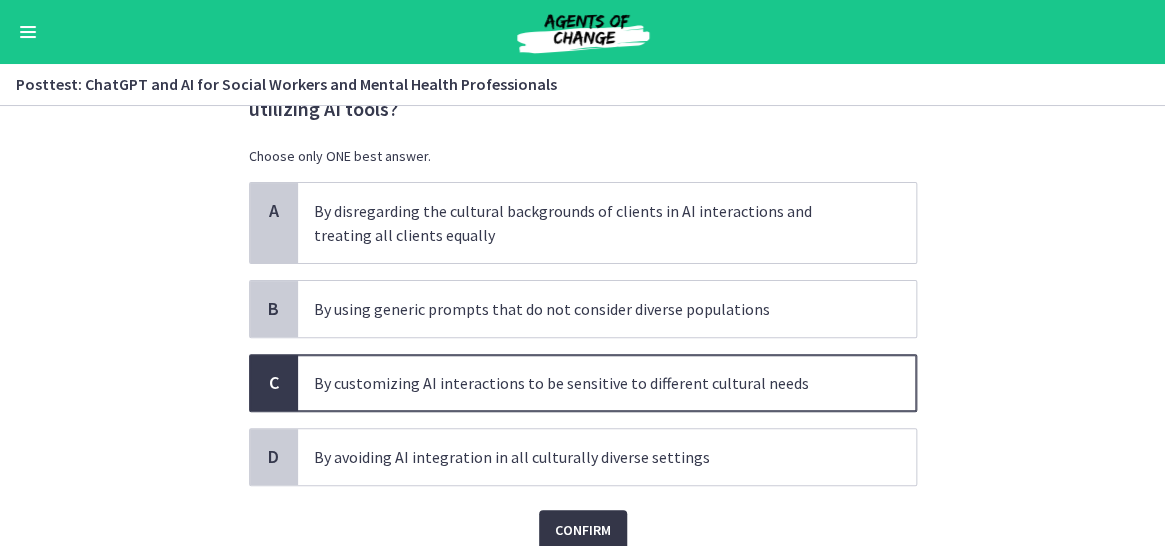 click on "Confirm" at bounding box center [583, 530] 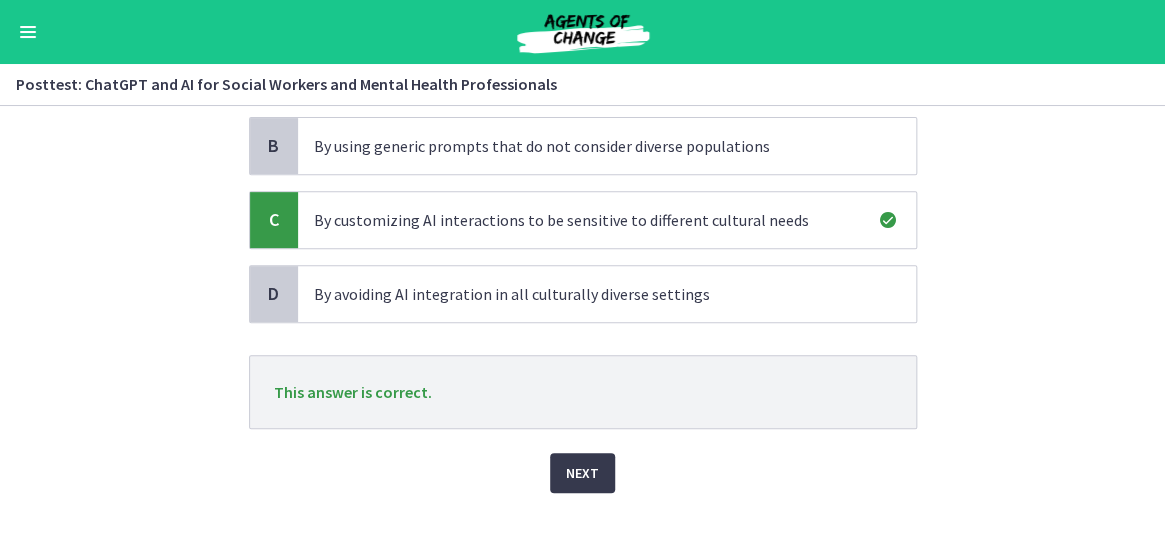 scroll, scrollTop: 288, scrollLeft: 0, axis: vertical 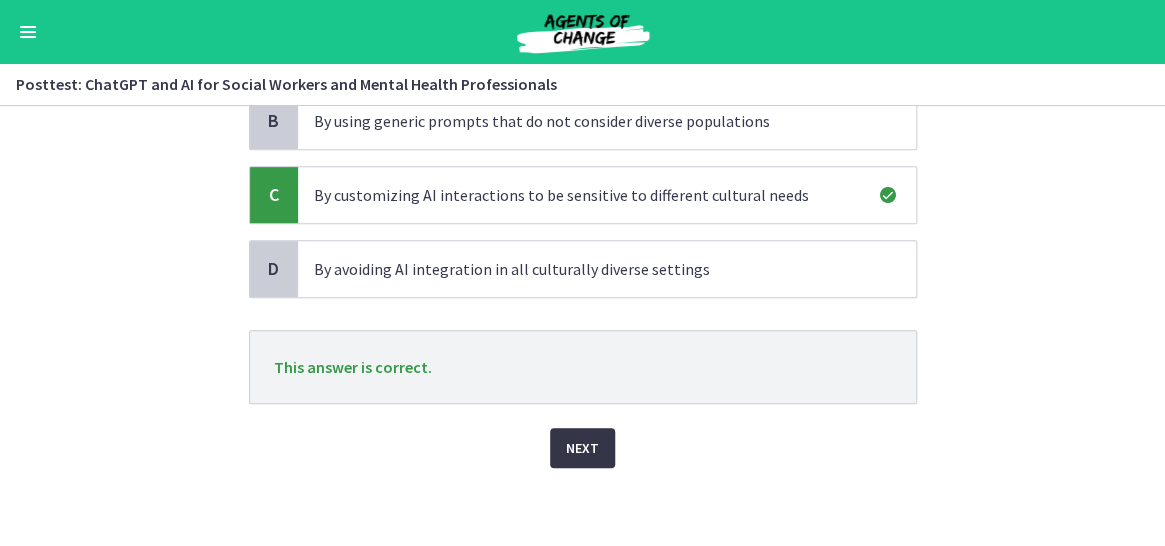 click on "Next" at bounding box center (582, 448) 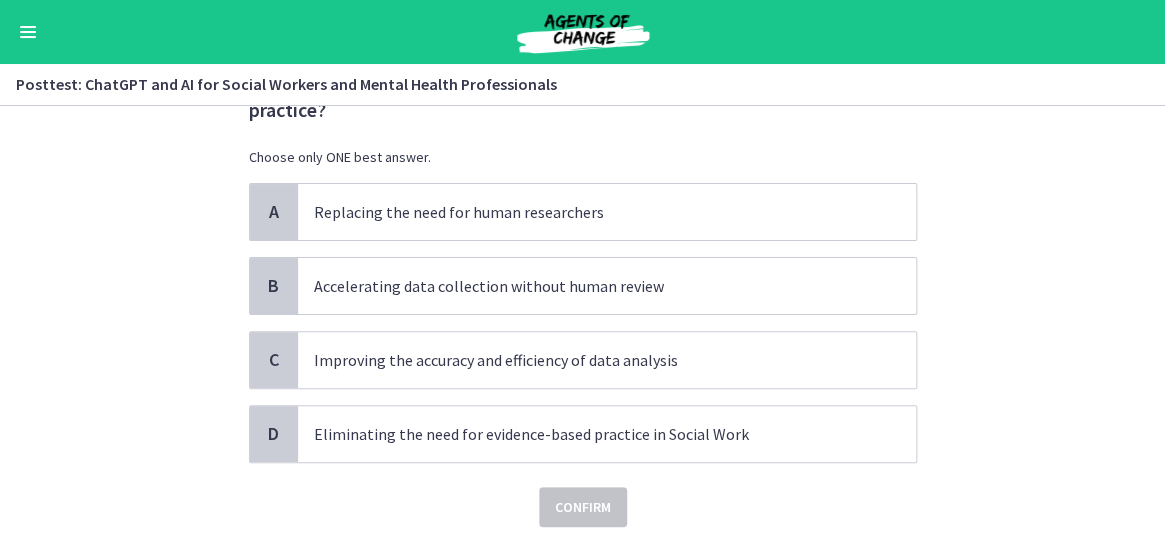 scroll, scrollTop: 100, scrollLeft: 0, axis: vertical 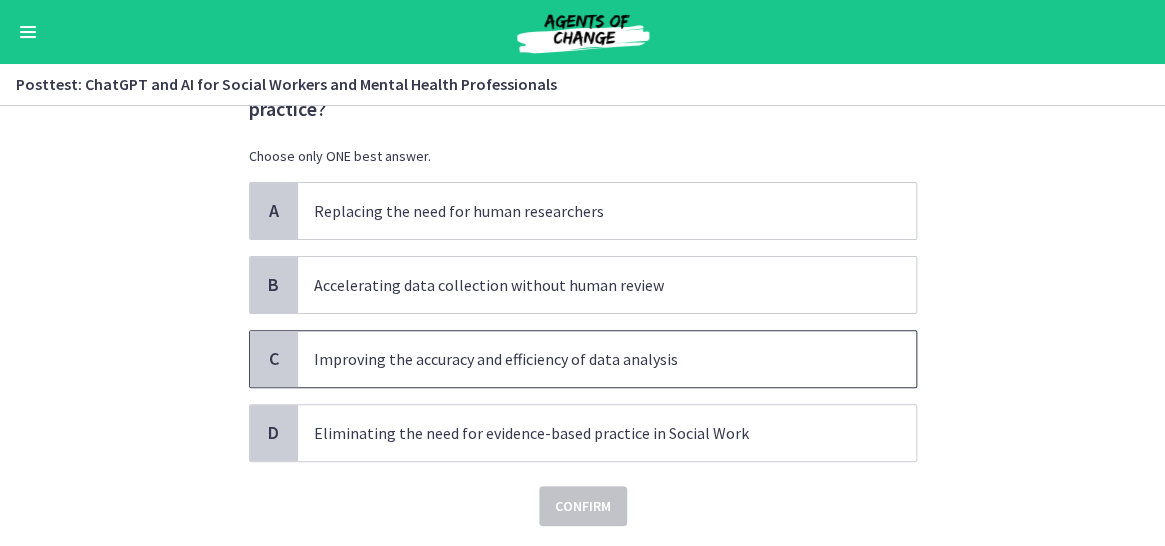 click on "Improving the accuracy and efficiency of data analysis" at bounding box center [587, 359] 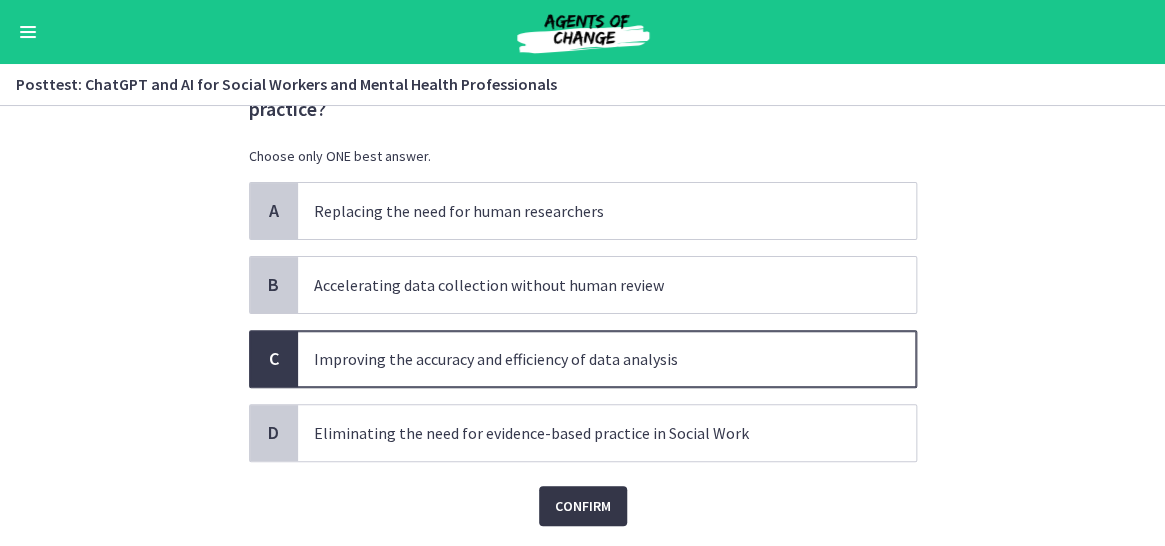click on "Confirm" at bounding box center [583, 506] 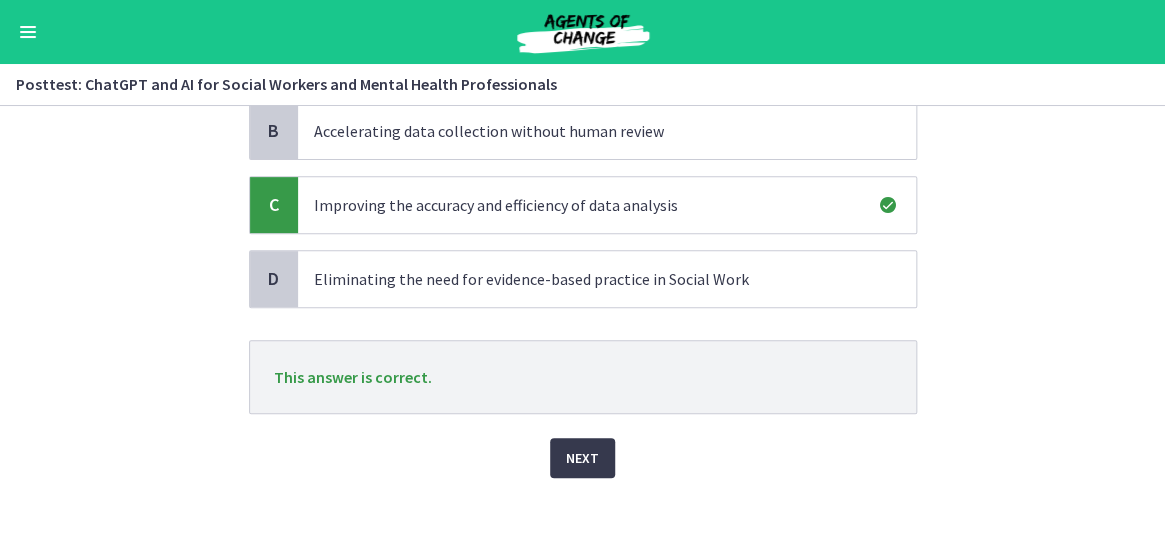 scroll, scrollTop: 264, scrollLeft: 0, axis: vertical 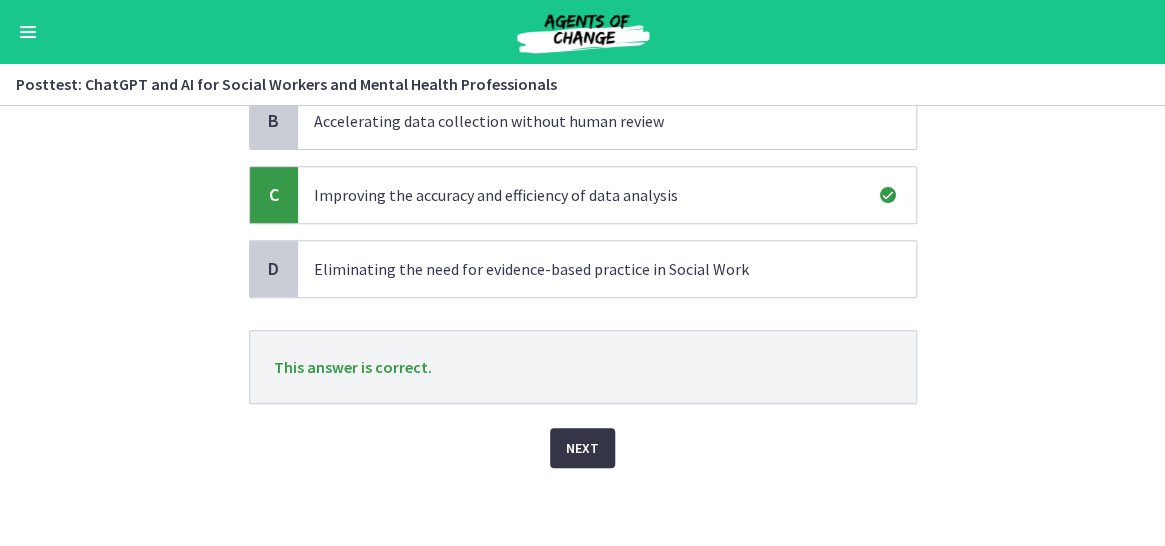click on "Next" at bounding box center [582, 448] 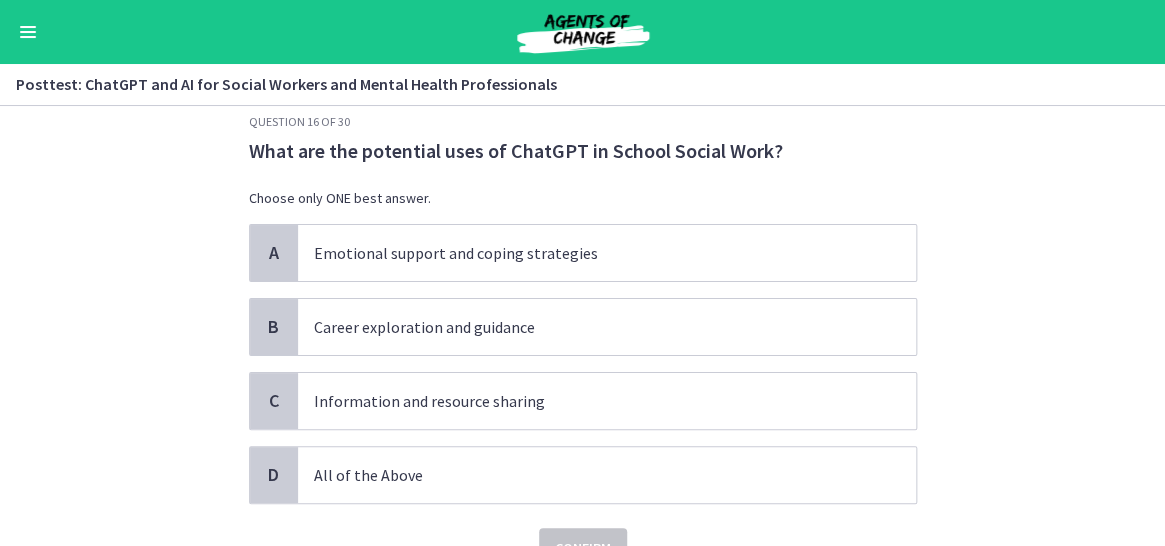 scroll, scrollTop: 132, scrollLeft: 0, axis: vertical 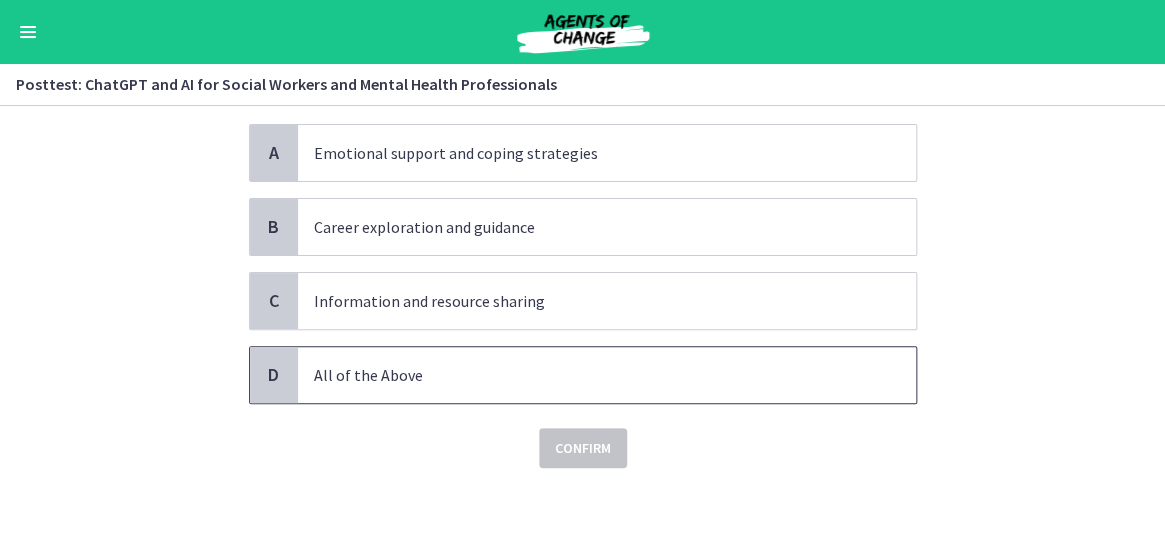 click on "All of the Above" at bounding box center [587, 375] 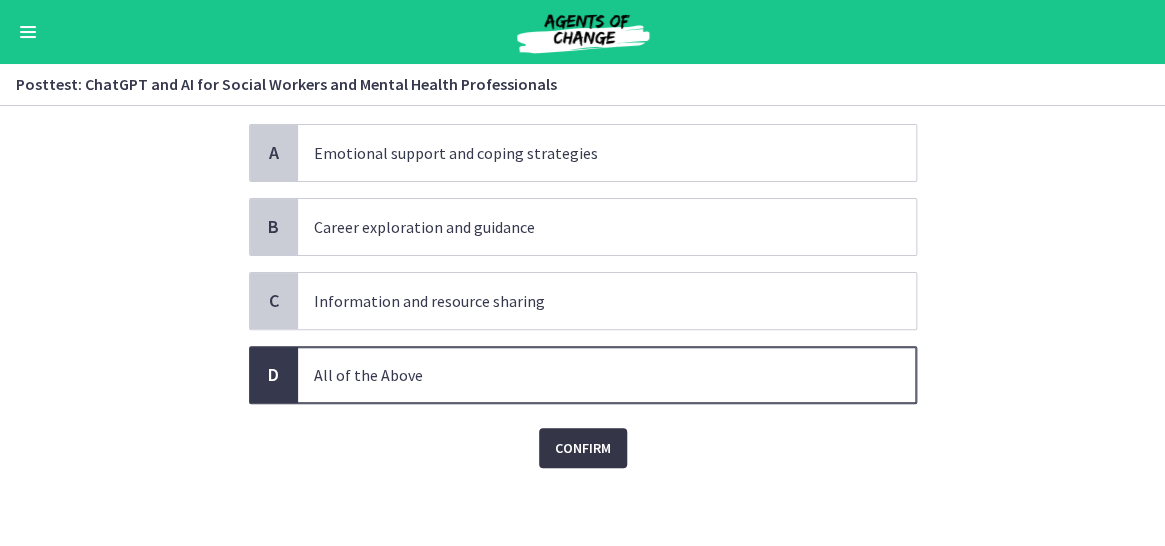click on "Confirm" at bounding box center [583, 448] 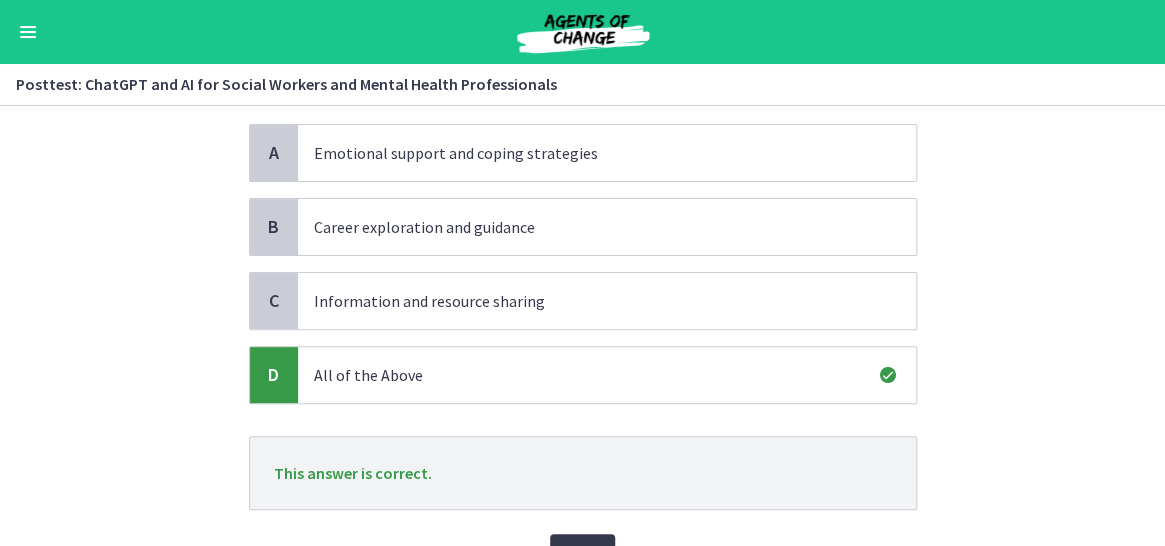 scroll, scrollTop: 238, scrollLeft: 0, axis: vertical 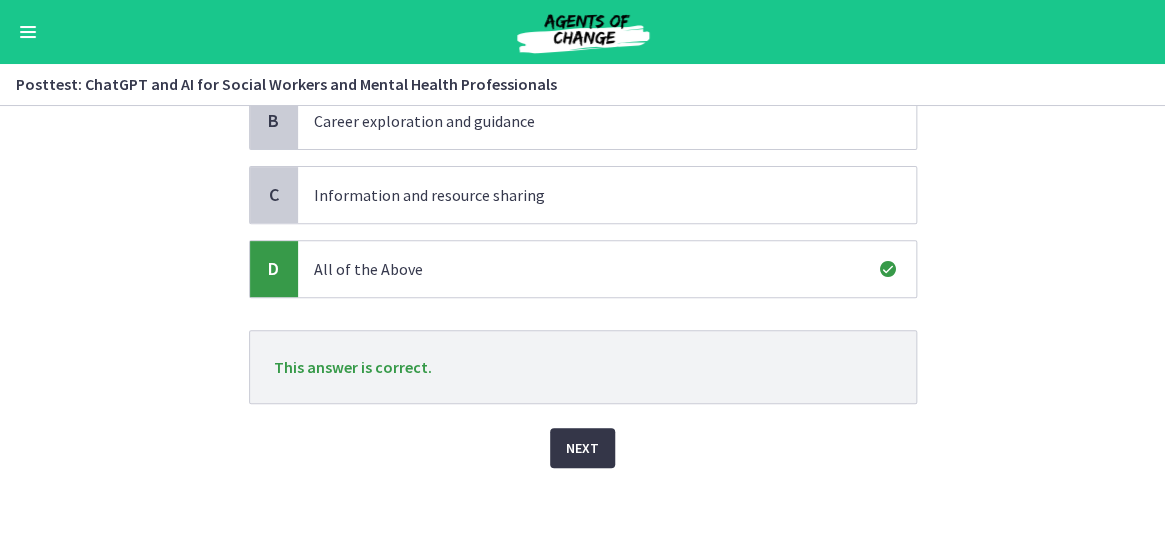 click on "Next" at bounding box center [582, 448] 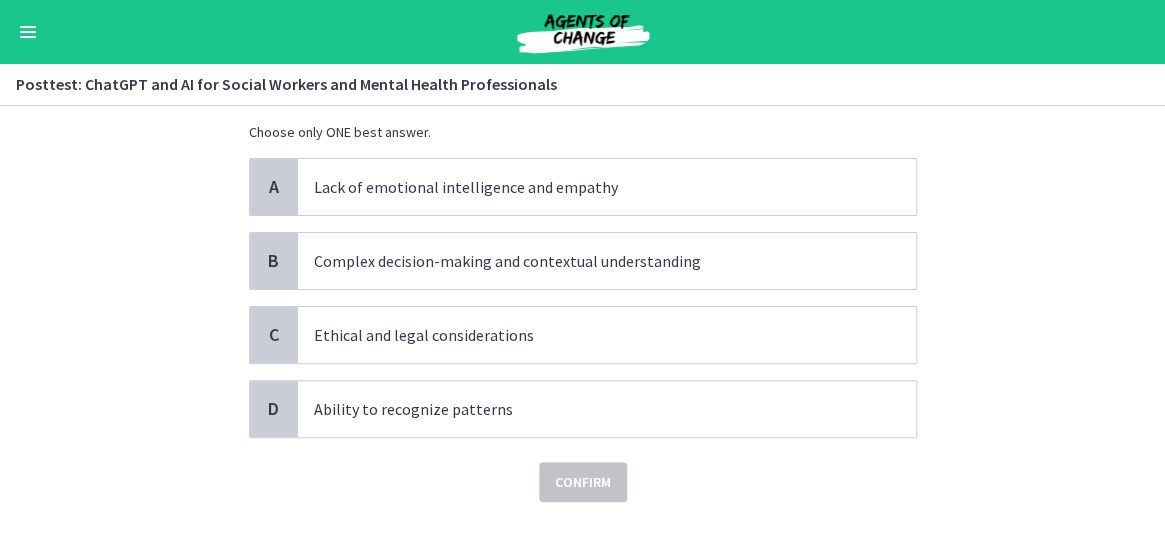 scroll, scrollTop: 132, scrollLeft: 0, axis: vertical 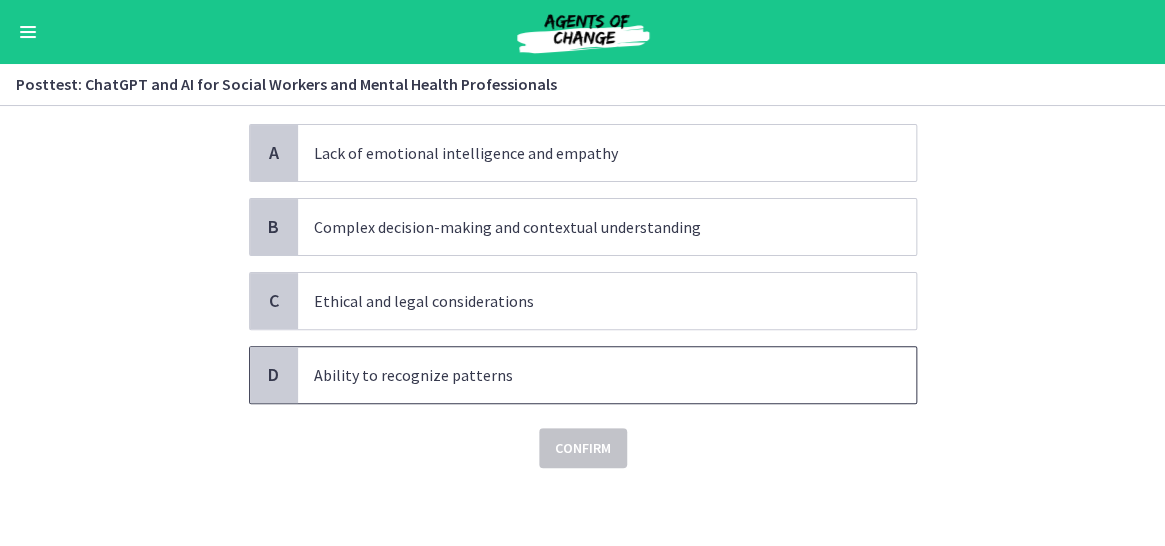 click on "Ability to recognize patterns" at bounding box center [587, 375] 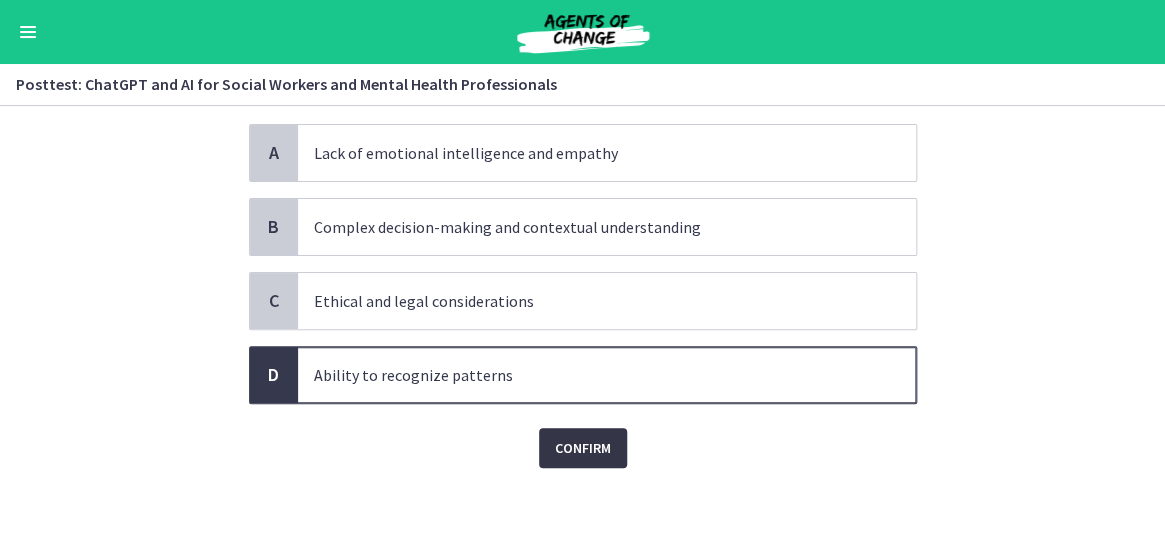 click on "Confirm" at bounding box center [583, 448] 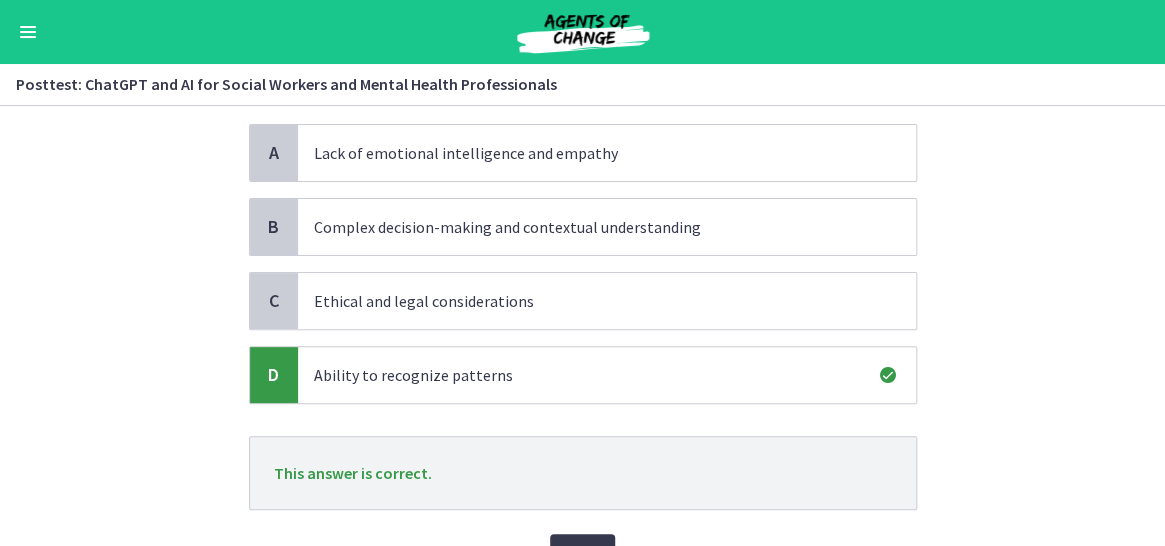 scroll, scrollTop: 238, scrollLeft: 0, axis: vertical 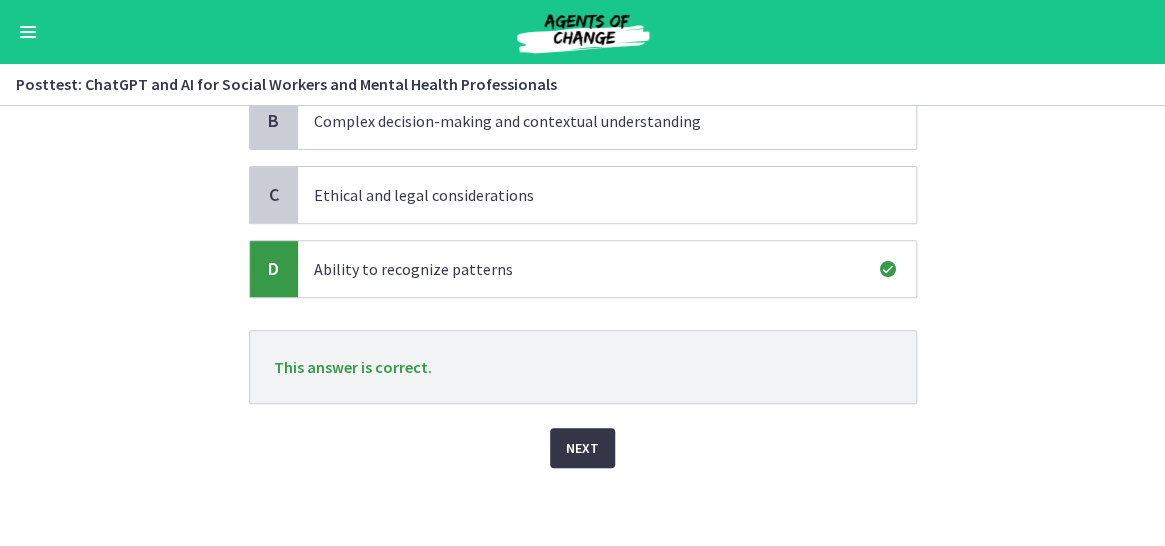 click on "Next" at bounding box center [582, 448] 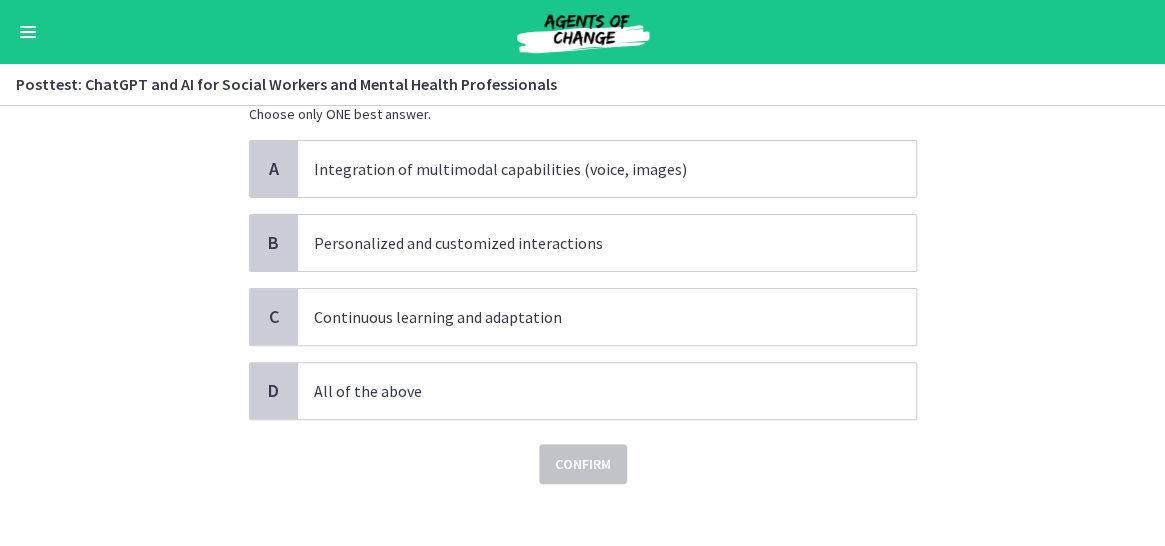 scroll, scrollTop: 132, scrollLeft: 0, axis: vertical 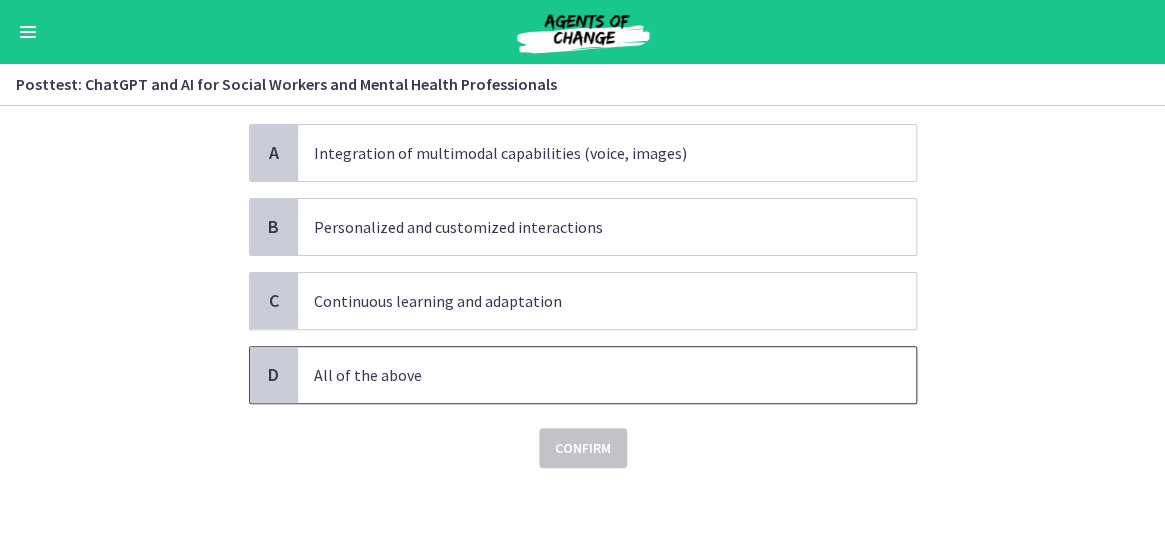 click on "All of the above" at bounding box center [587, 375] 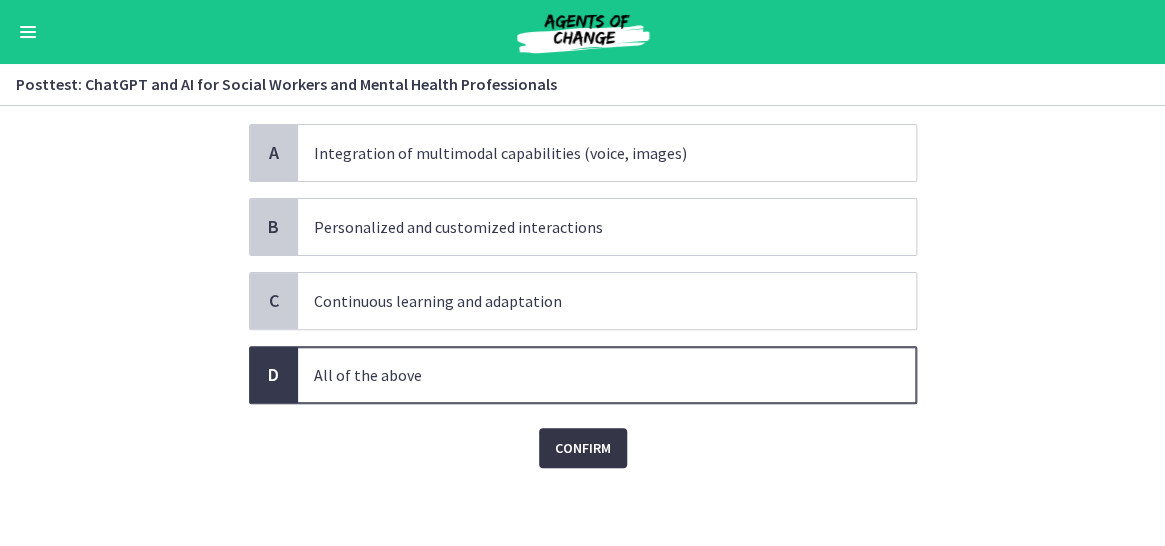 click on "Confirm" at bounding box center (583, 448) 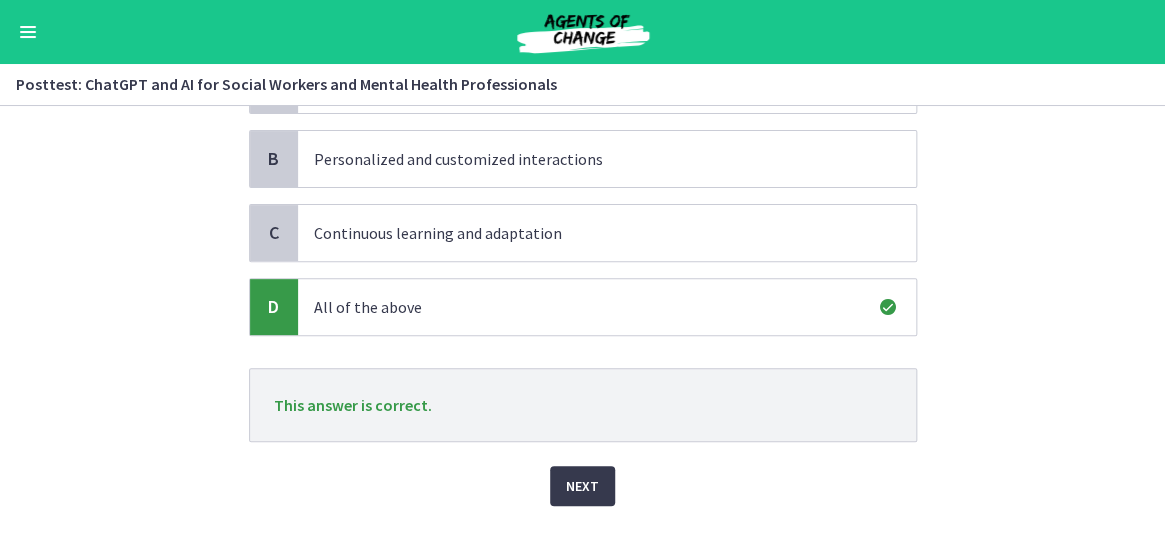 scroll, scrollTop: 238, scrollLeft: 0, axis: vertical 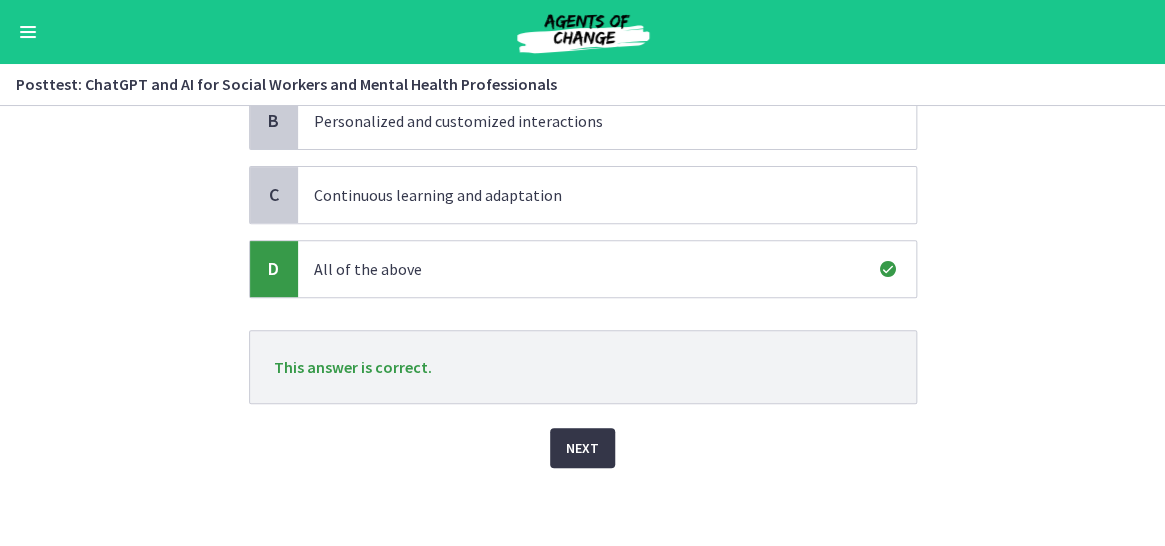 click on "Next" at bounding box center [582, 448] 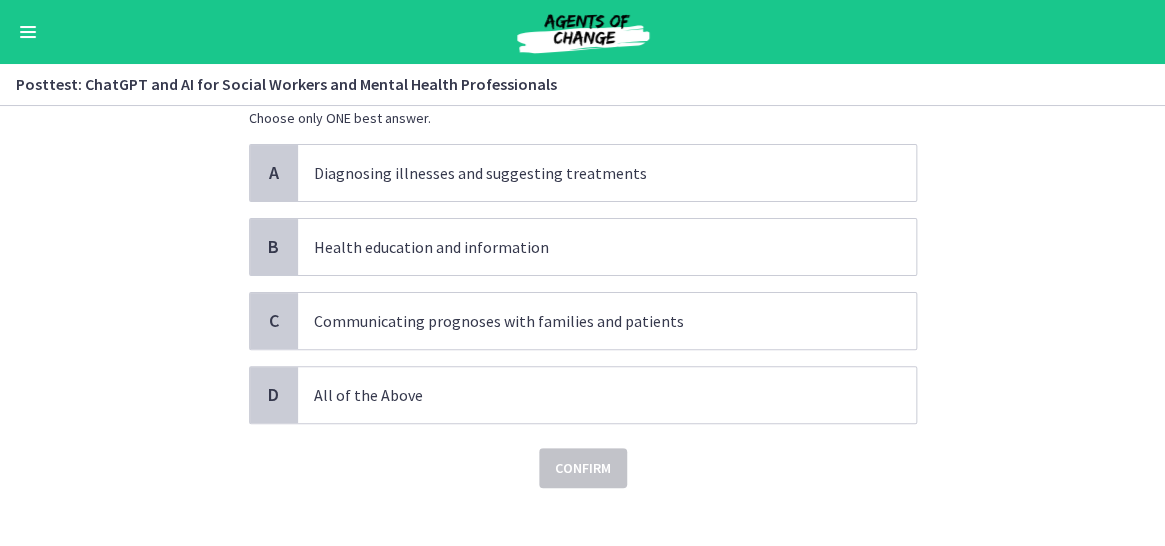 scroll, scrollTop: 132, scrollLeft: 0, axis: vertical 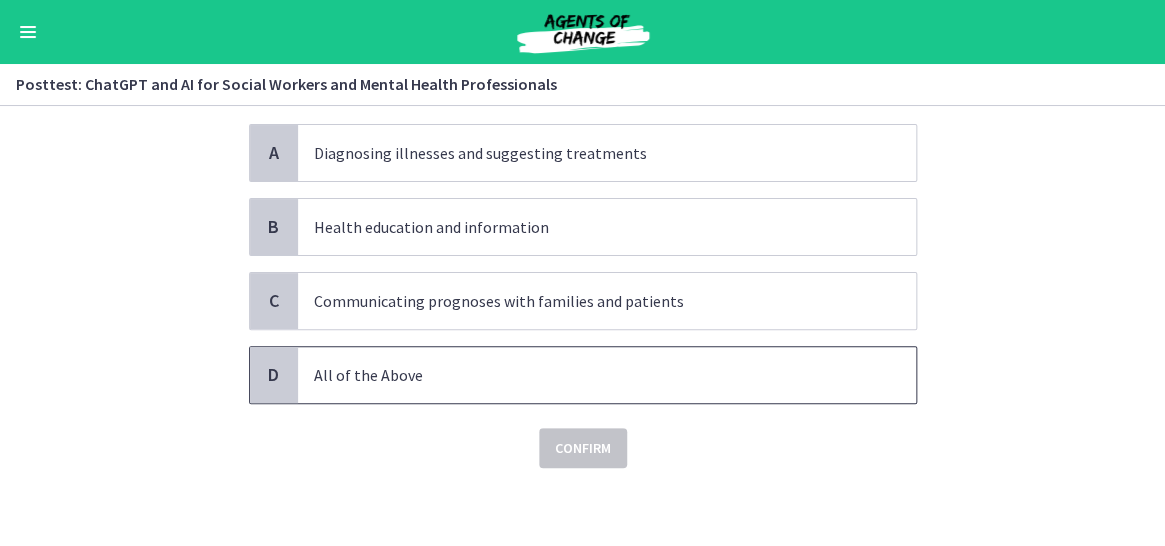 click on "All of the Above" at bounding box center [587, 375] 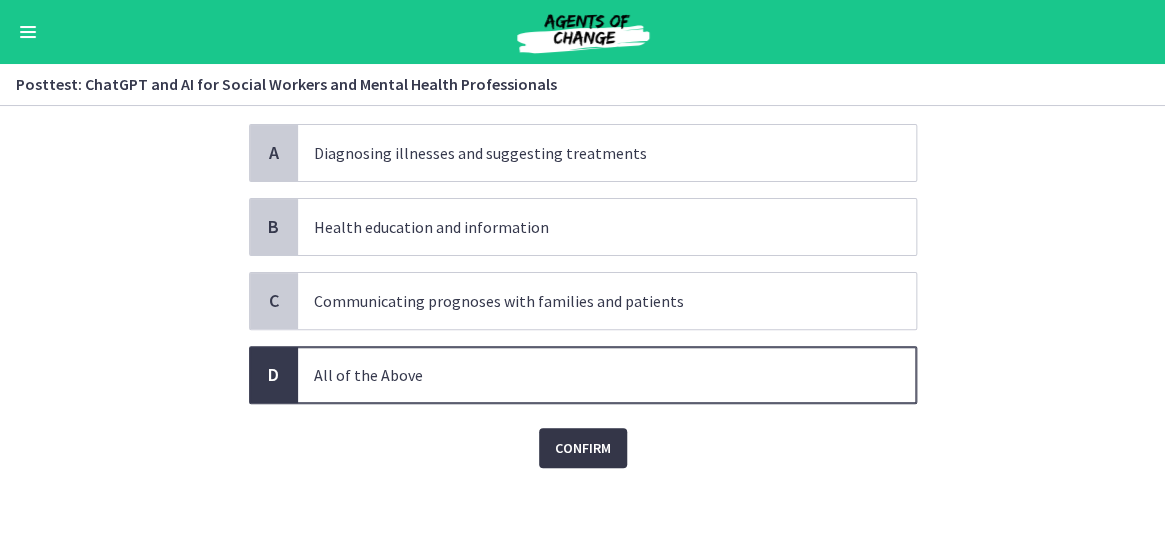 click on "Confirm" at bounding box center [583, 448] 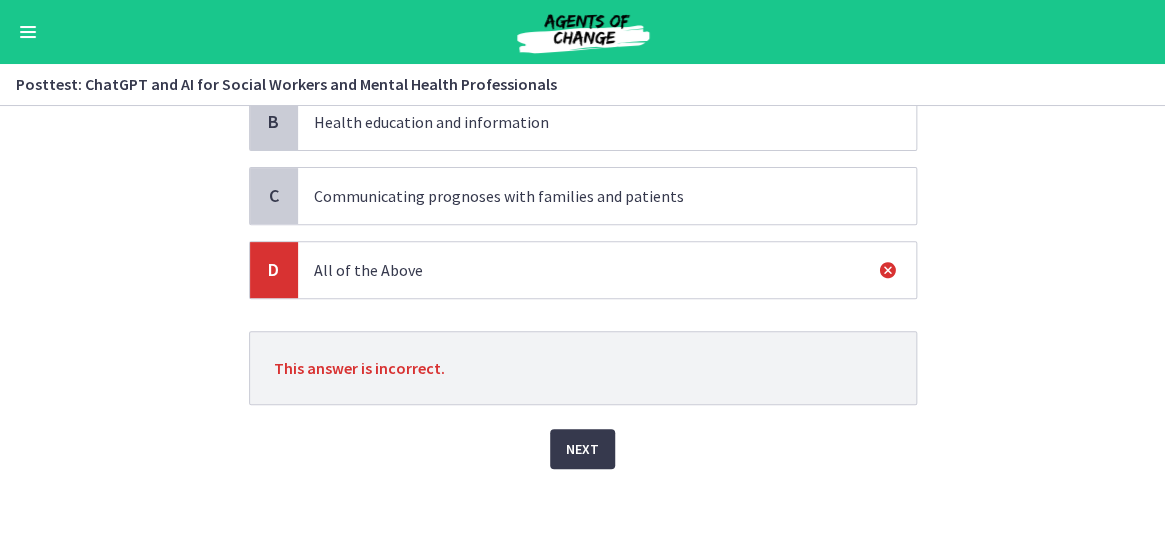 scroll, scrollTop: 238, scrollLeft: 0, axis: vertical 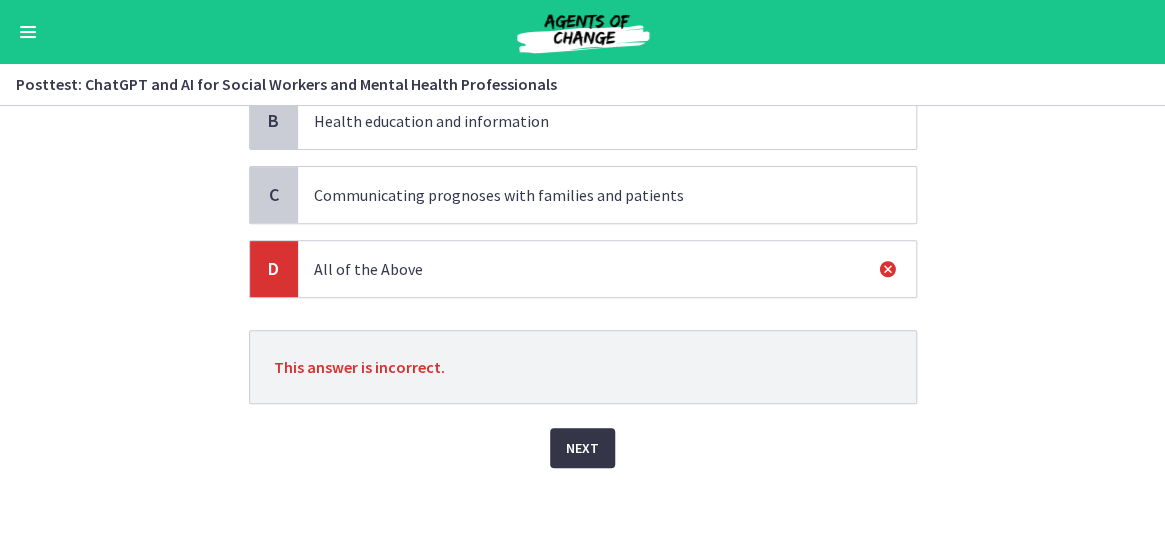 click on "Next" at bounding box center [582, 448] 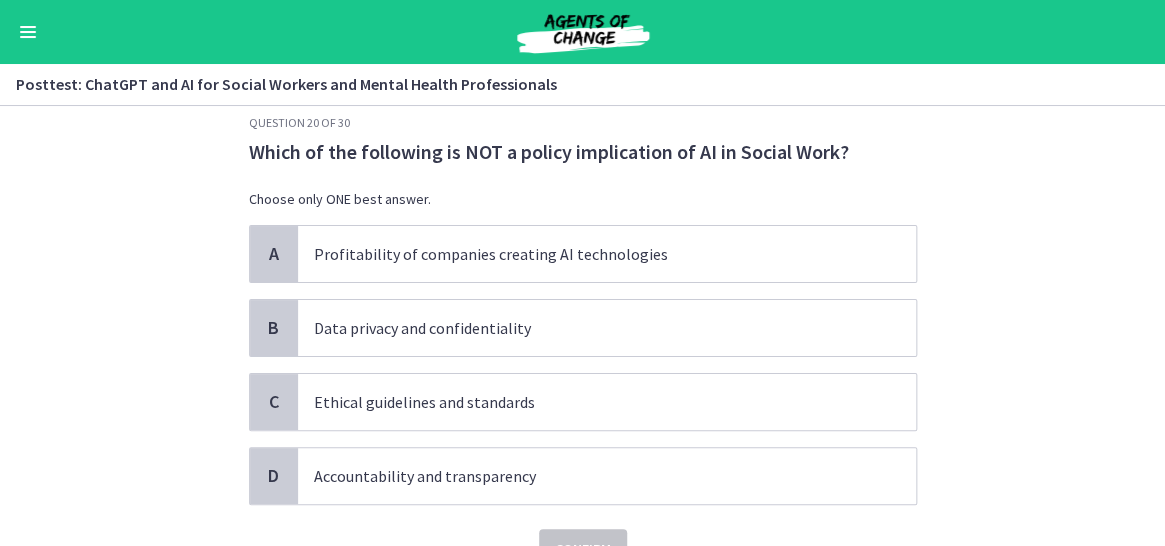 scroll, scrollTop: 0, scrollLeft: 0, axis: both 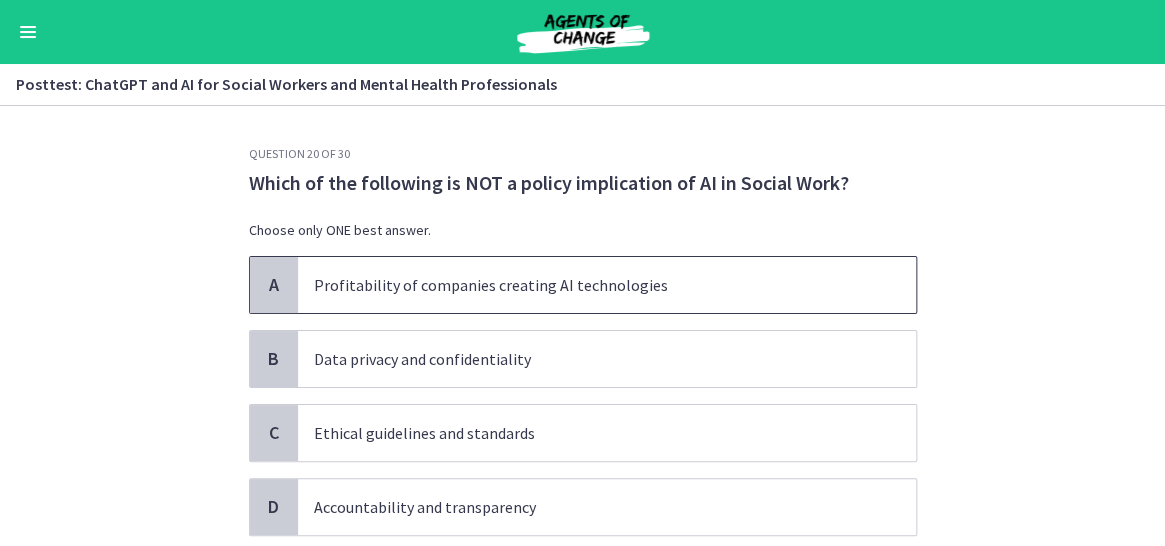 click on "Profitability of companies creating AI technologies" at bounding box center [587, 285] 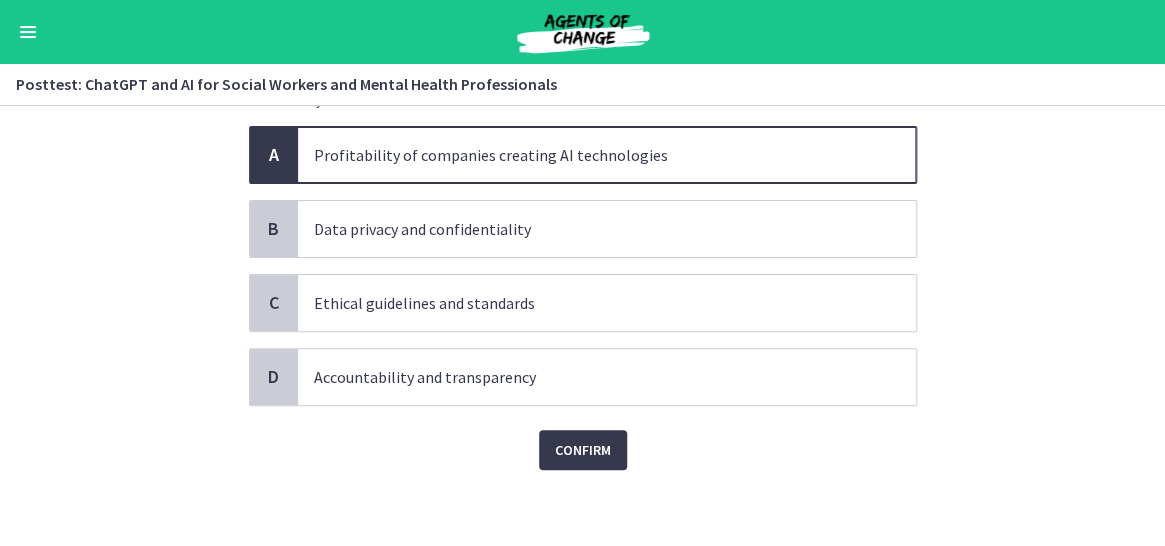scroll, scrollTop: 132, scrollLeft: 0, axis: vertical 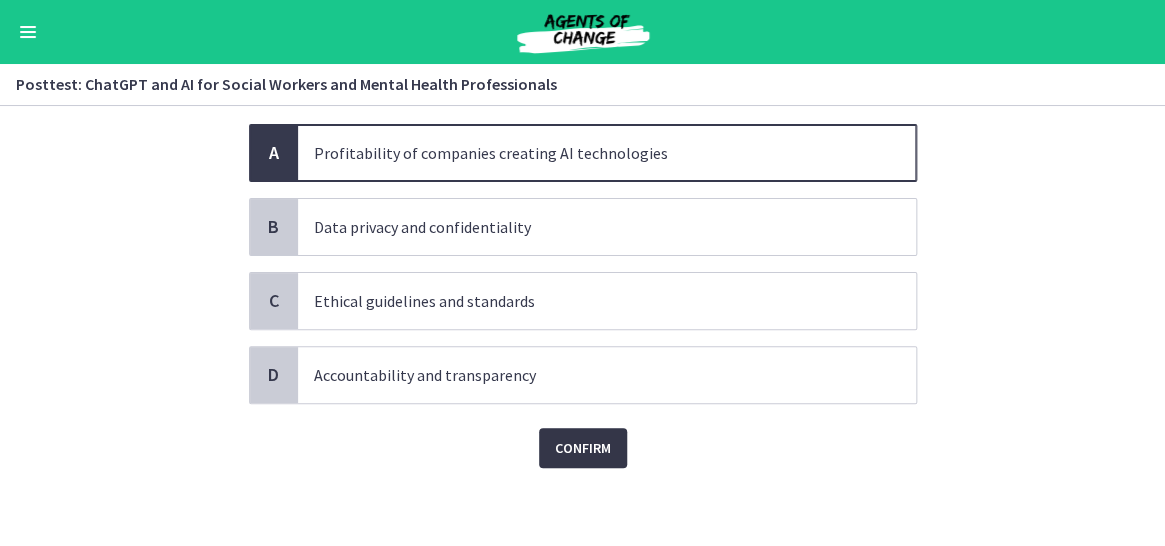 click on "Confirm" at bounding box center (583, 448) 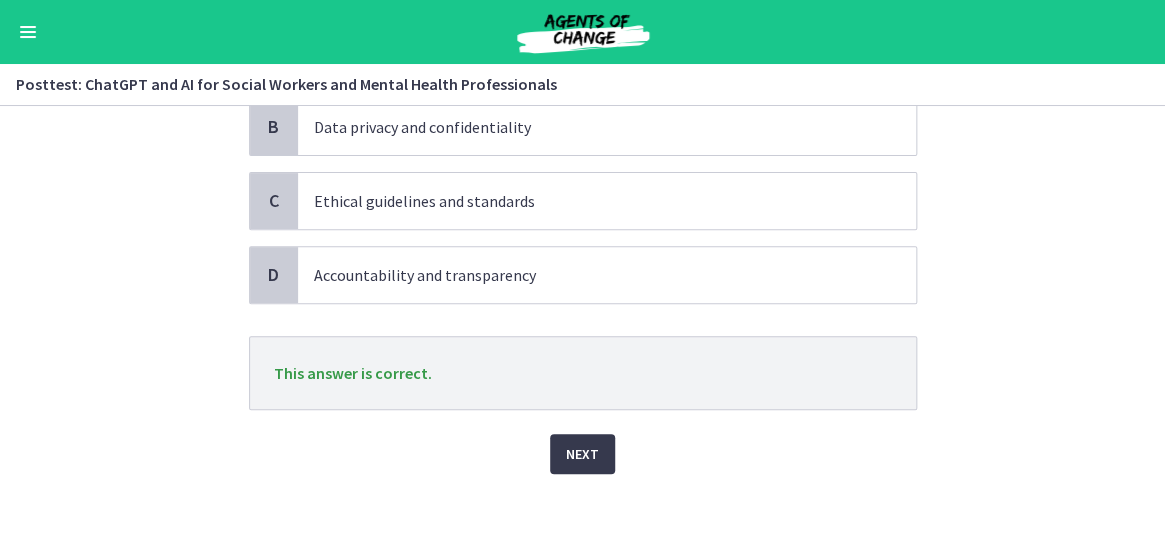 scroll, scrollTop: 238, scrollLeft: 0, axis: vertical 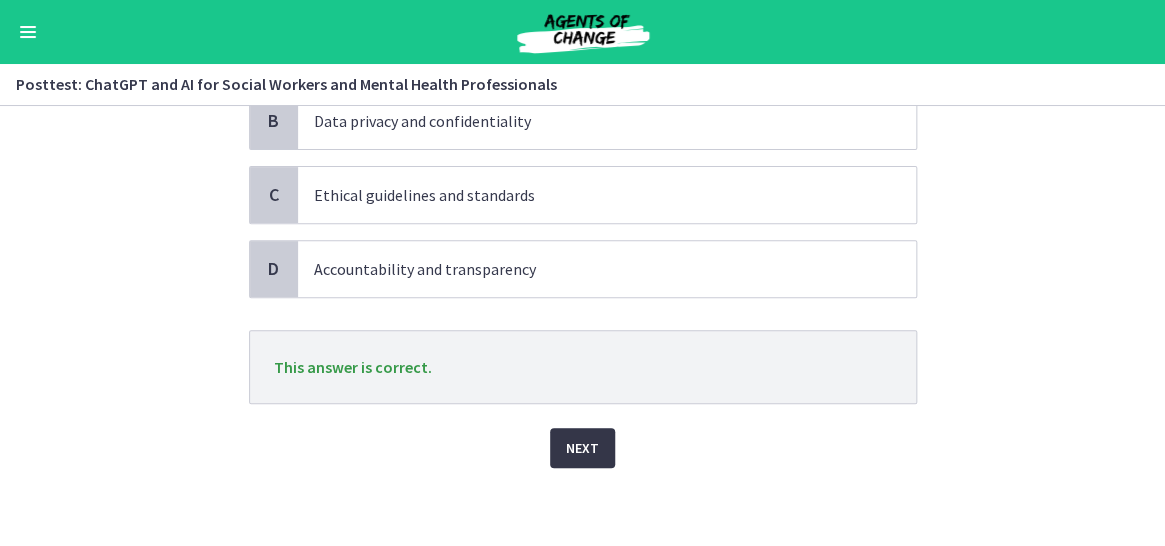 click on "Next" at bounding box center (582, 448) 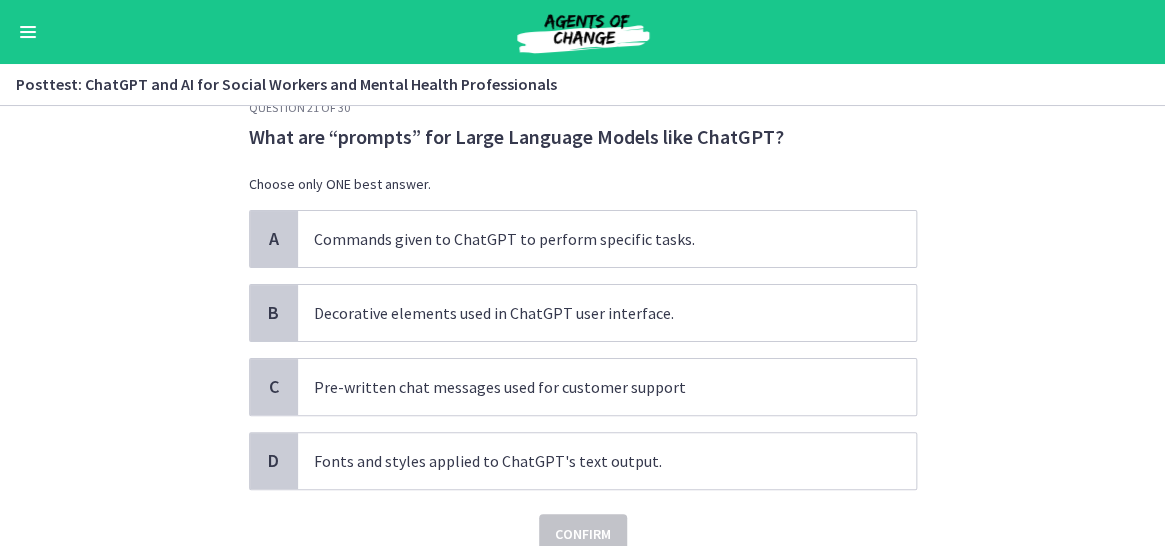 scroll, scrollTop: 0, scrollLeft: 0, axis: both 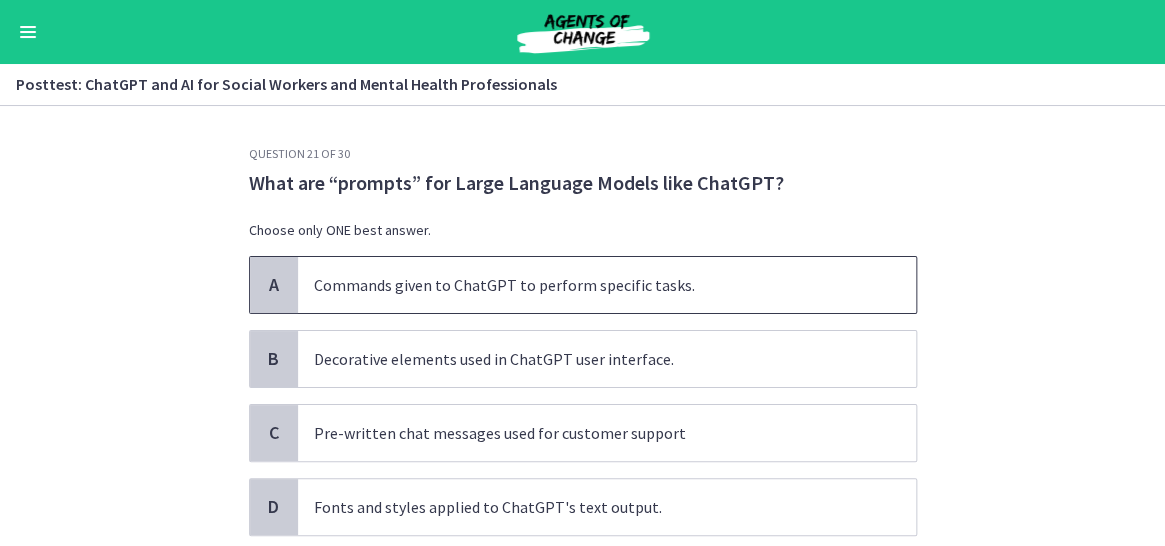 click on "Commands given to ChatGPT to perform specific tasks." at bounding box center (587, 285) 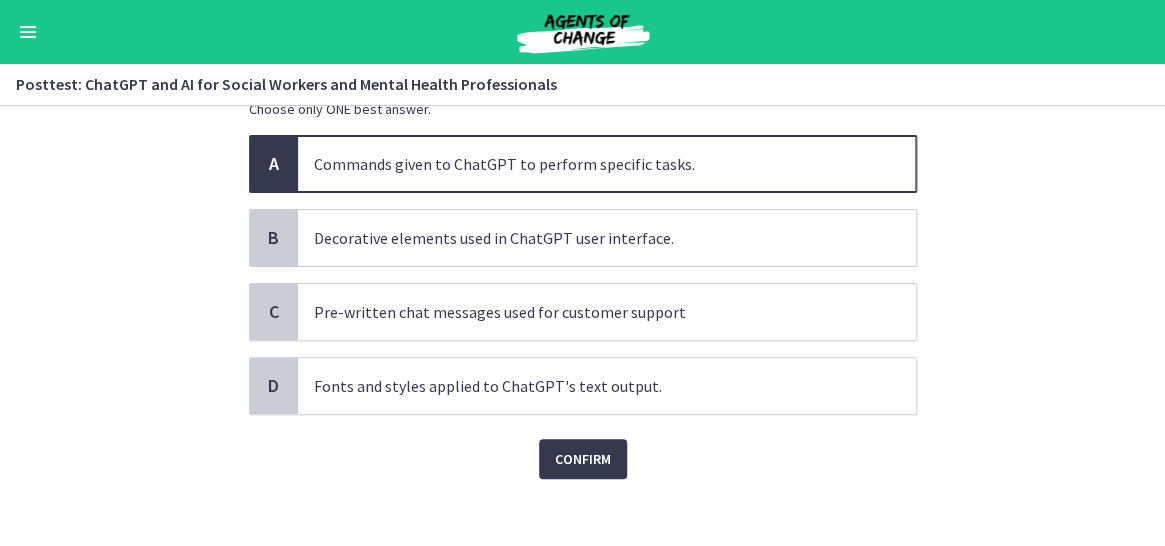 scroll, scrollTop: 132, scrollLeft: 0, axis: vertical 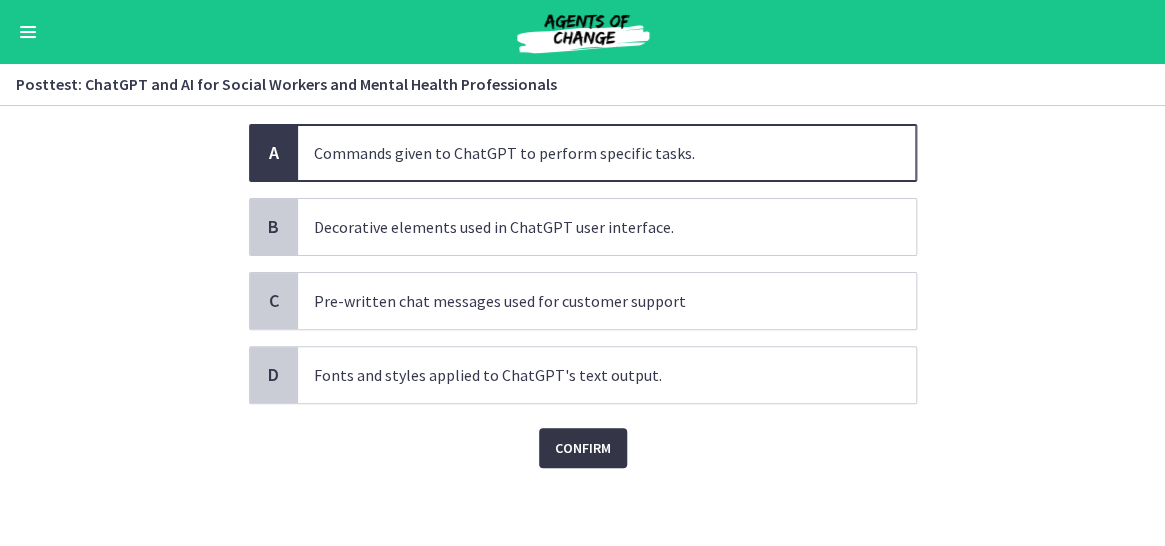click on "Confirm" at bounding box center (583, 448) 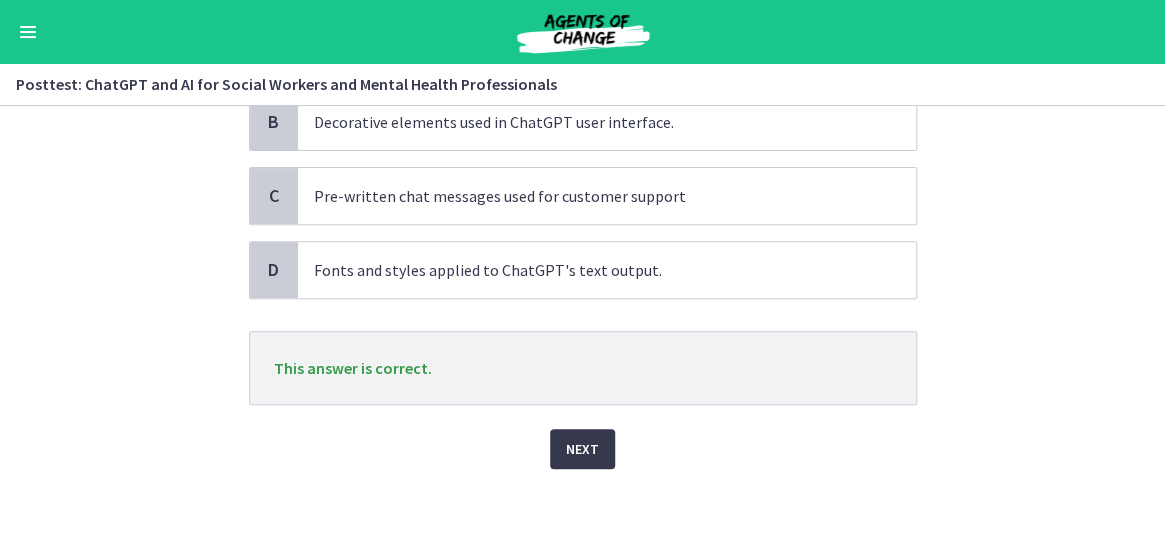 scroll, scrollTop: 238, scrollLeft: 0, axis: vertical 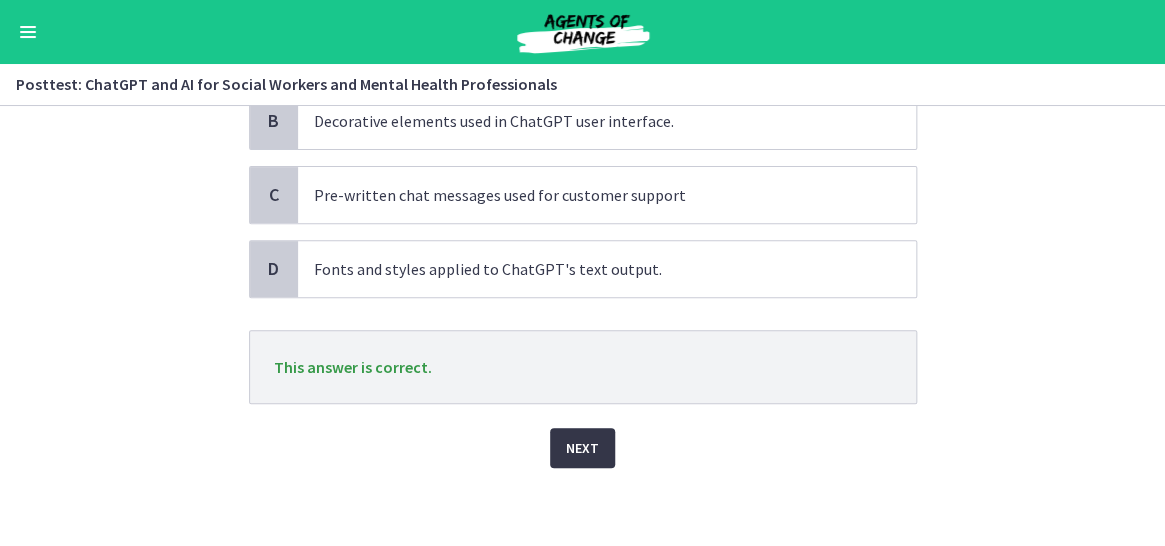 click on "Next" at bounding box center (582, 448) 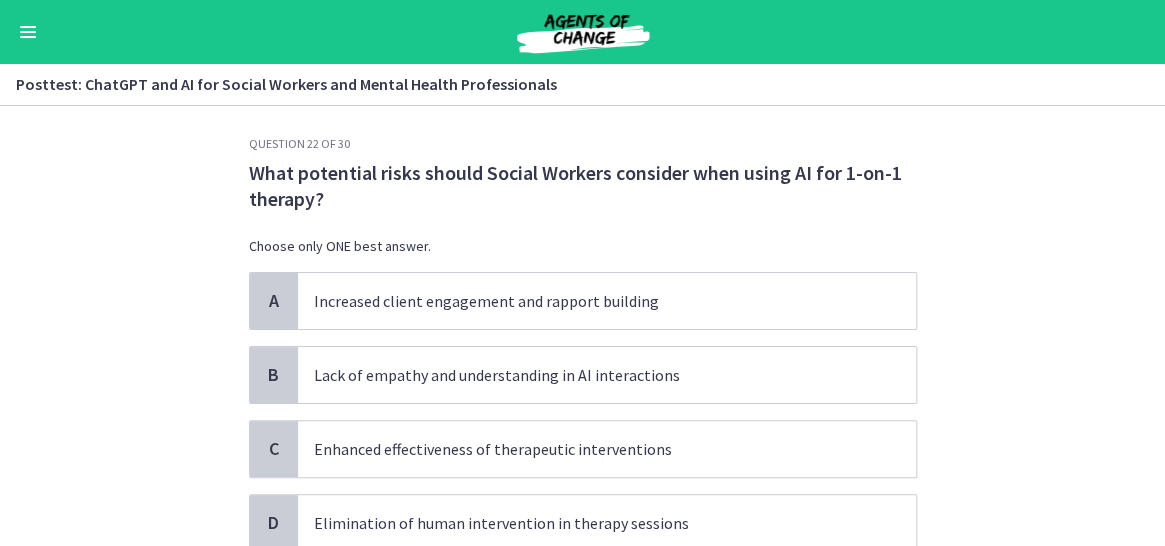 scroll, scrollTop: 0, scrollLeft: 0, axis: both 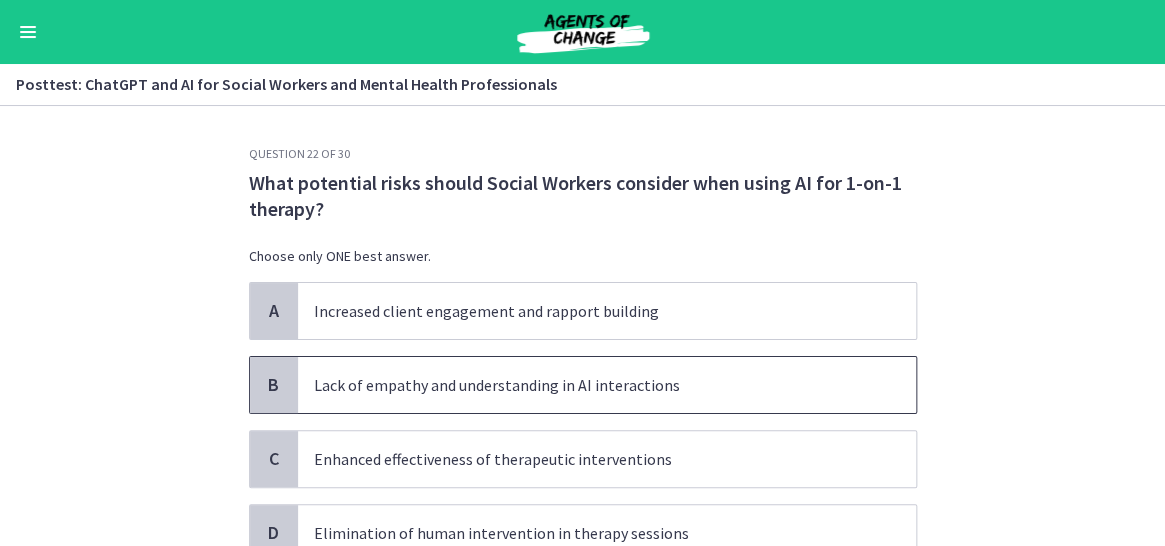click on "Lack of empathy and understanding in AI interactions" at bounding box center (607, 385) 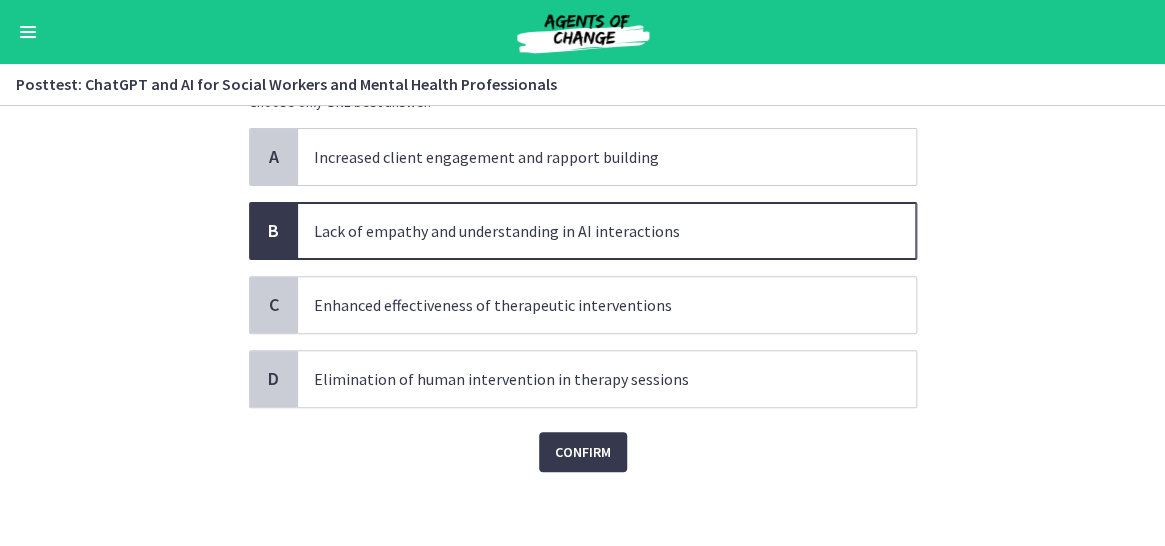 scroll, scrollTop: 159, scrollLeft: 0, axis: vertical 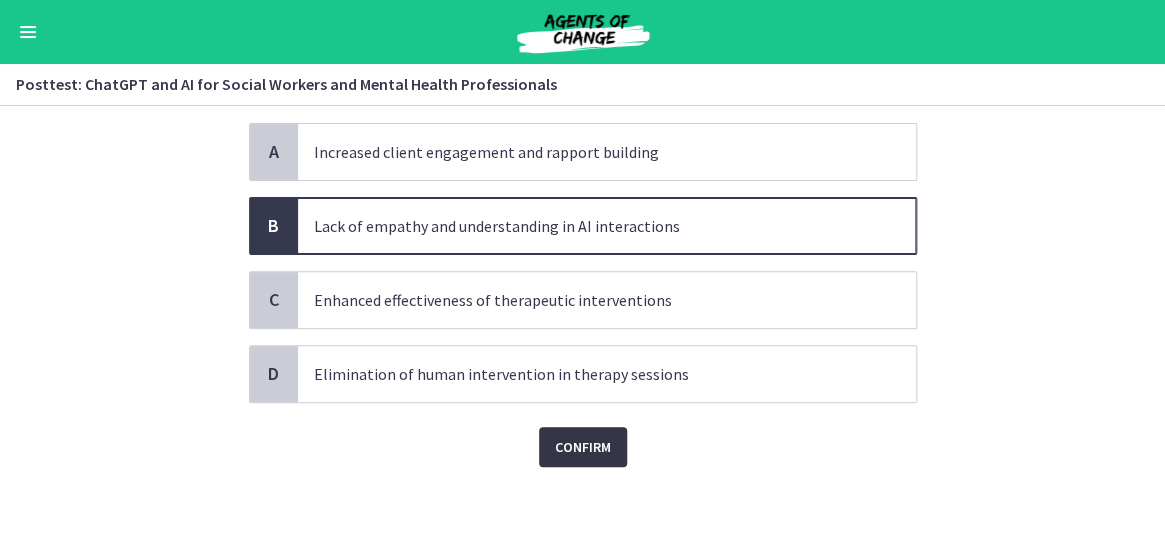 click on "Confirm" at bounding box center (583, 447) 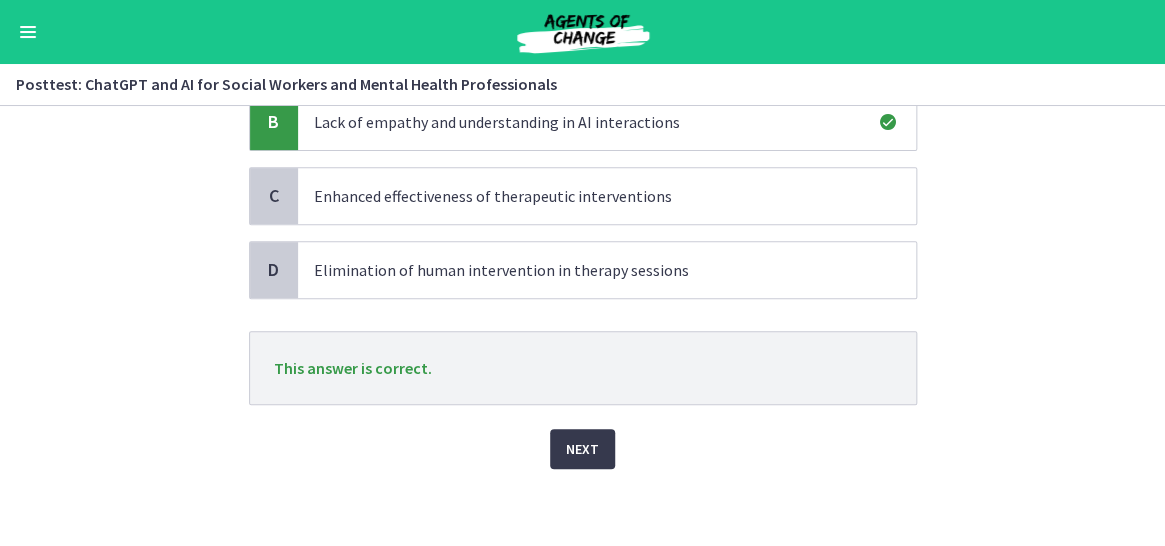 scroll, scrollTop: 264, scrollLeft: 0, axis: vertical 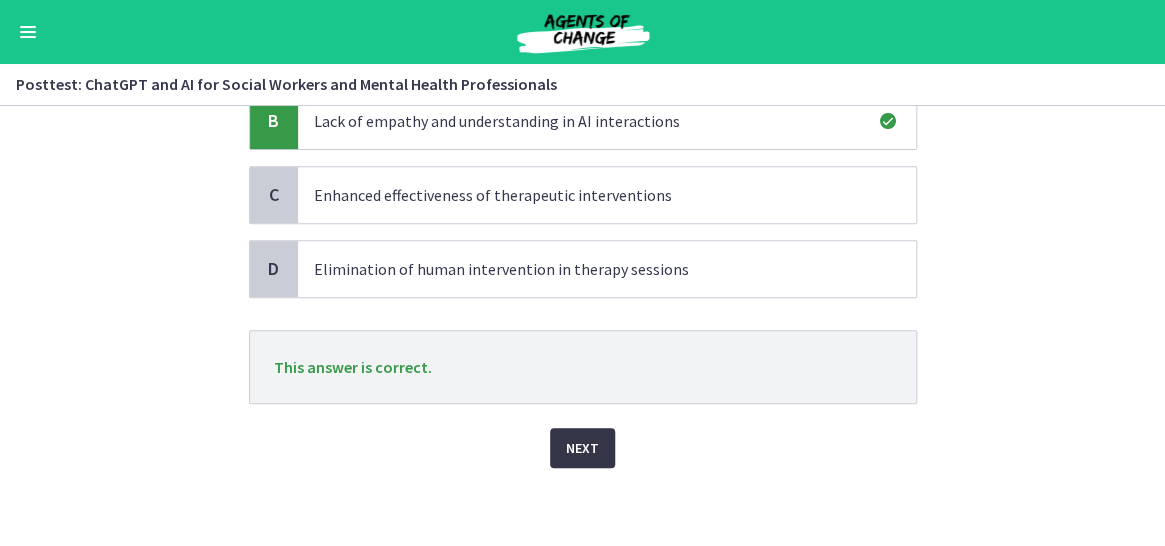 click on "Next" at bounding box center [582, 448] 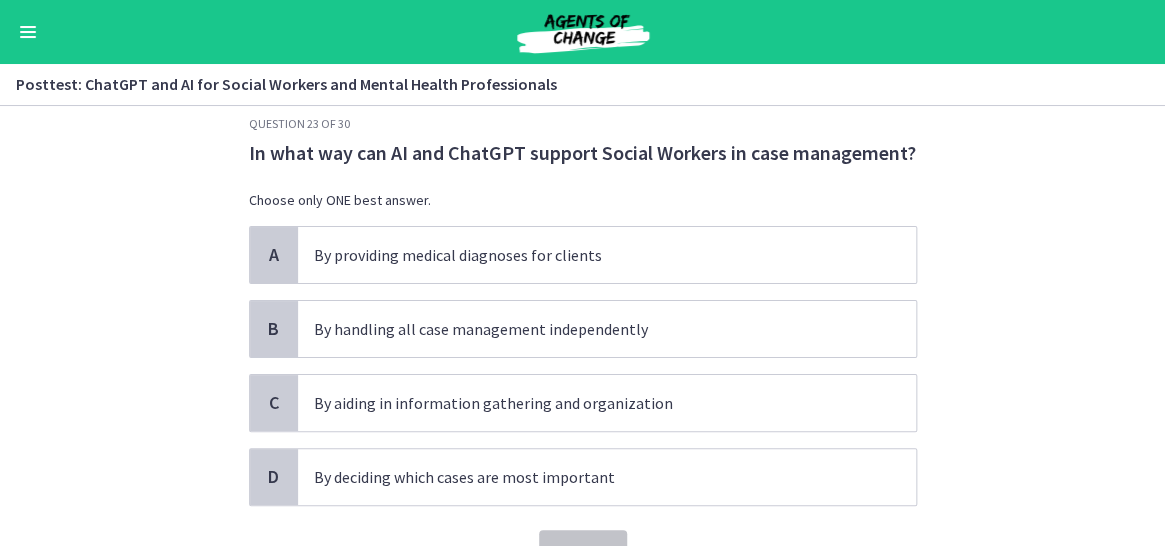 scroll, scrollTop: 0, scrollLeft: 0, axis: both 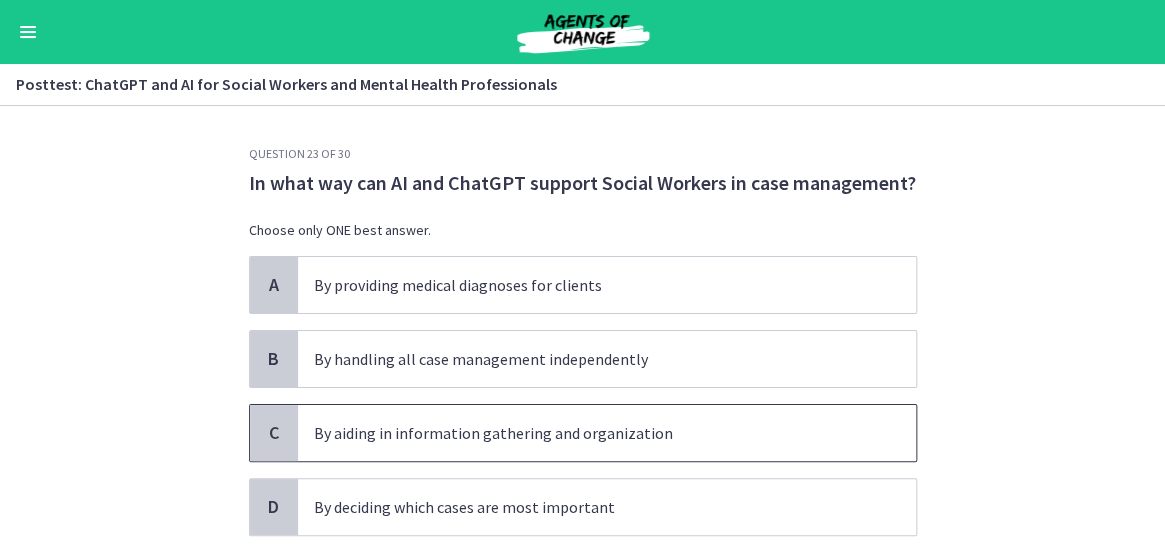 click on "By aiding in information gathering and organization" at bounding box center [587, 433] 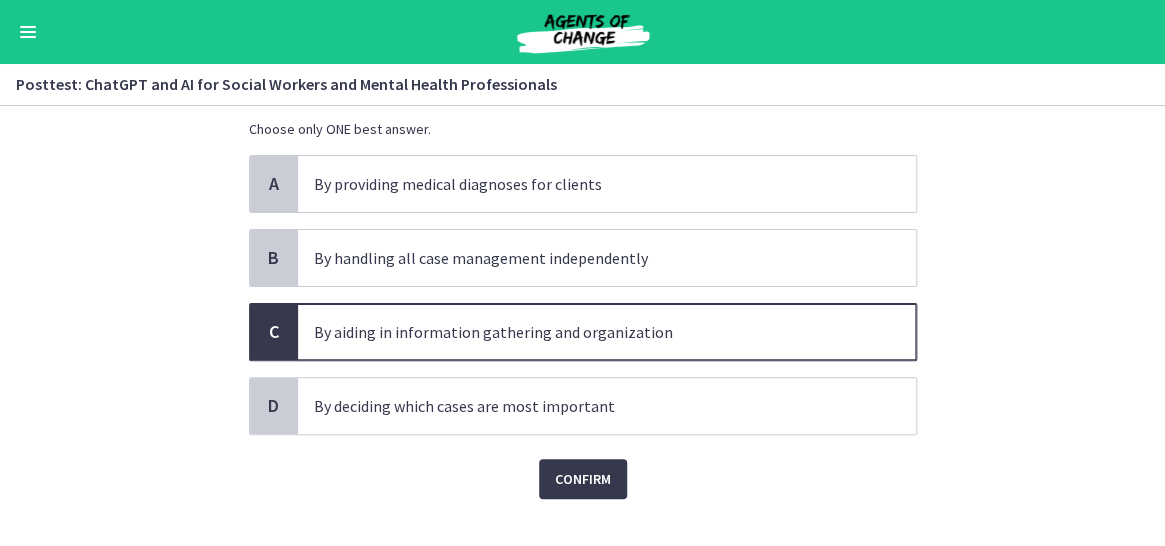 scroll, scrollTop: 132, scrollLeft: 0, axis: vertical 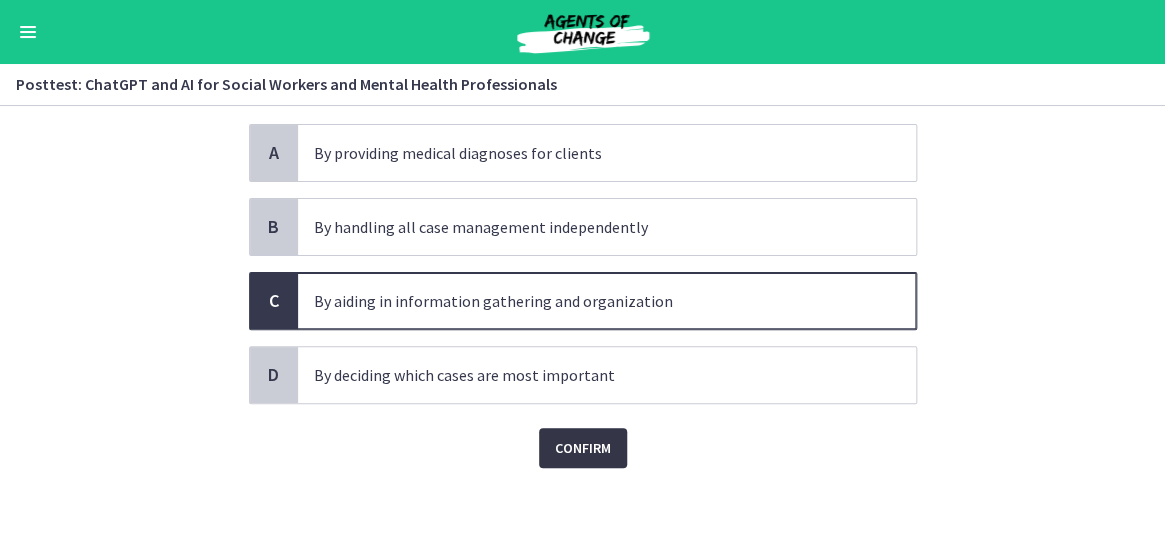 click on "Confirm" at bounding box center [583, 448] 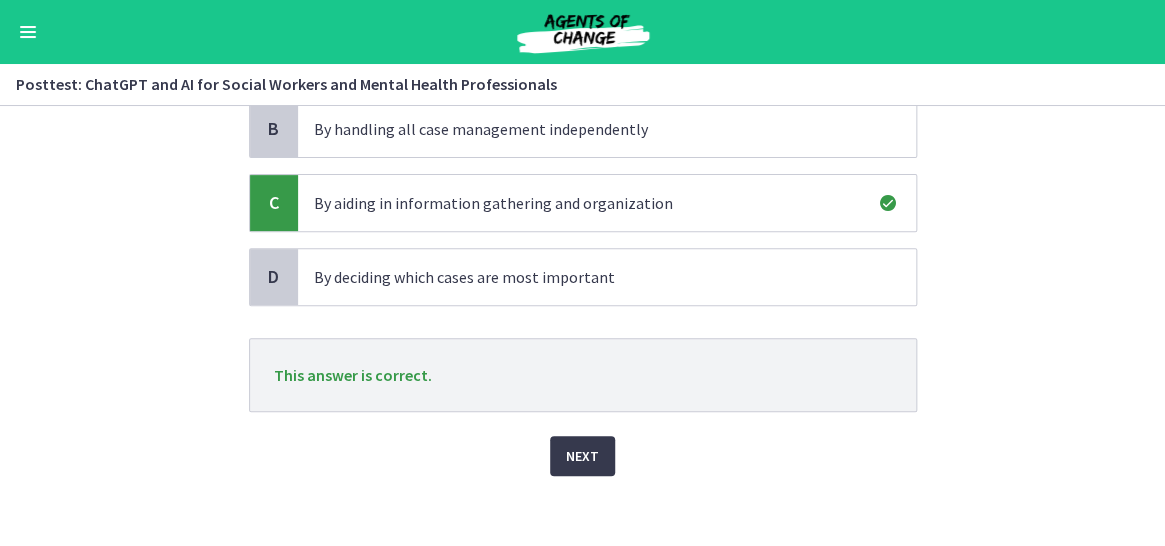 scroll, scrollTop: 238, scrollLeft: 0, axis: vertical 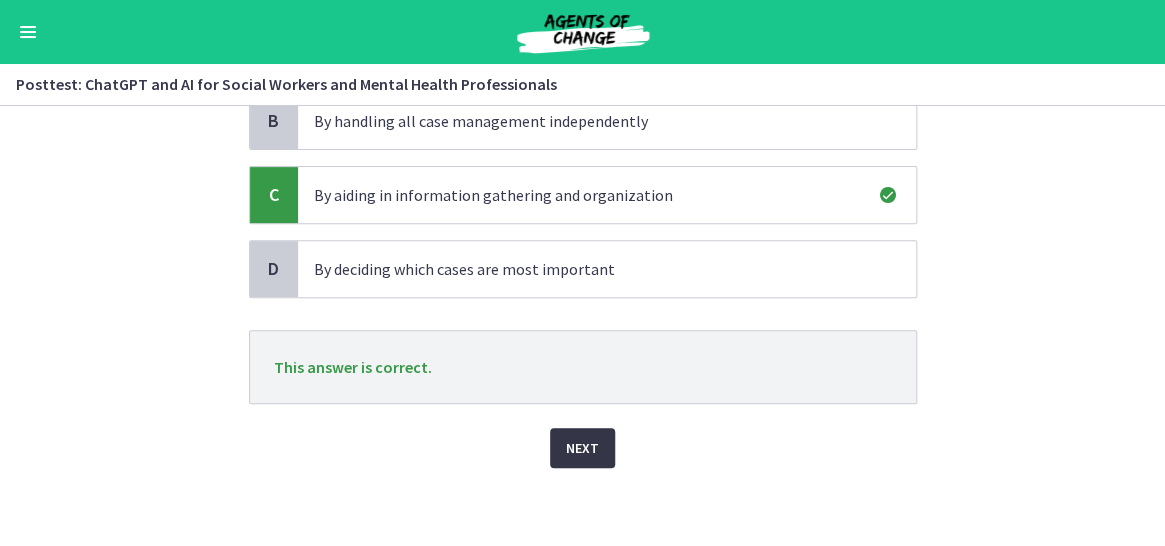 click on "Next" at bounding box center [582, 448] 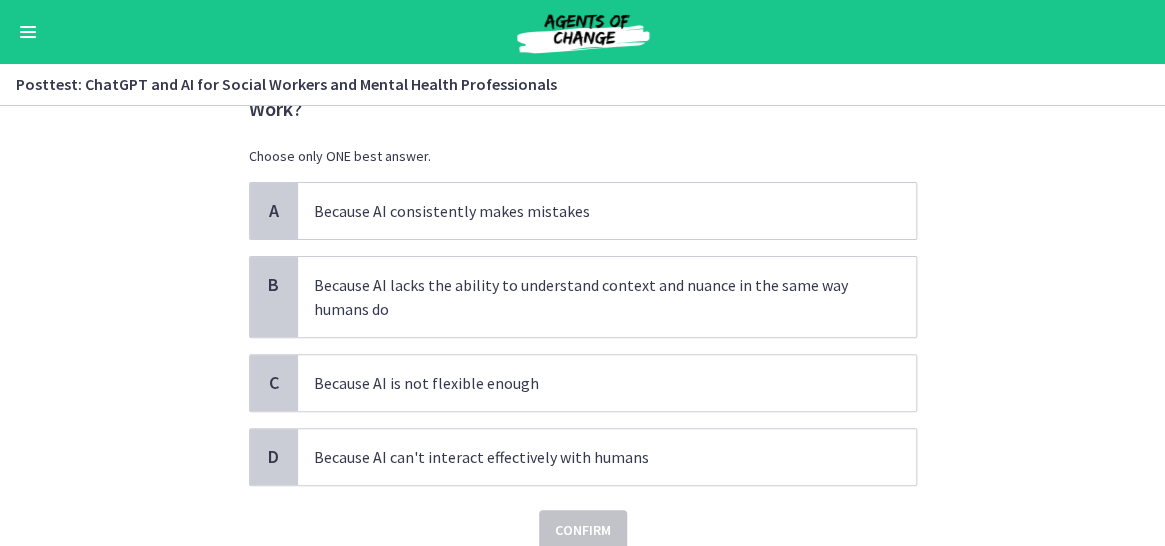 scroll, scrollTop: 0, scrollLeft: 0, axis: both 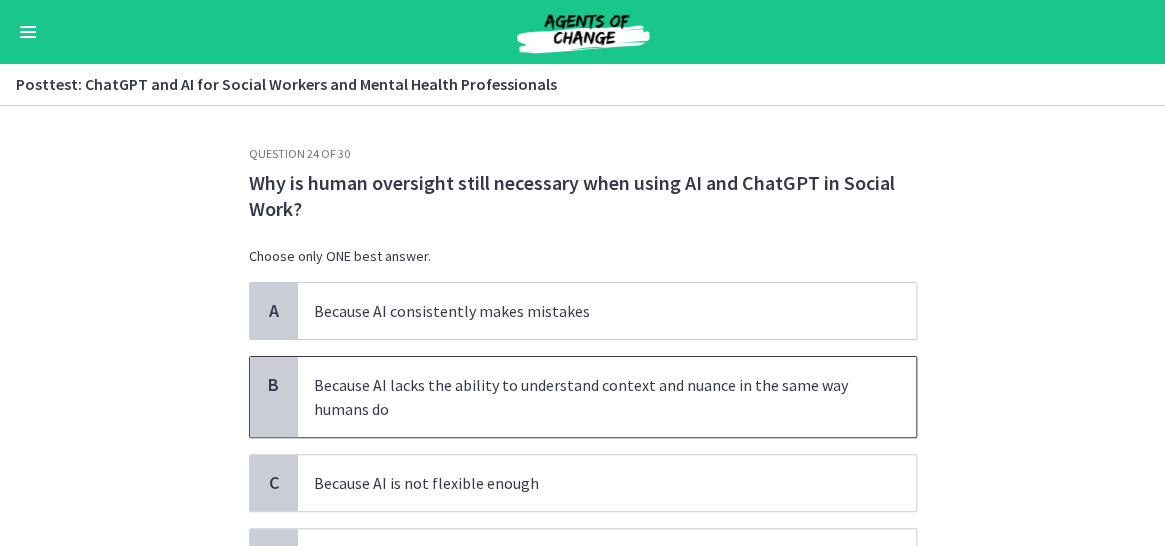 click on "Because AI lacks the ability to understand context and nuance in the same way humans do" at bounding box center [587, 397] 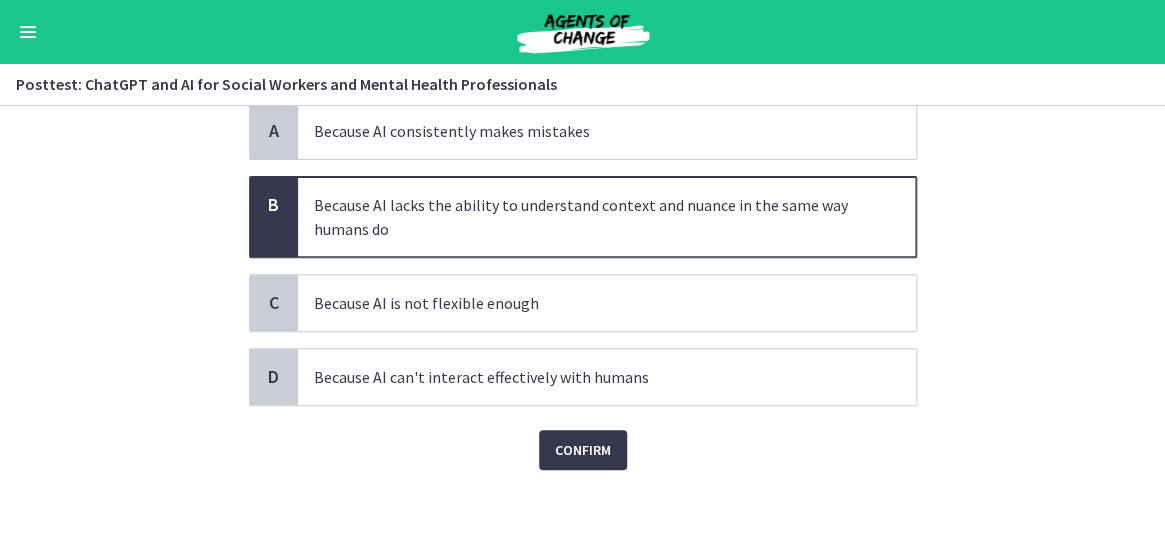 scroll, scrollTop: 182, scrollLeft: 0, axis: vertical 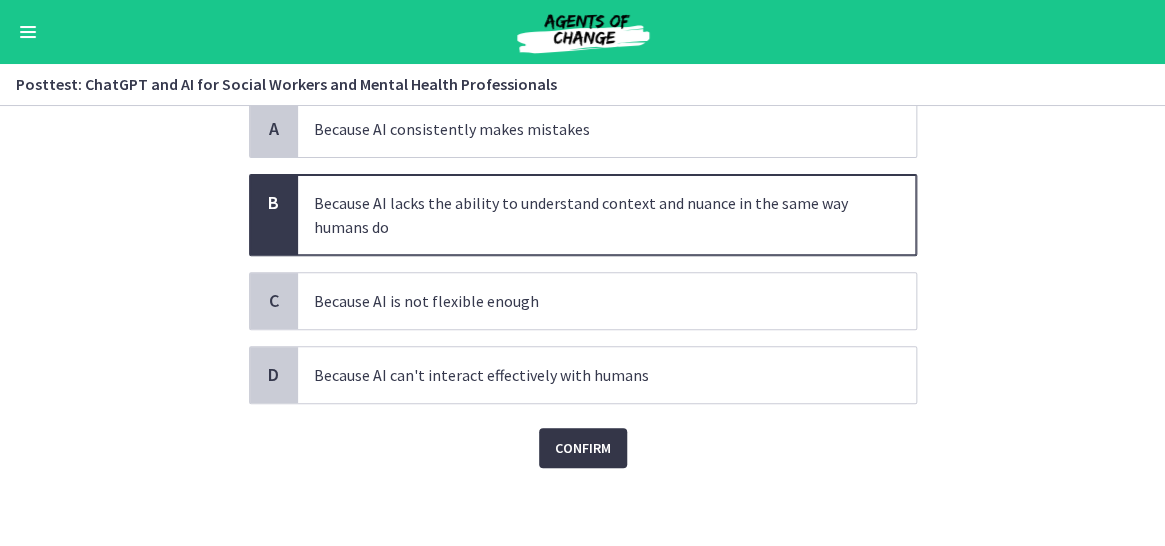 click on "Confirm" at bounding box center [583, 448] 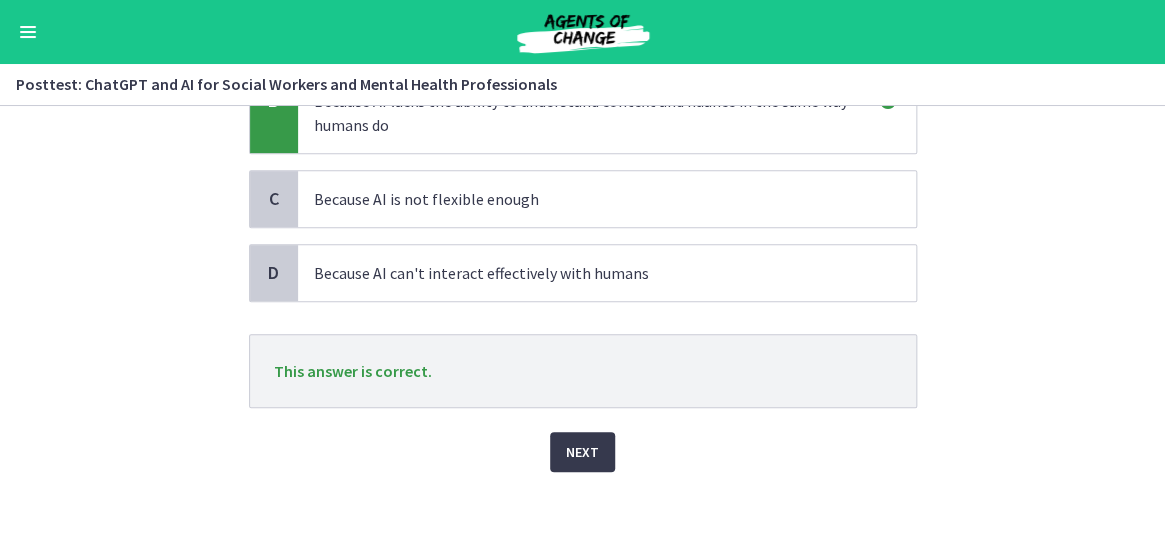 scroll, scrollTop: 288, scrollLeft: 0, axis: vertical 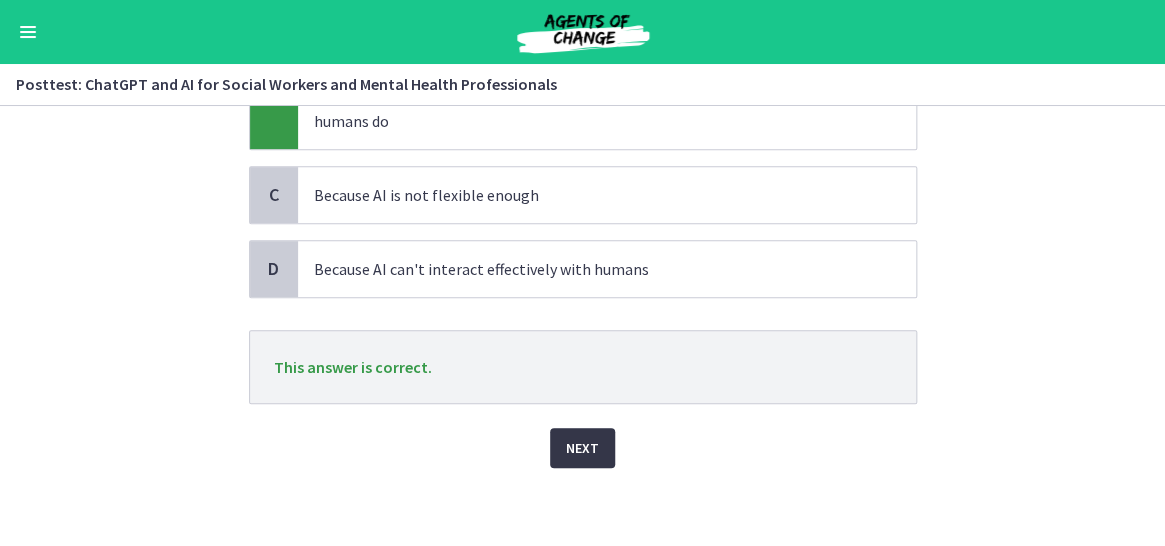 click on "Next" at bounding box center [582, 448] 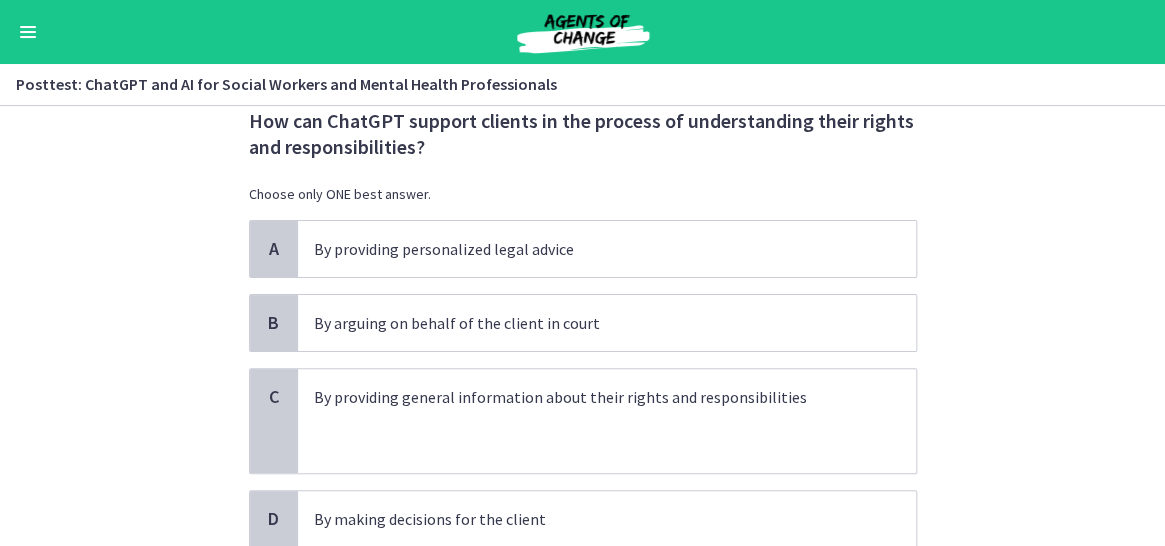 scroll, scrollTop: 107, scrollLeft: 0, axis: vertical 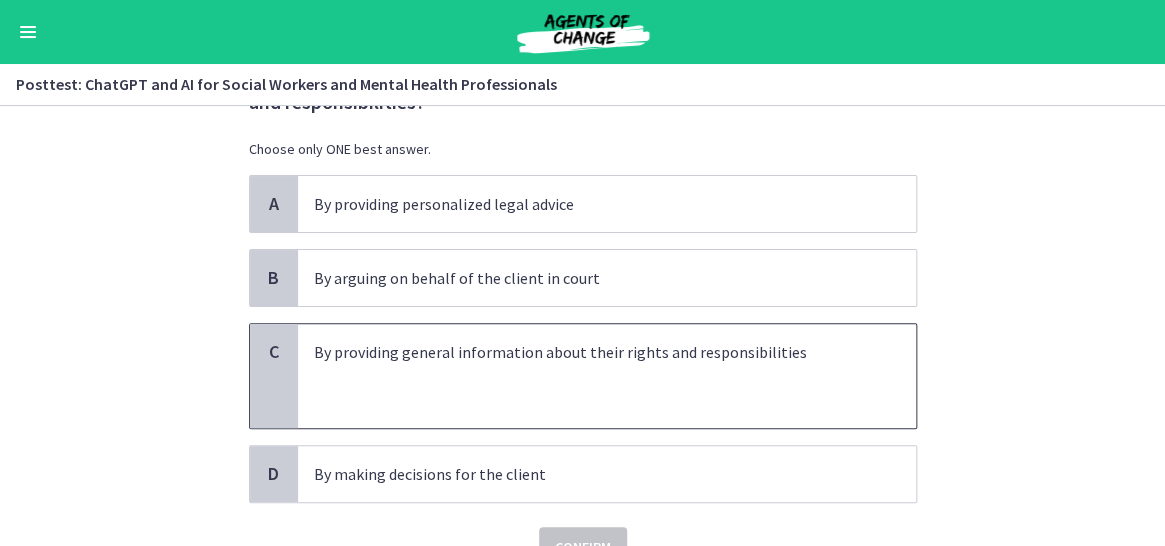 click at bounding box center (587, 376) 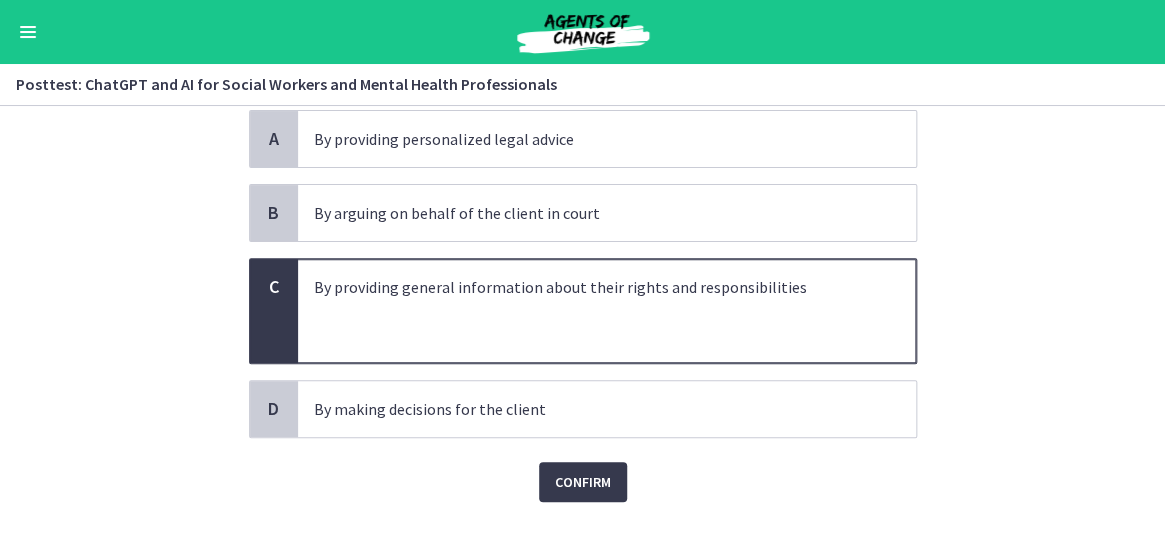 scroll, scrollTop: 207, scrollLeft: 0, axis: vertical 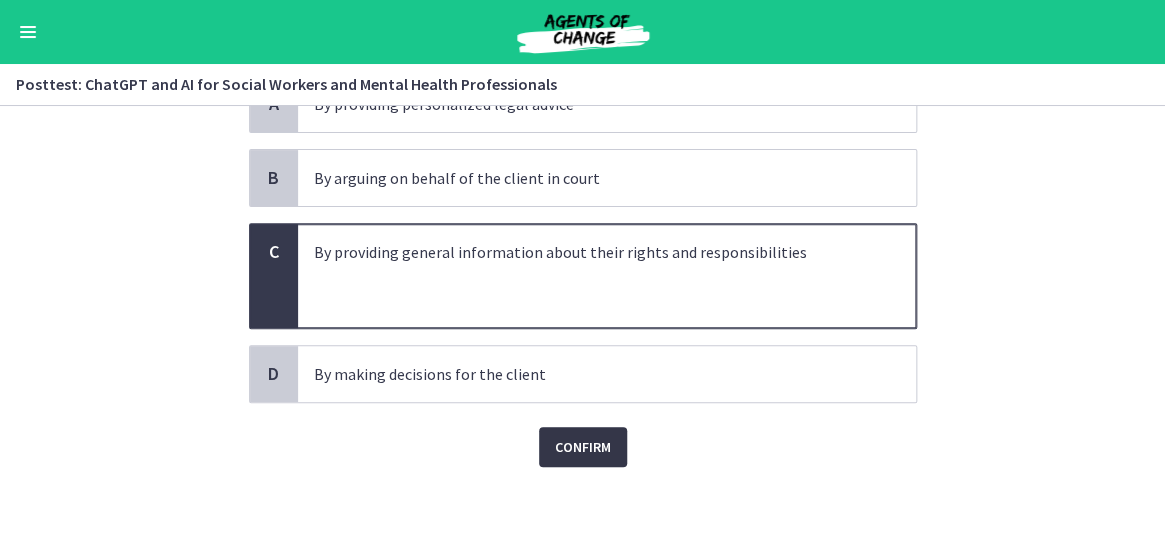 click on "Confirm" at bounding box center [583, 447] 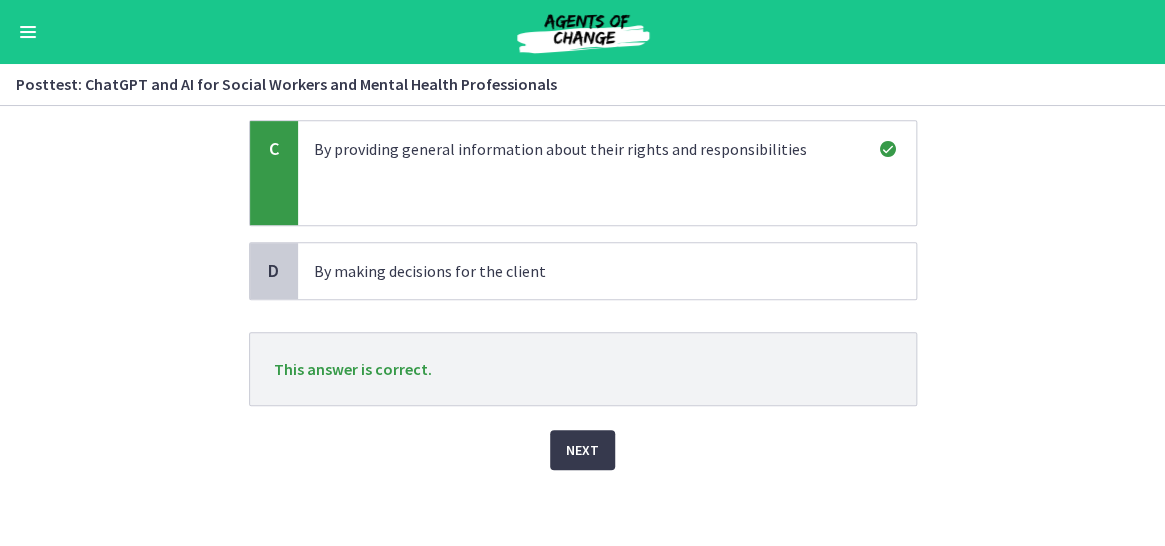 scroll, scrollTop: 312, scrollLeft: 0, axis: vertical 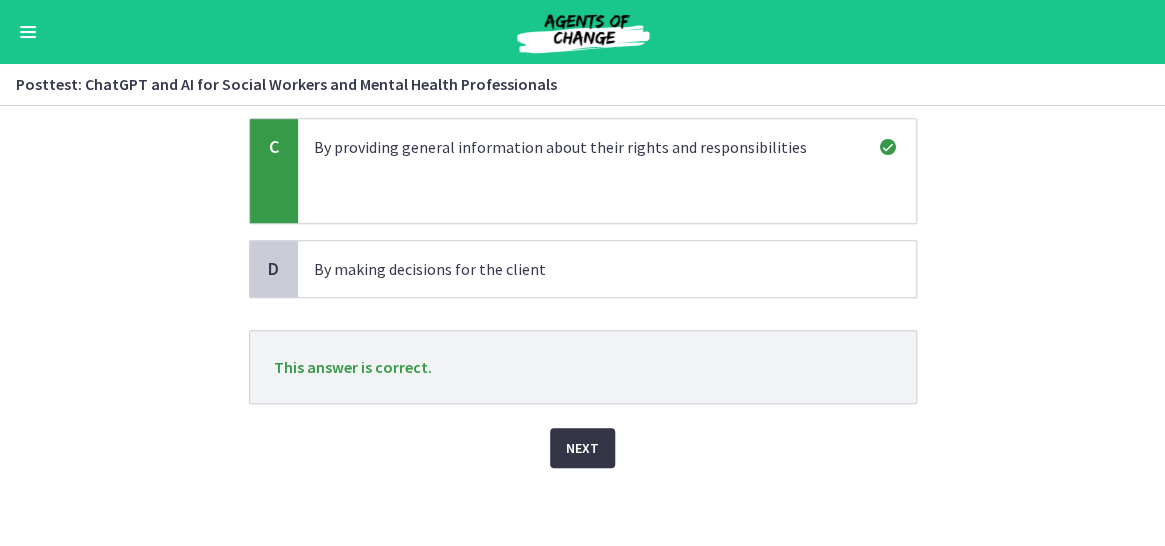 click on "Next" at bounding box center [582, 448] 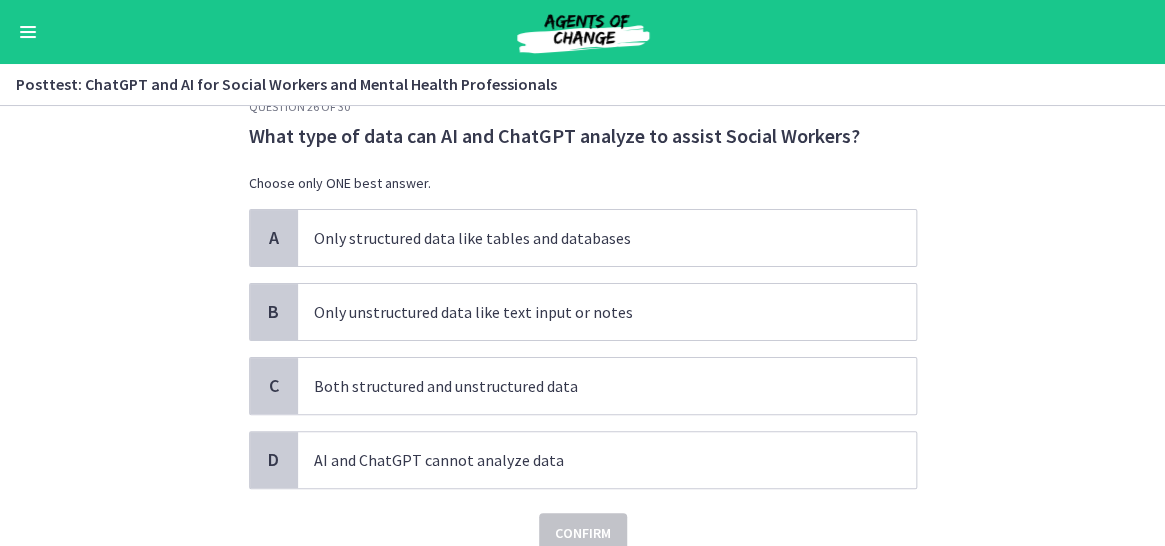 scroll, scrollTop: 0, scrollLeft: 0, axis: both 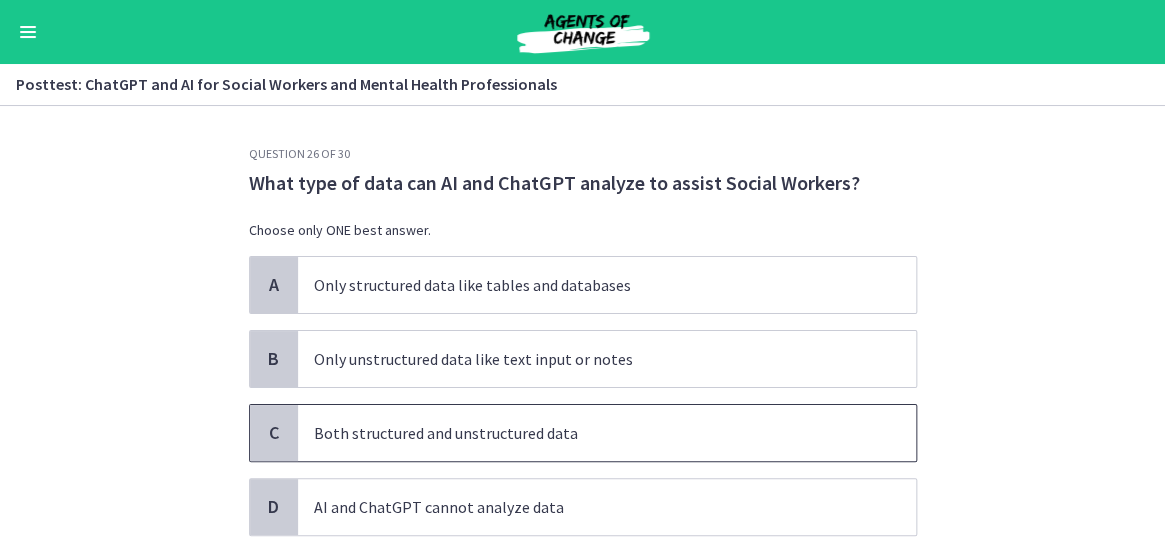click on "Both structured and unstructured data" at bounding box center [587, 433] 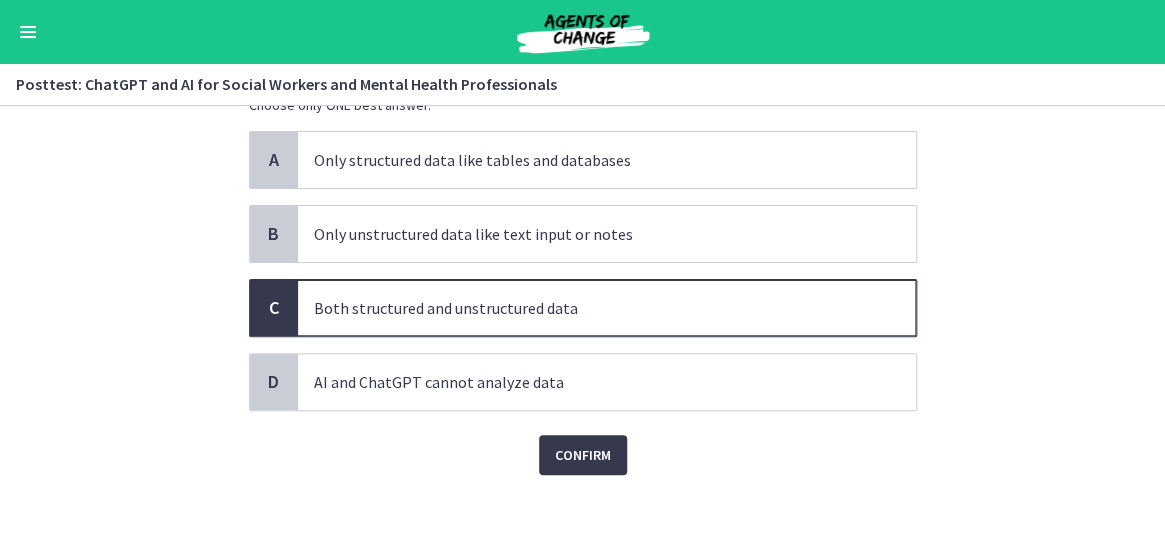 scroll, scrollTop: 132, scrollLeft: 0, axis: vertical 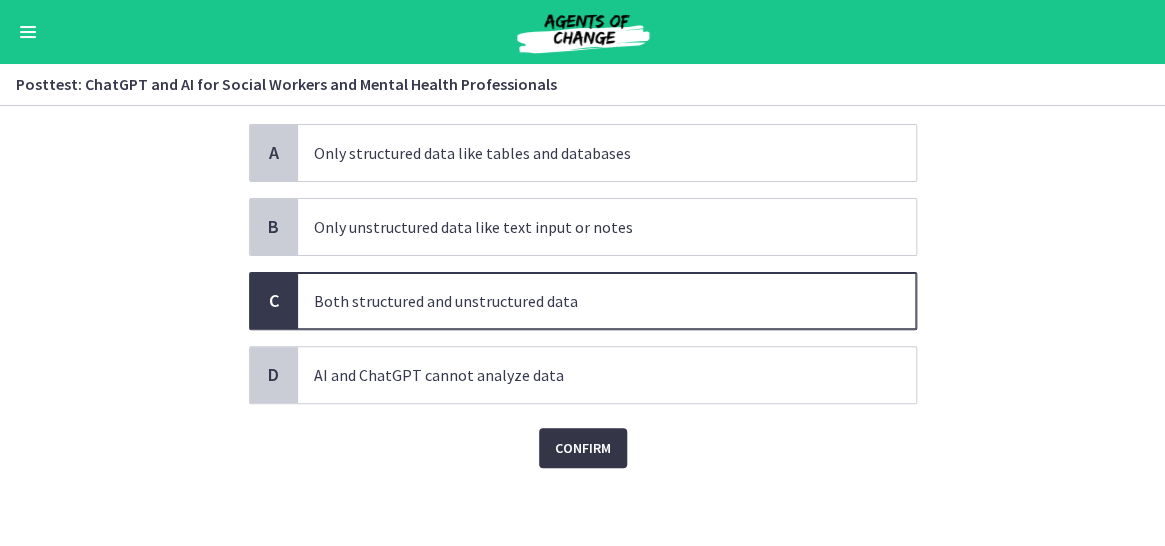 click on "Confirm" at bounding box center [583, 448] 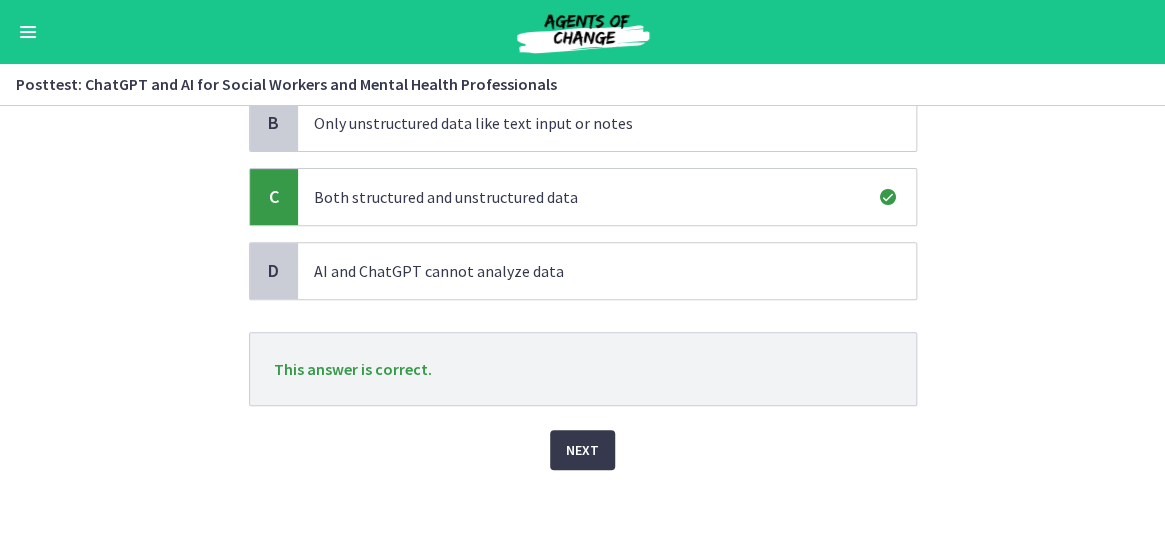scroll, scrollTop: 238, scrollLeft: 0, axis: vertical 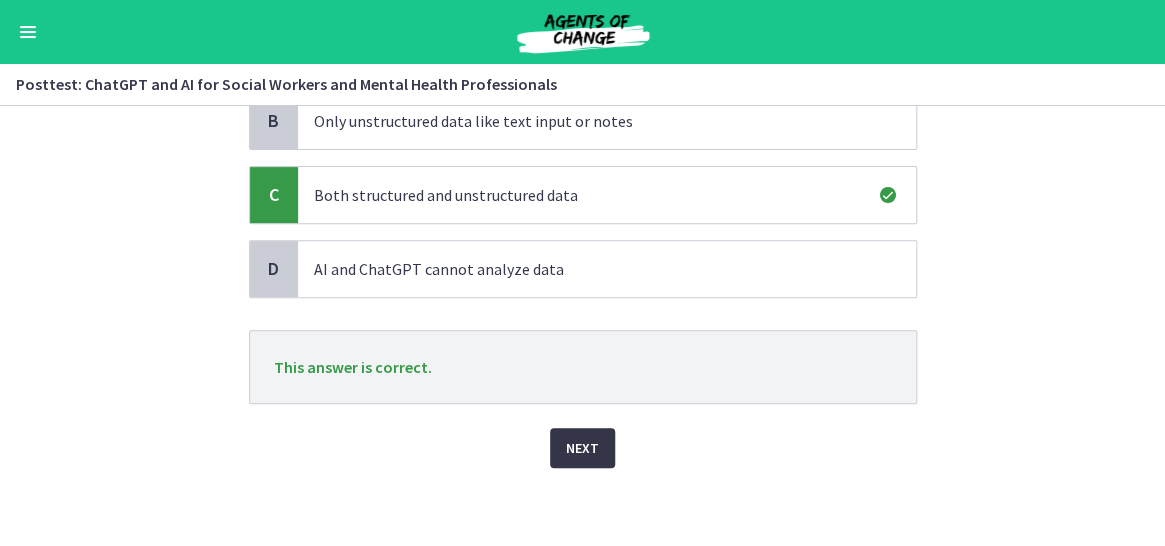 click on "Next" at bounding box center [582, 448] 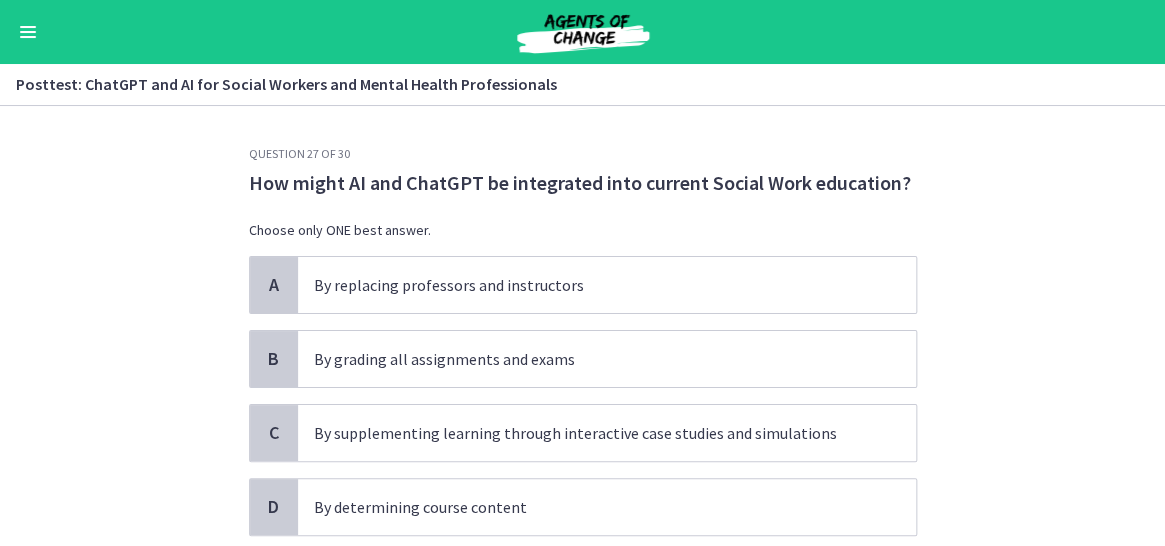 scroll, scrollTop: 100, scrollLeft: 0, axis: vertical 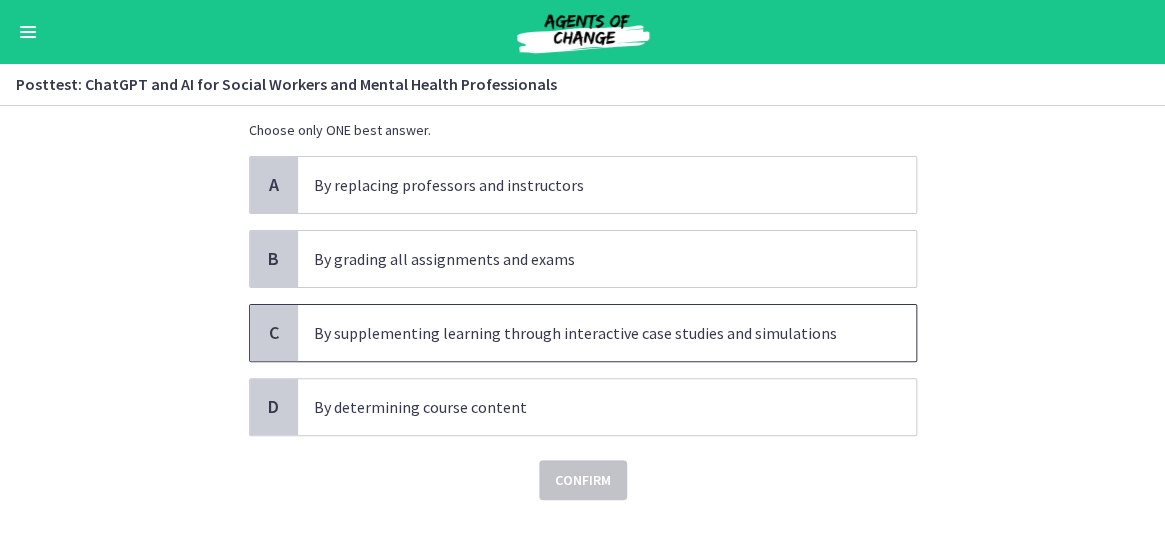 click on "By supplementing learning through interactive case studies and simulations" at bounding box center [587, 333] 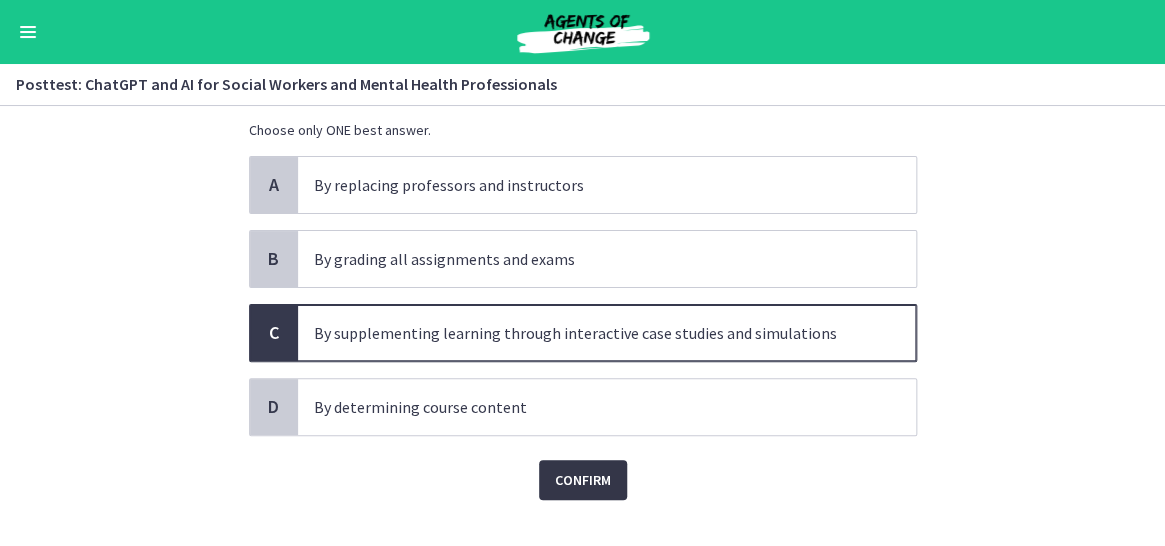 click on "Confirm" at bounding box center [583, 480] 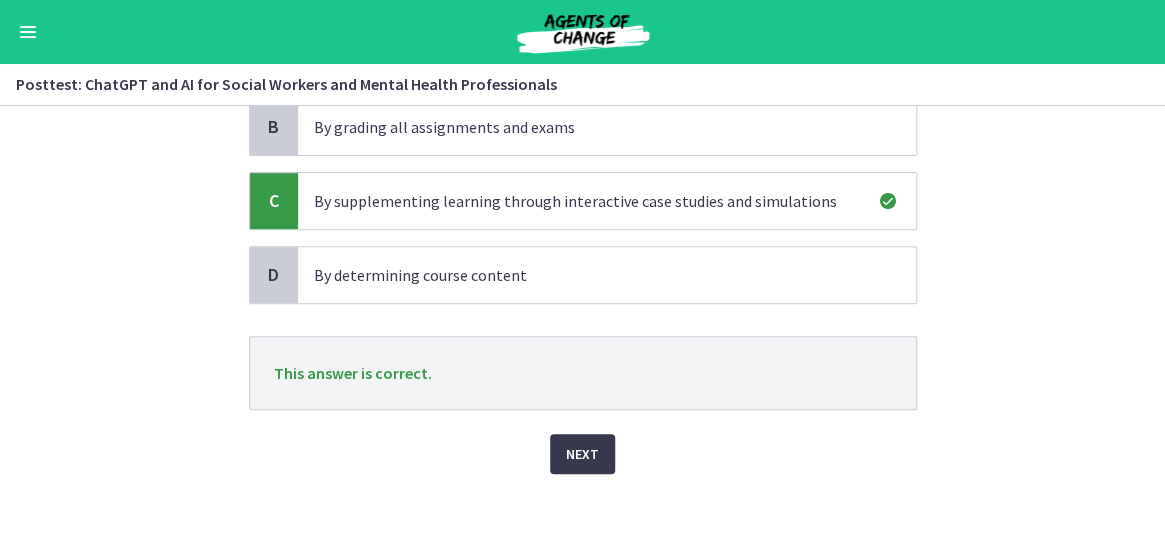scroll, scrollTop: 238, scrollLeft: 0, axis: vertical 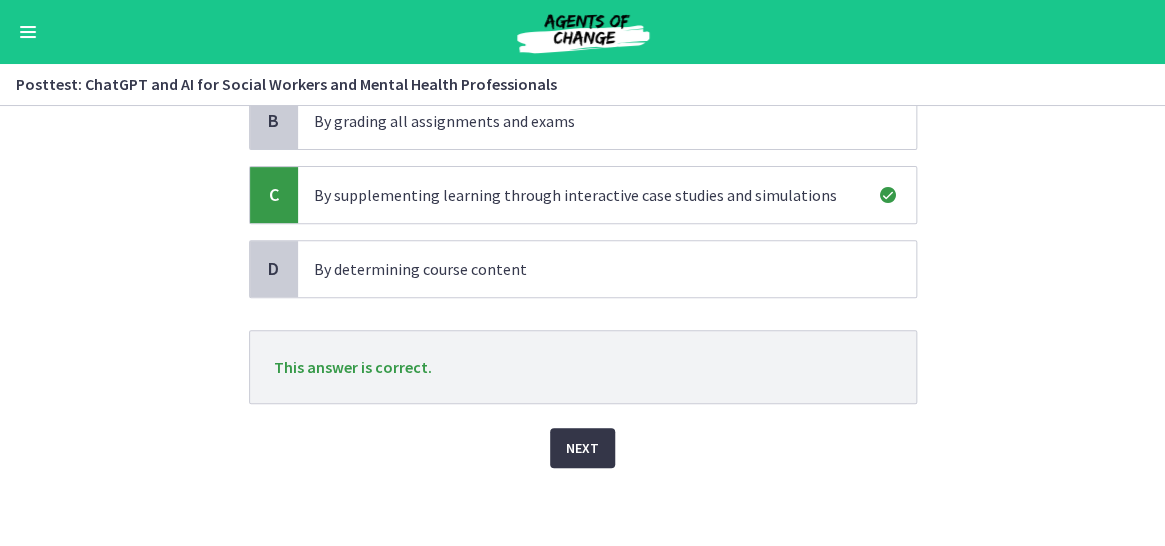 click on "Next" at bounding box center [582, 448] 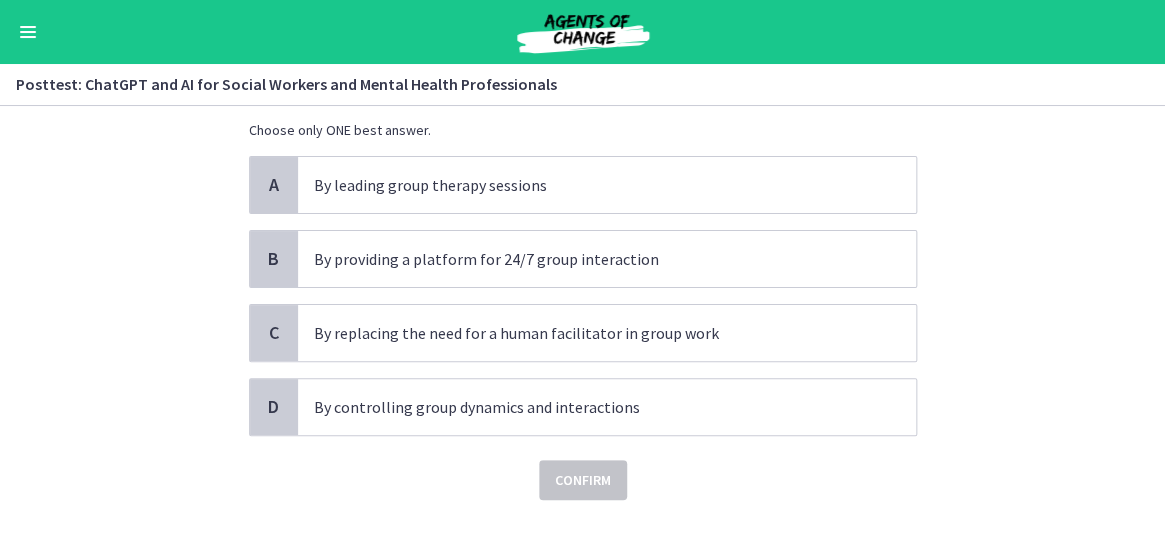 scroll, scrollTop: 0, scrollLeft: 0, axis: both 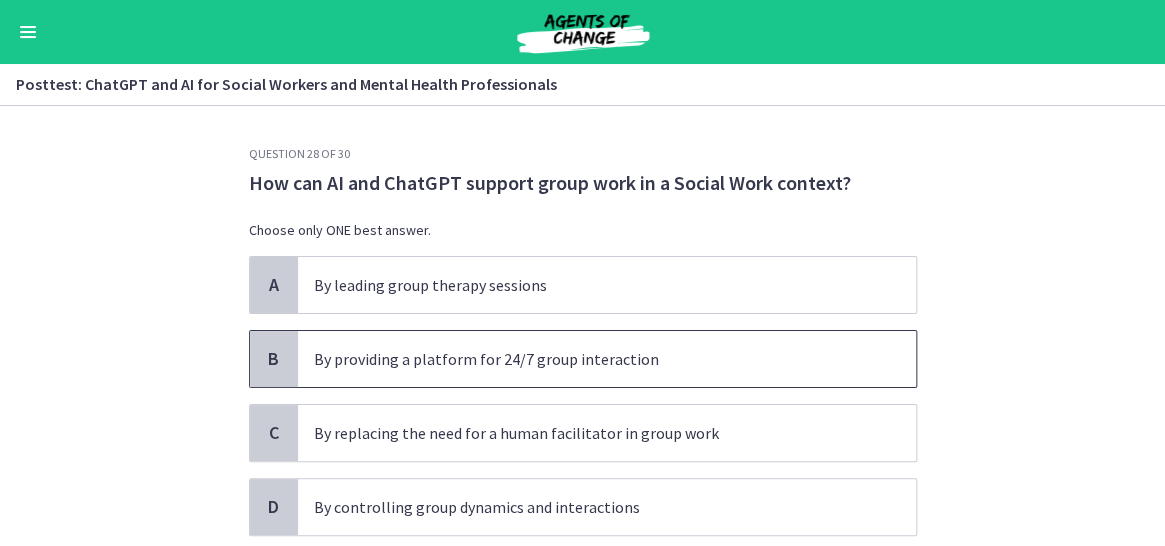 click on "By providing a platform for 24/7 group interaction" at bounding box center [587, 359] 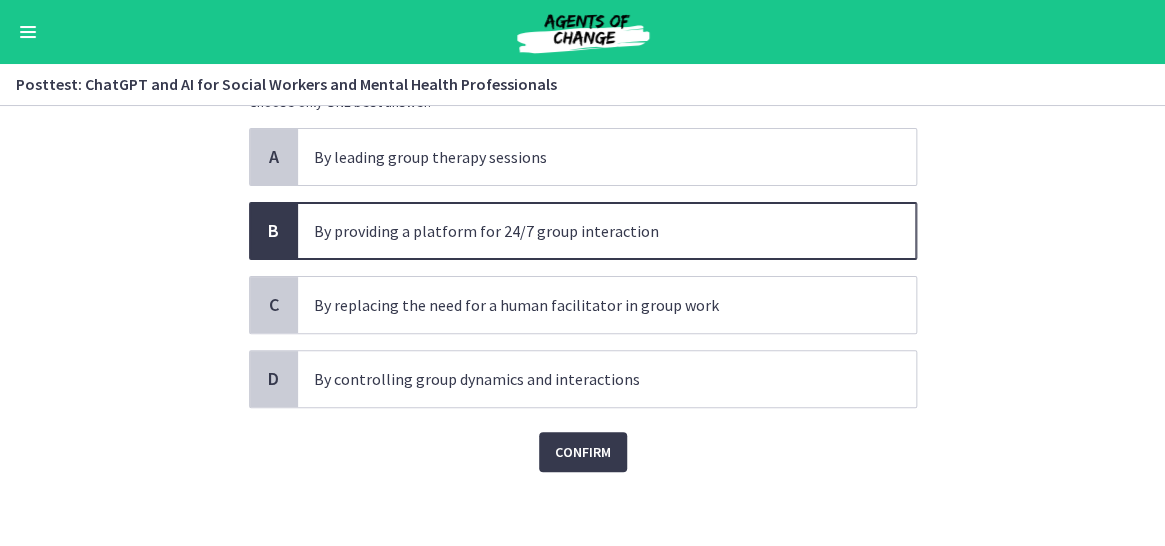 scroll, scrollTop: 132, scrollLeft: 0, axis: vertical 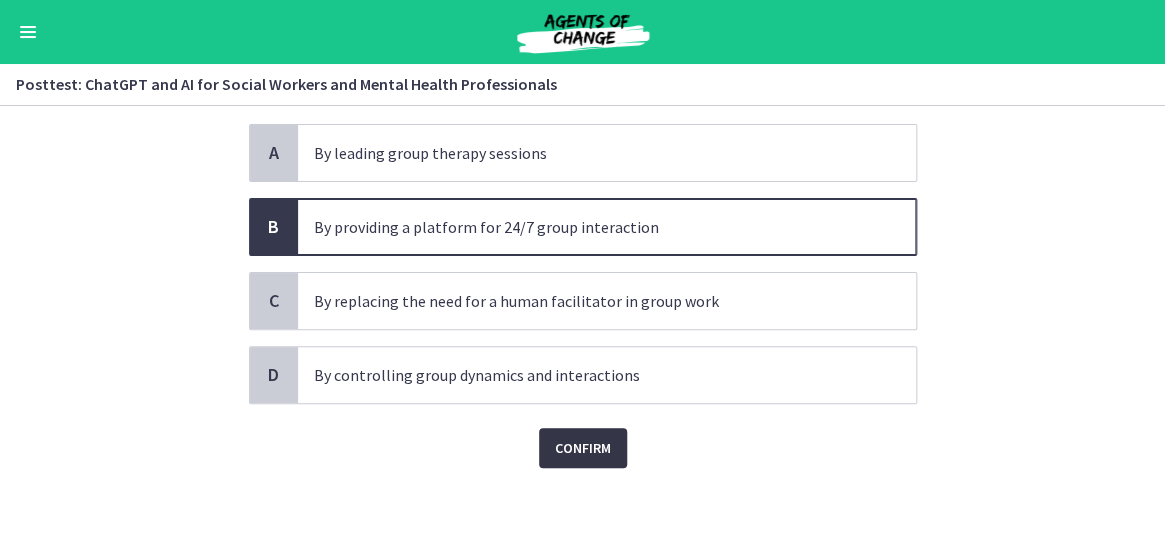 click on "Confirm" at bounding box center (583, 448) 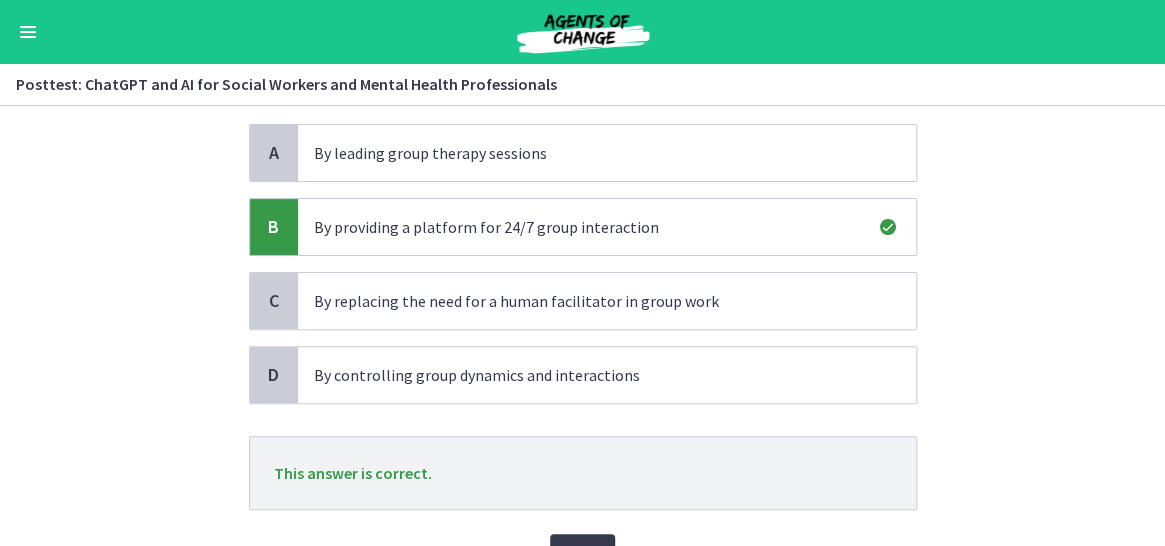 scroll, scrollTop: 238, scrollLeft: 0, axis: vertical 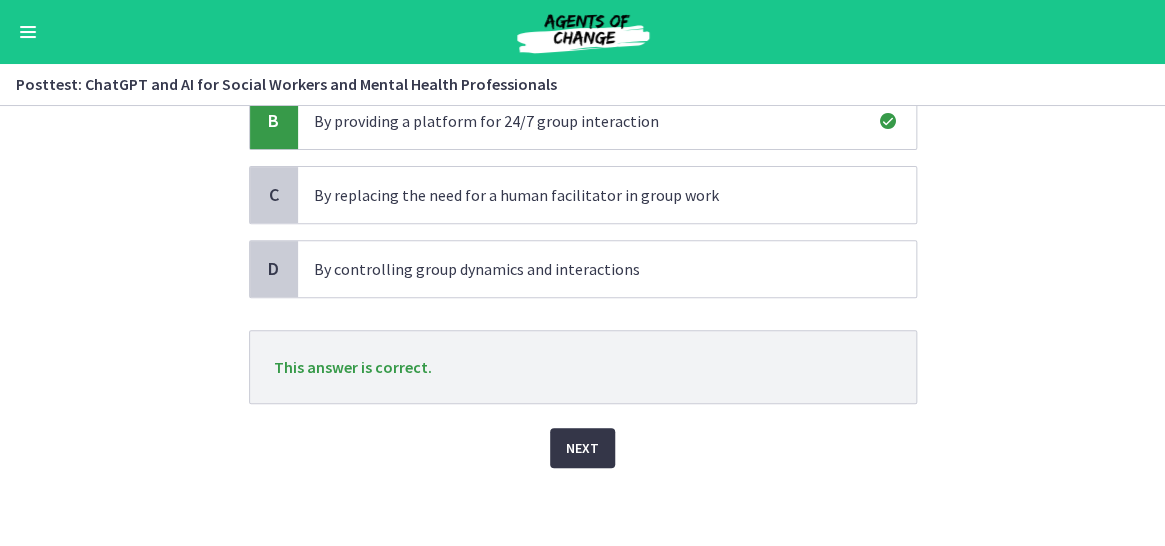 click on "Next" at bounding box center (582, 448) 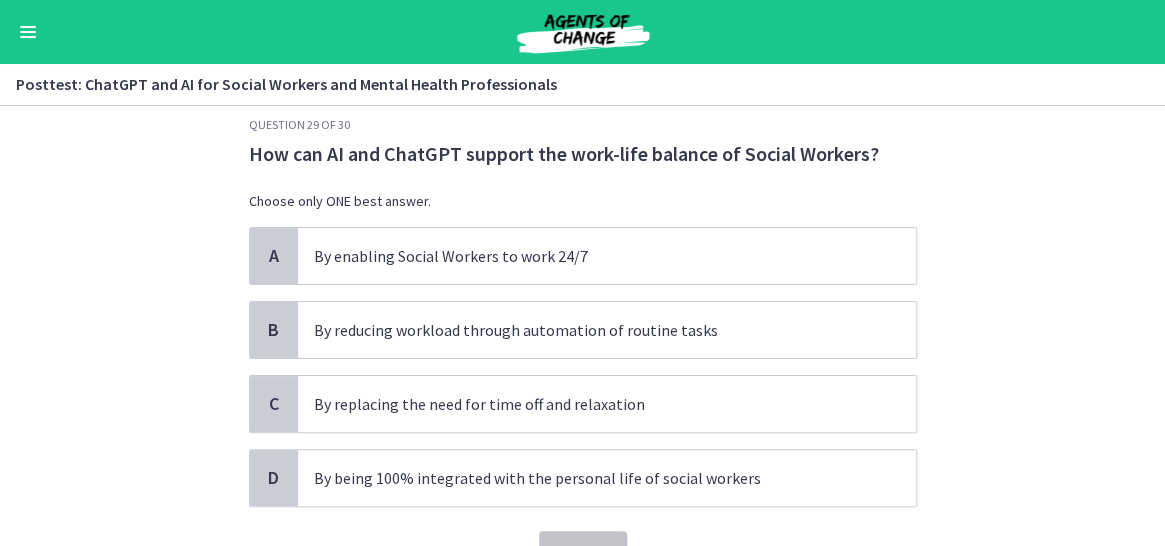 scroll, scrollTop: 0, scrollLeft: 0, axis: both 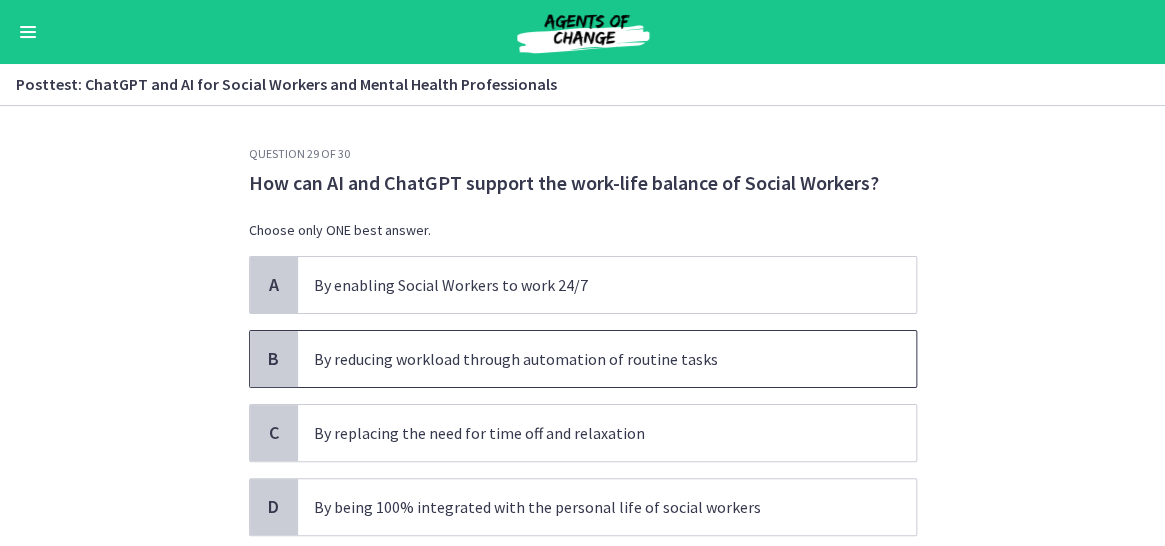 click on "By reducing workload through automation of routine tasks" at bounding box center [587, 359] 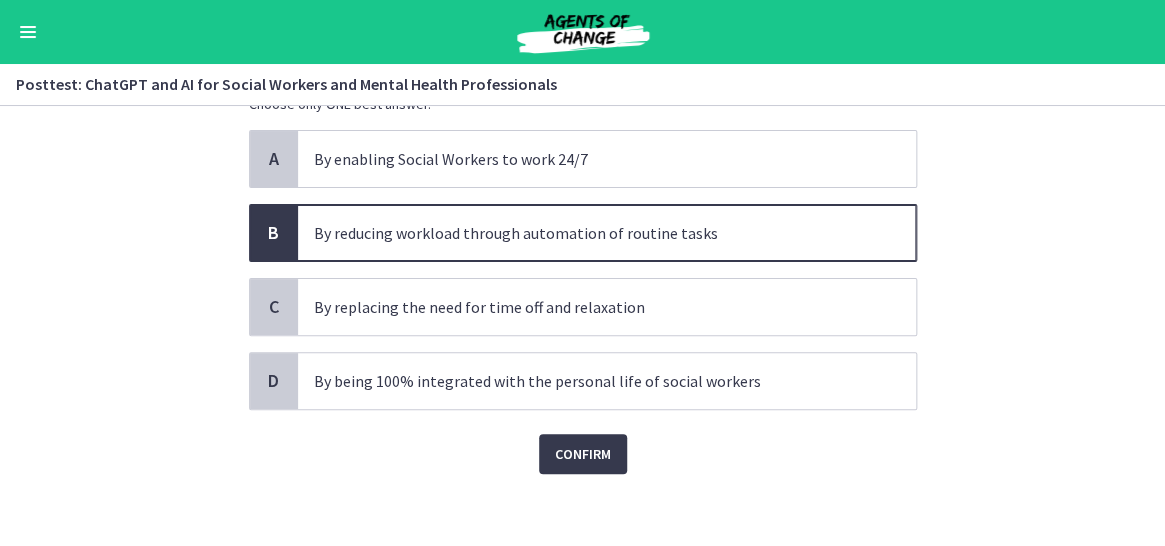 scroll, scrollTop: 132, scrollLeft: 0, axis: vertical 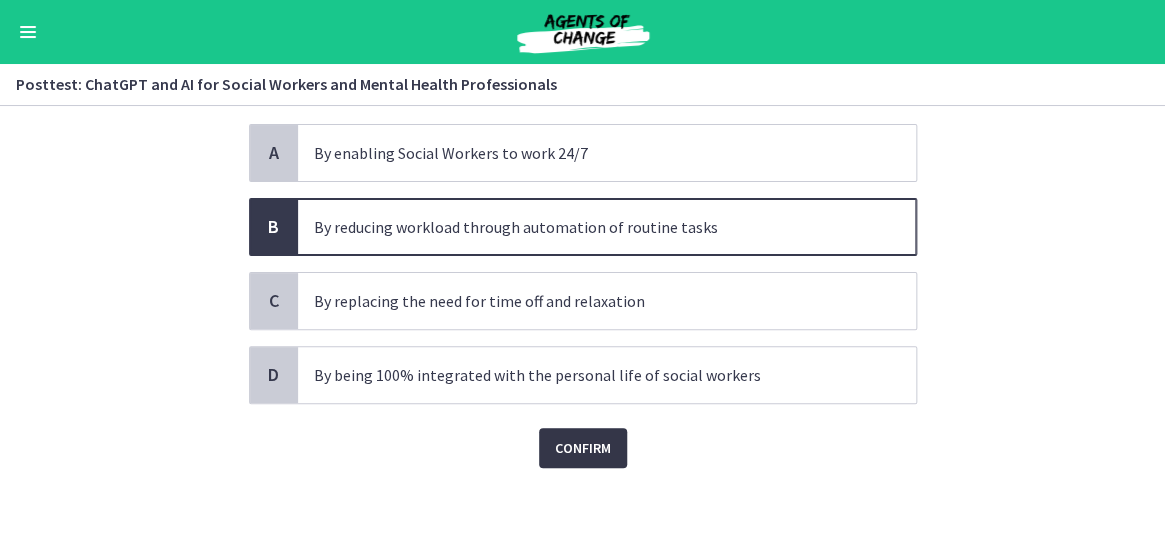 click on "Confirm" at bounding box center (583, 448) 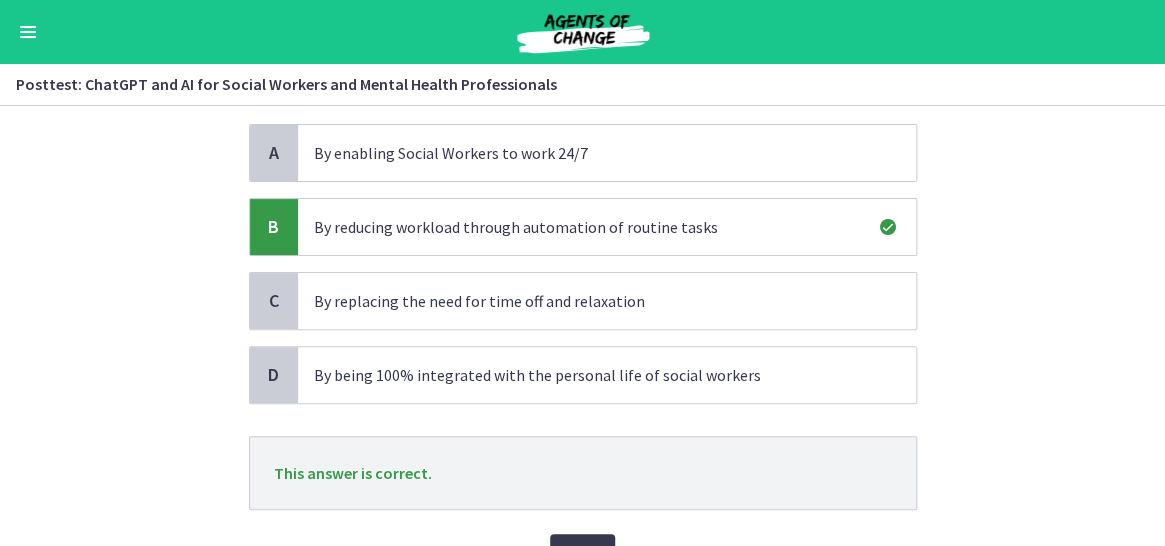 scroll, scrollTop: 238, scrollLeft: 0, axis: vertical 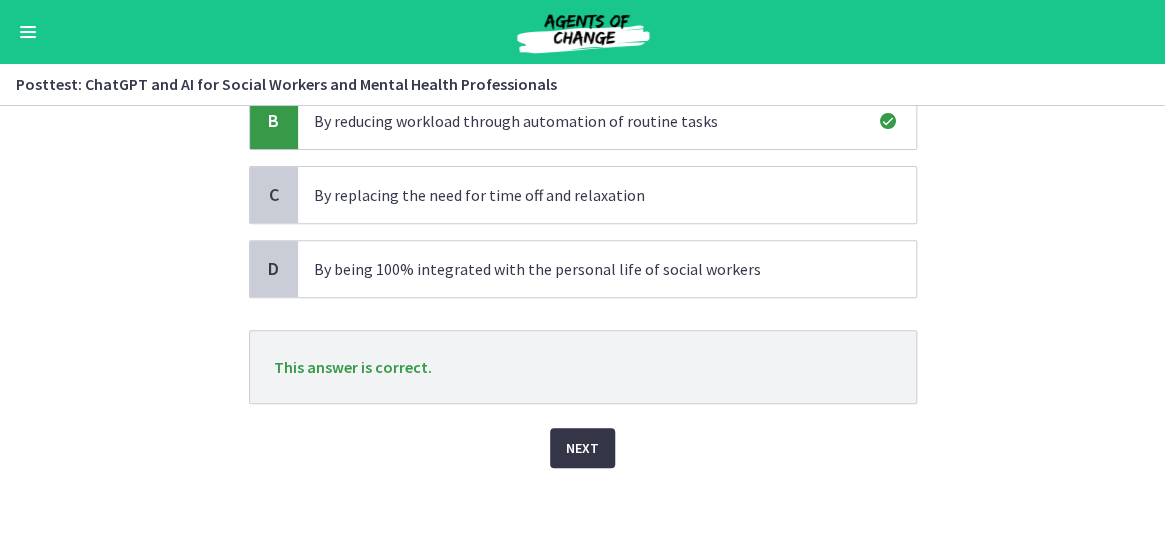 click on "Next" at bounding box center (582, 448) 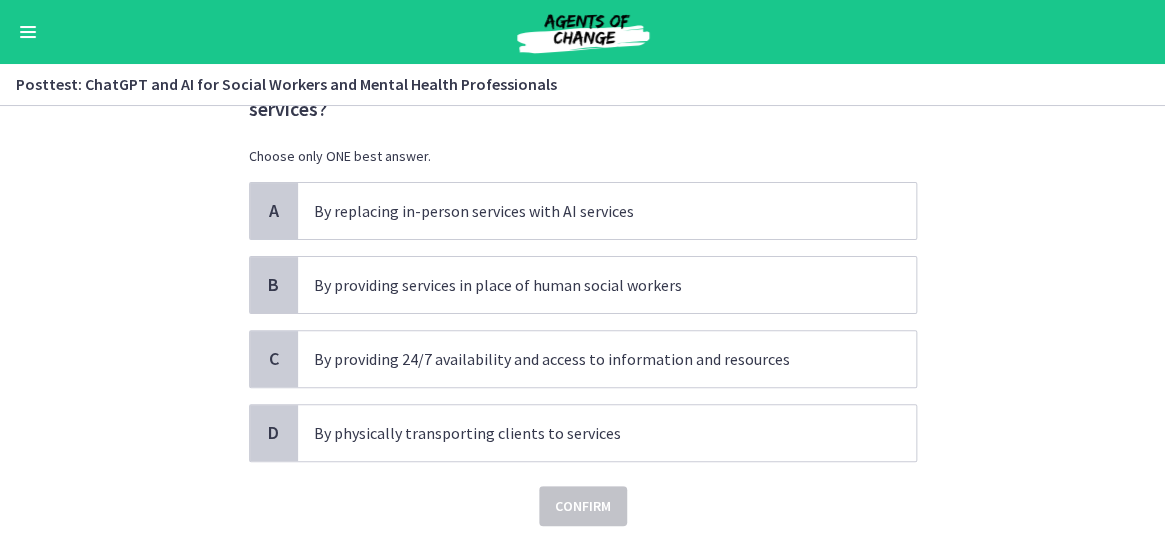scroll, scrollTop: 159, scrollLeft: 0, axis: vertical 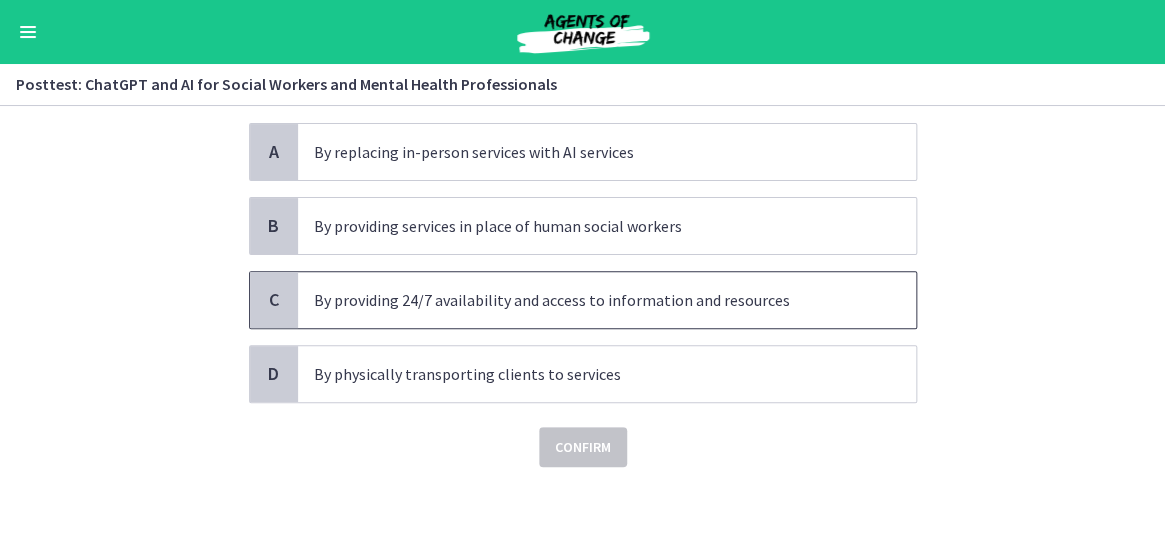 click on "By providing 24/7 availability and access to information and resources" at bounding box center (587, 300) 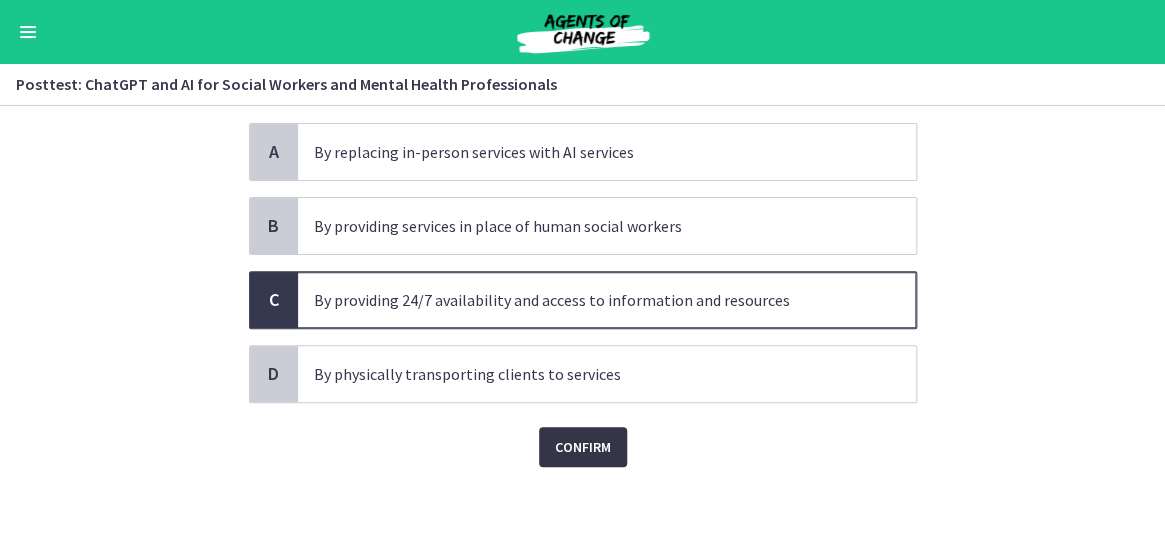 click on "Confirm" at bounding box center (583, 447) 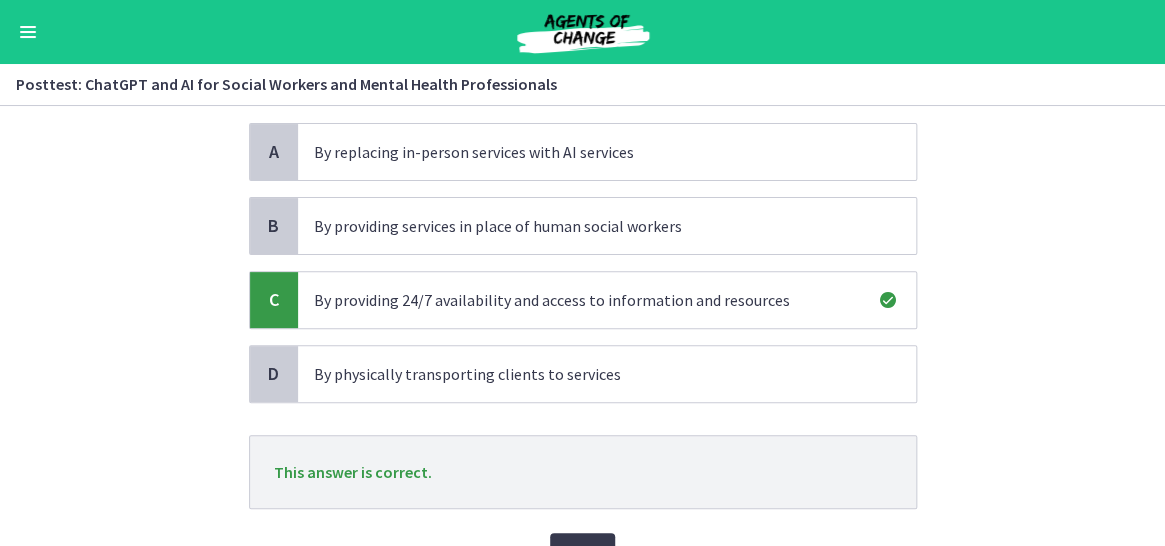 scroll, scrollTop: 264, scrollLeft: 0, axis: vertical 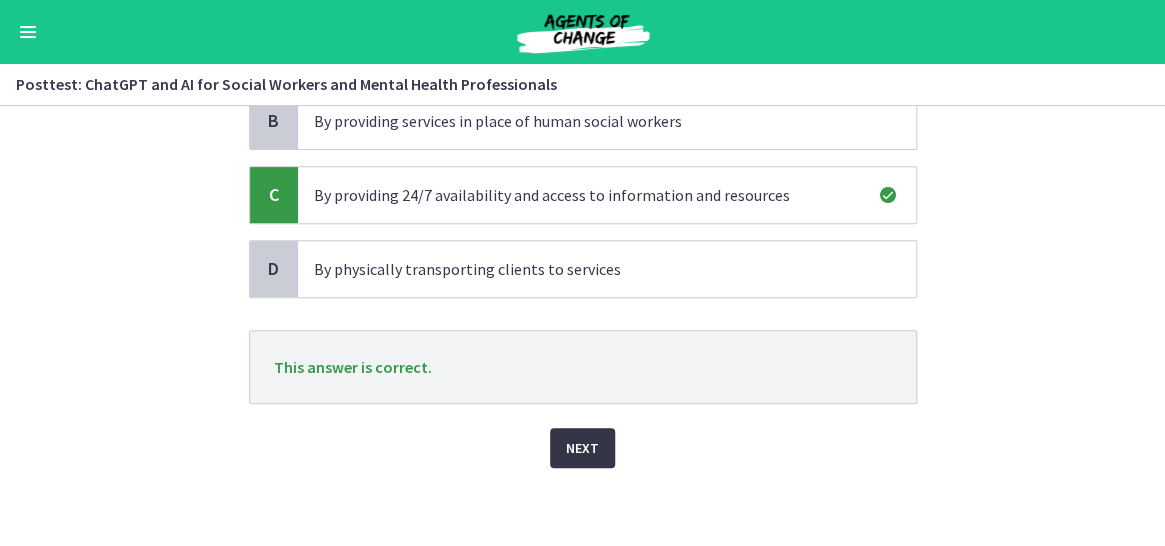 click on "Next" at bounding box center [582, 448] 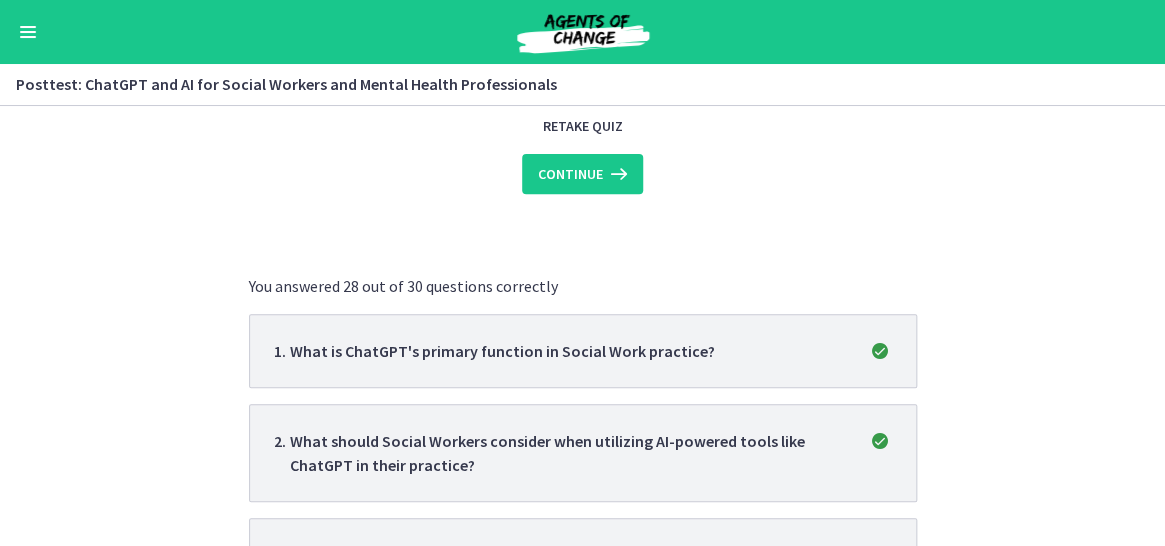 scroll, scrollTop: 0, scrollLeft: 0, axis: both 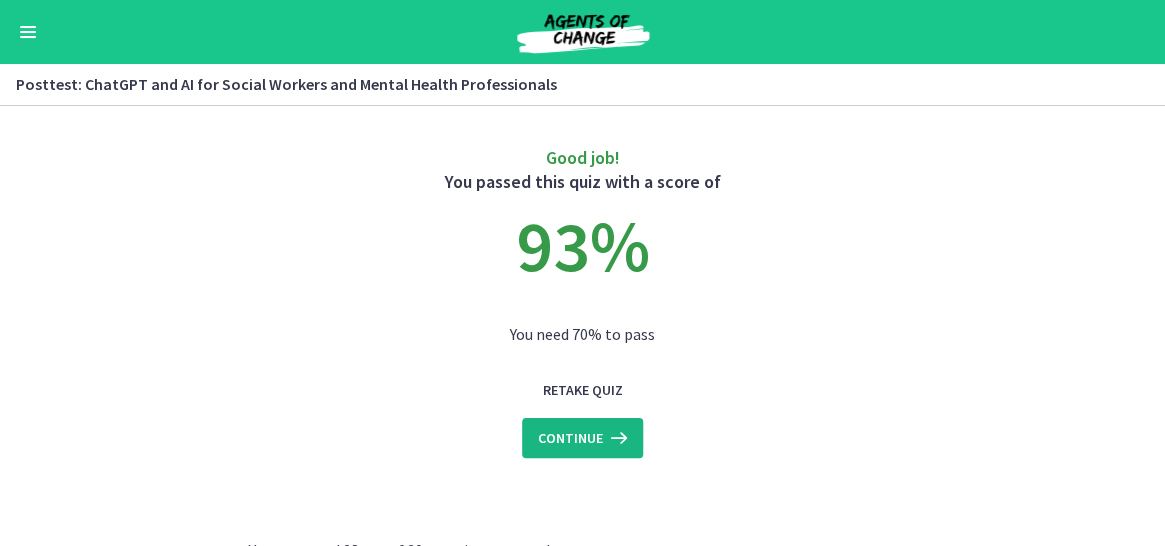 click on "Continue" at bounding box center [570, 438] 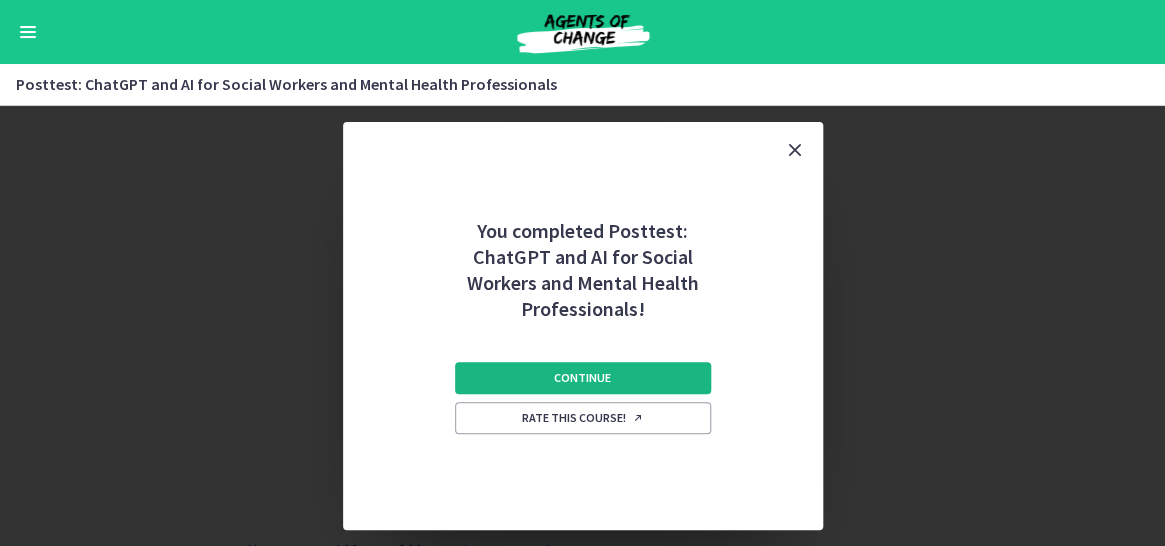 click on "Continue" at bounding box center [582, 378] 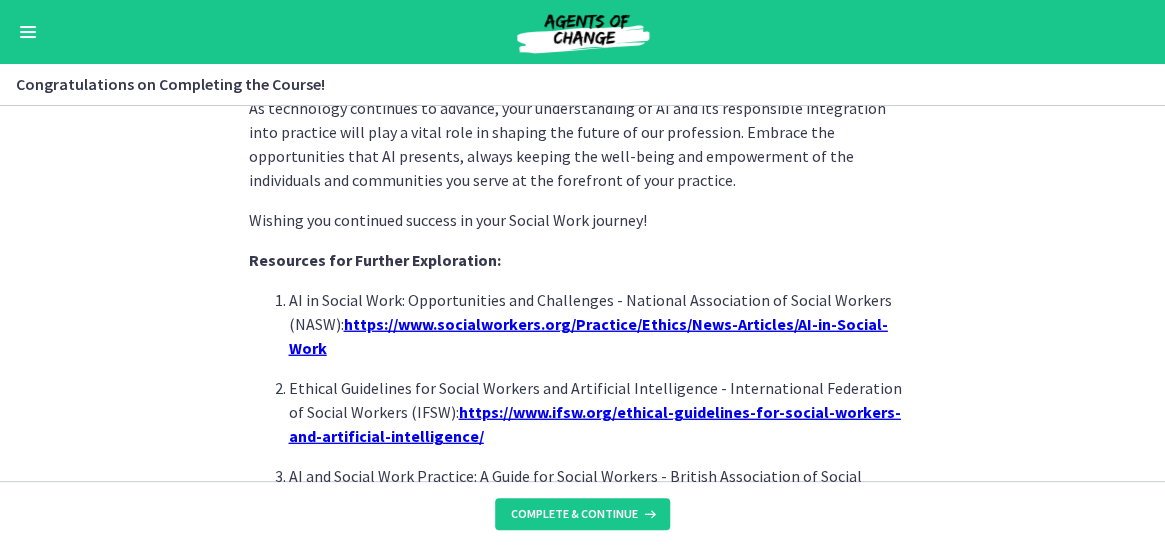 scroll, scrollTop: 1757, scrollLeft: 0, axis: vertical 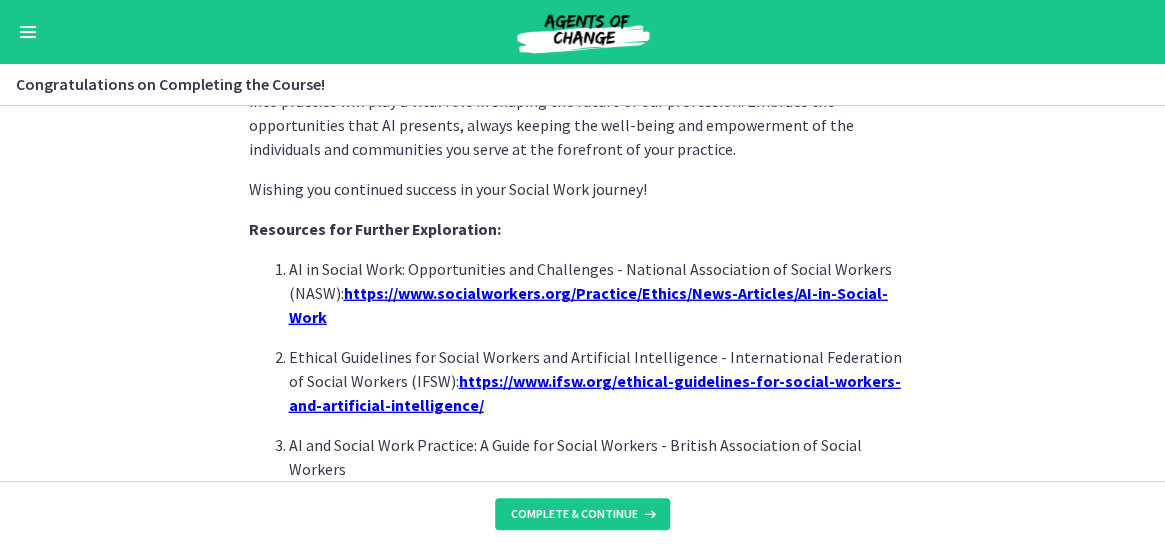 click on "https://www.socialworkers.org/Practice/Ethics/News-Articles/AI-in-Social-Work" at bounding box center [588, 305] 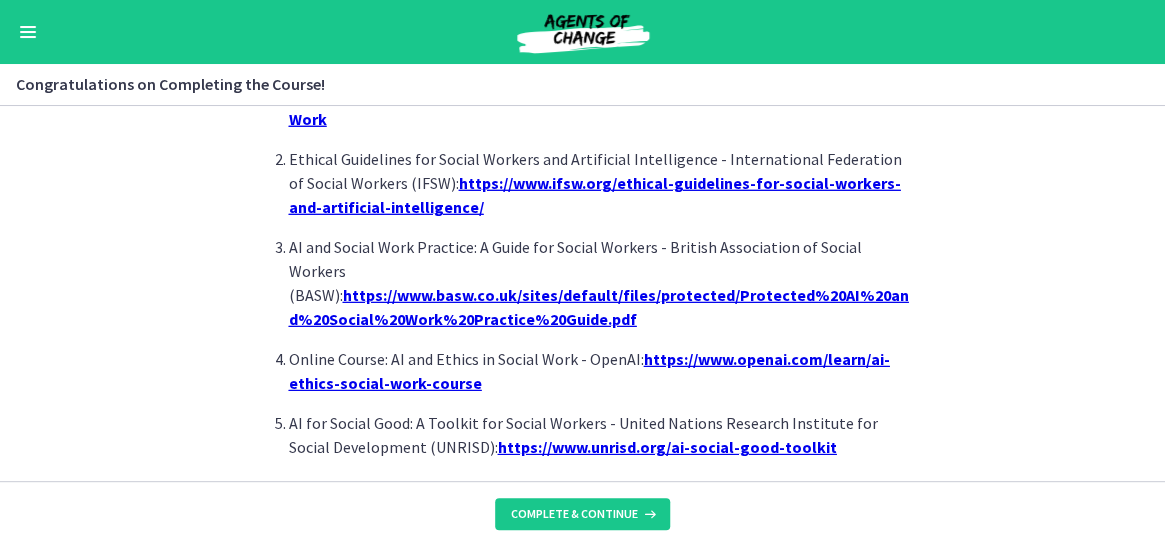 scroll, scrollTop: 1957, scrollLeft: 0, axis: vertical 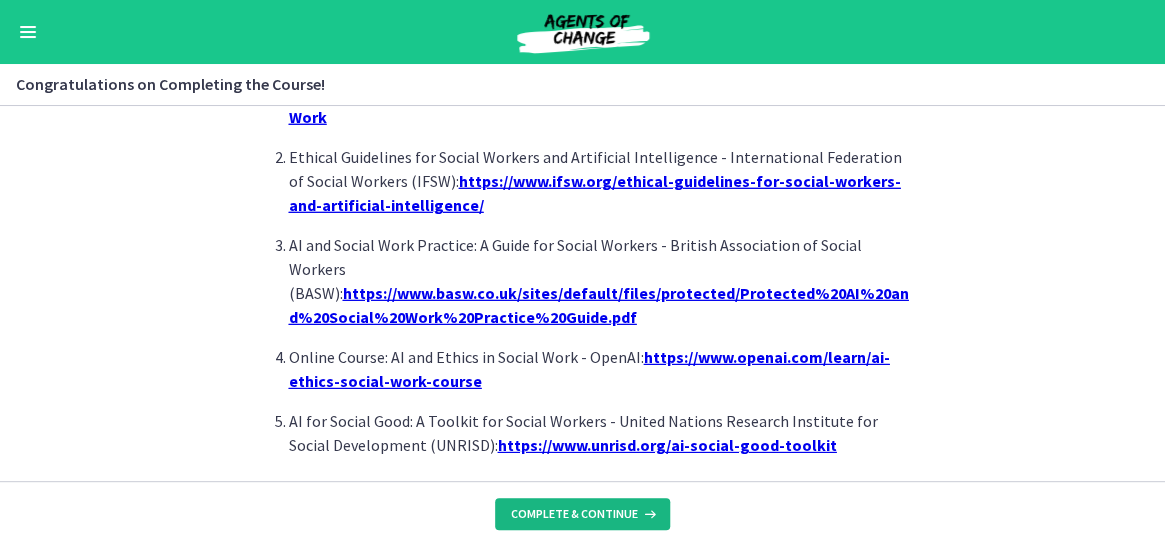 click on "Complete & continue" at bounding box center (574, 514) 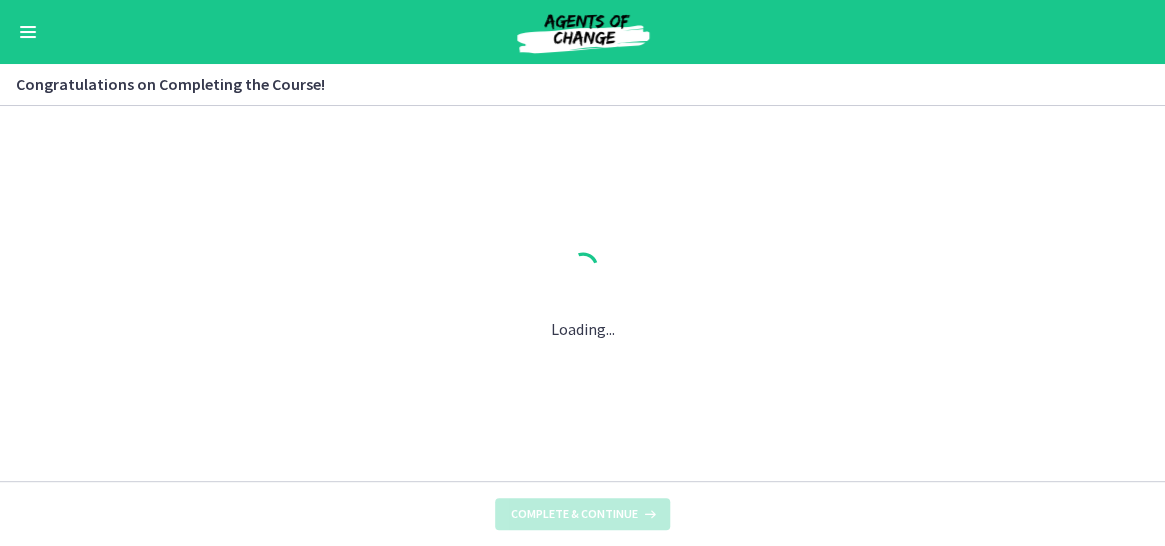 scroll, scrollTop: 0, scrollLeft: 0, axis: both 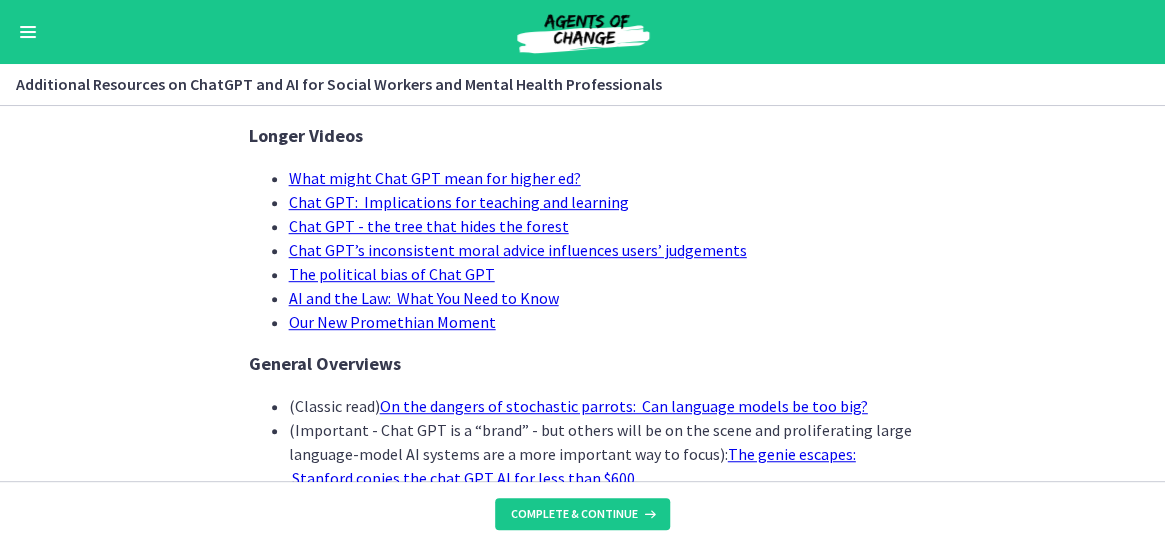 click on "The political bias of Chat GPT" at bounding box center [392, 274] 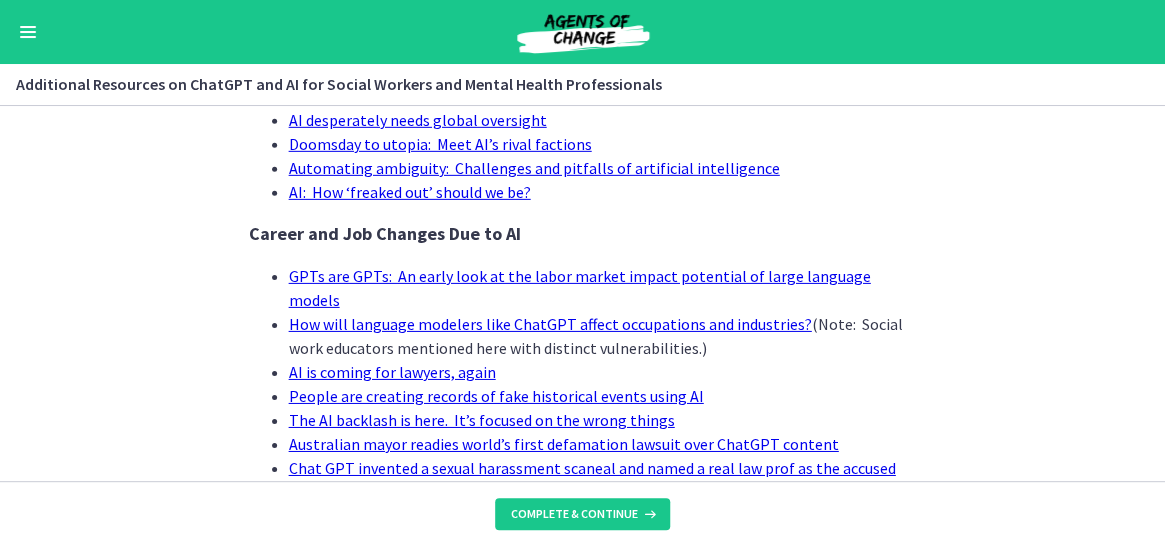 scroll, scrollTop: 2180, scrollLeft: 0, axis: vertical 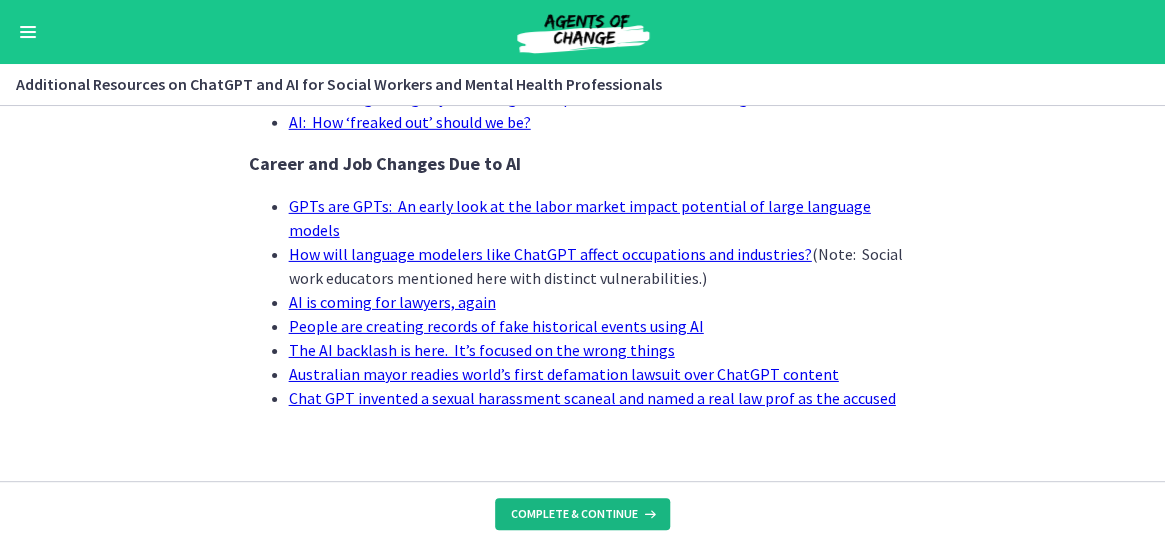 click on "Complete & continue" at bounding box center [582, 514] 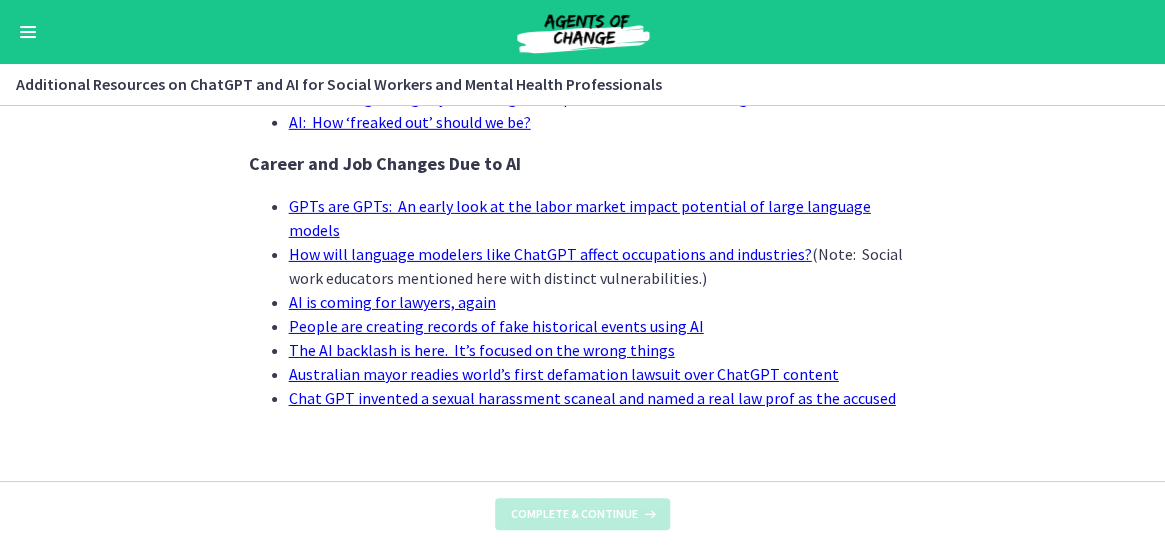 scroll, scrollTop: 0, scrollLeft: 0, axis: both 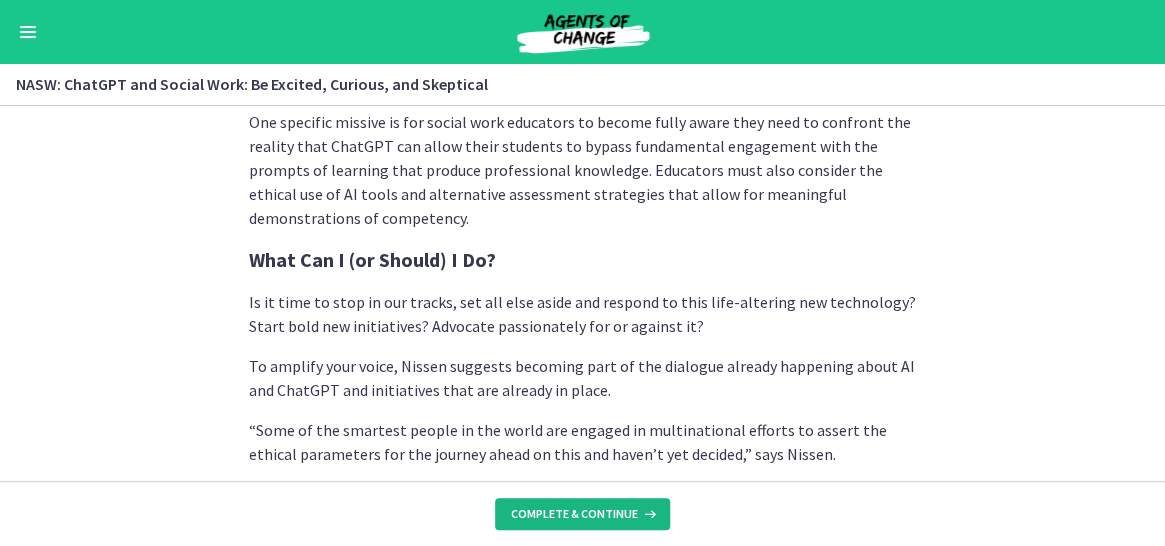 click on "Complete & continue" at bounding box center [574, 514] 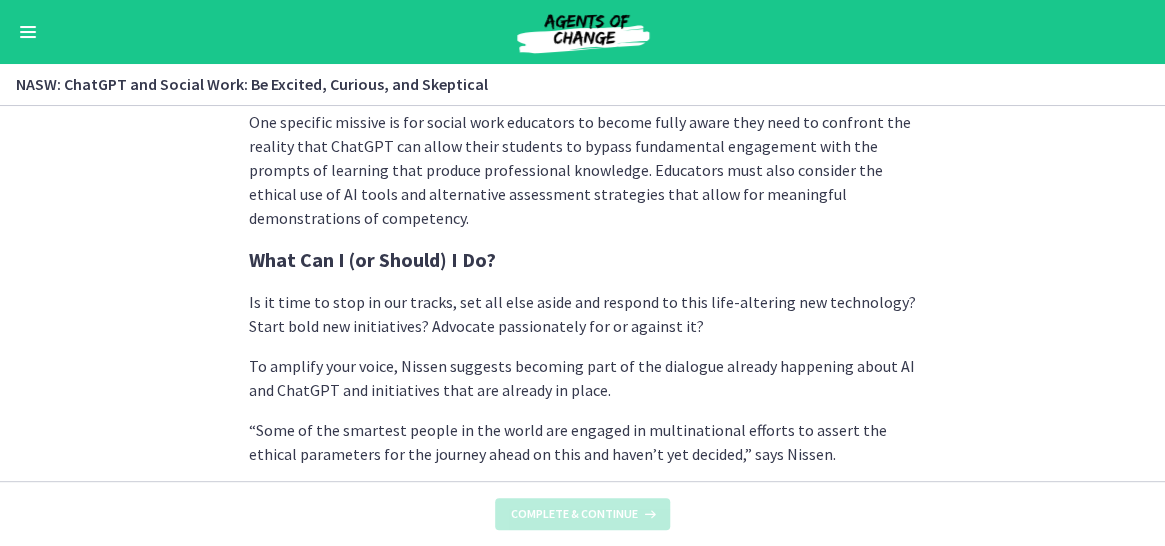 scroll, scrollTop: 0, scrollLeft: 0, axis: both 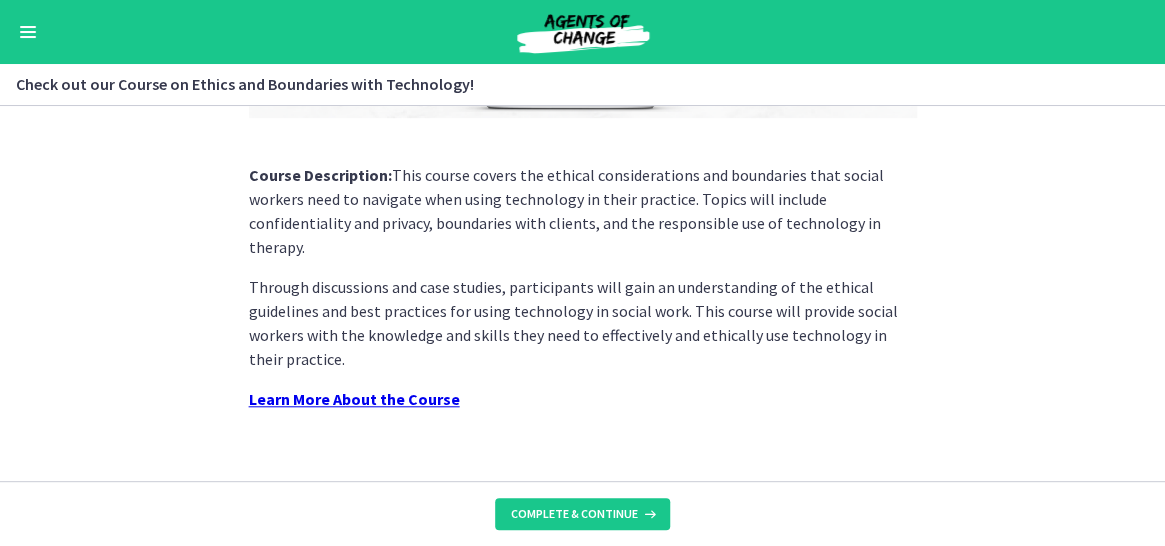 click at bounding box center (28, 27) 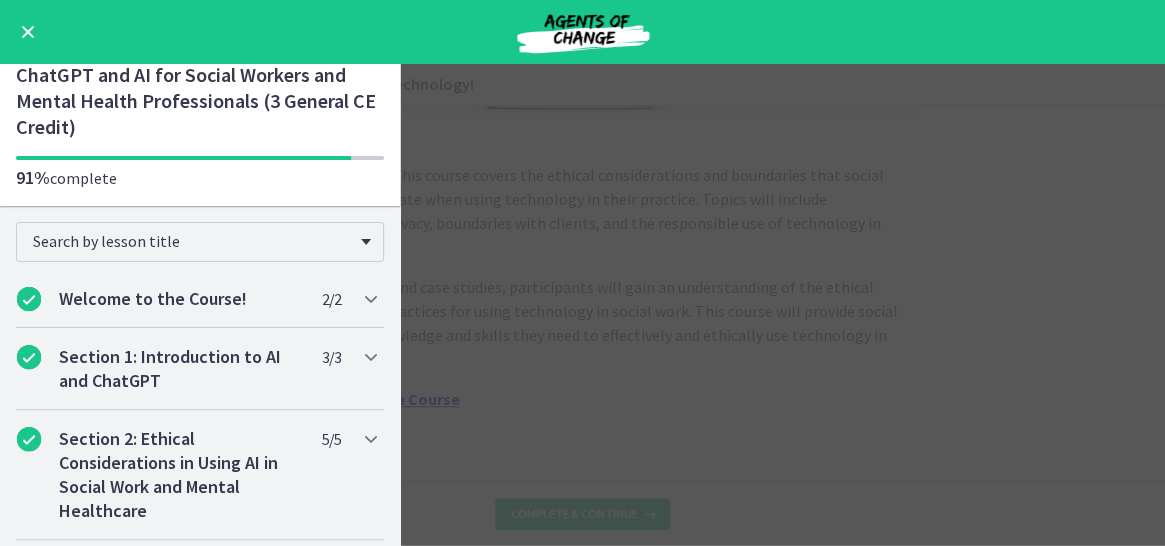 scroll, scrollTop: 43, scrollLeft: 0, axis: vertical 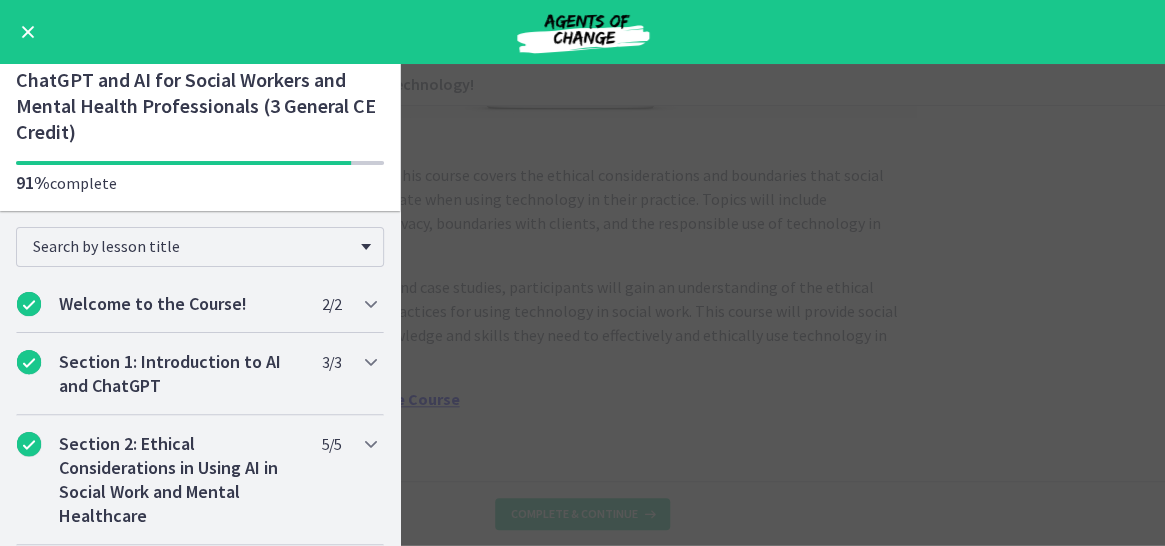 click at bounding box center [28, 32] 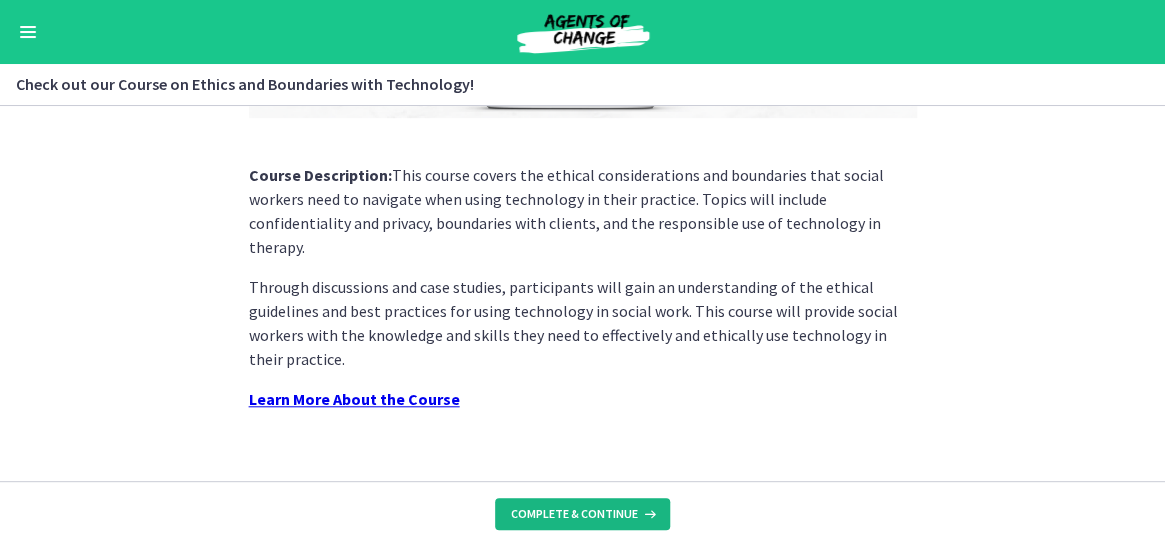 click on "Complete & continue" at bounding box center (574, 514) 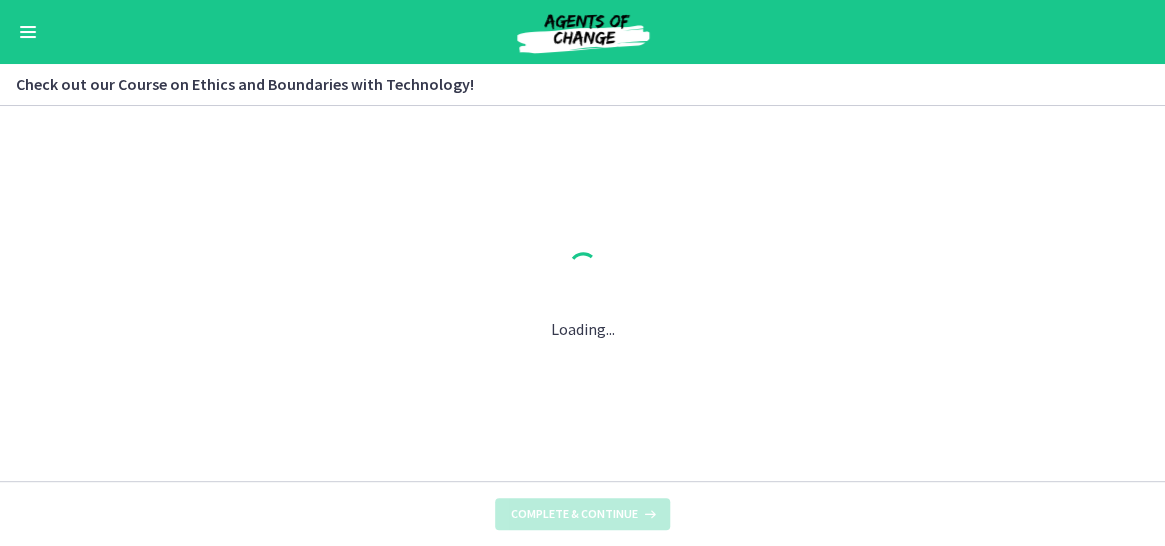scroll, scrollTop: 0, scrollLeft: 0, axis: both 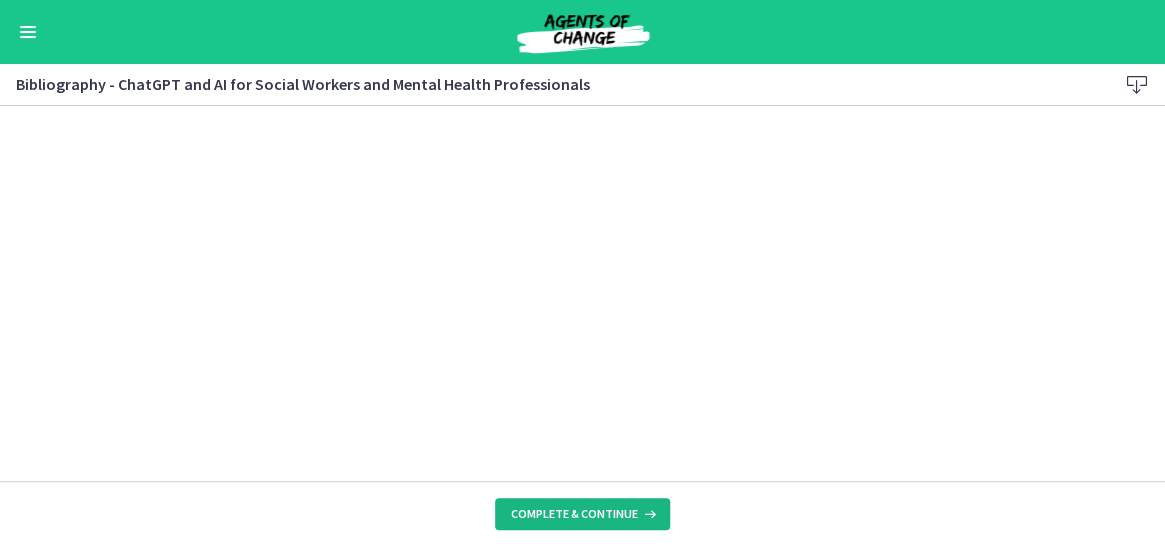 click on "Complete & continue" at bounding box center [574, 514] 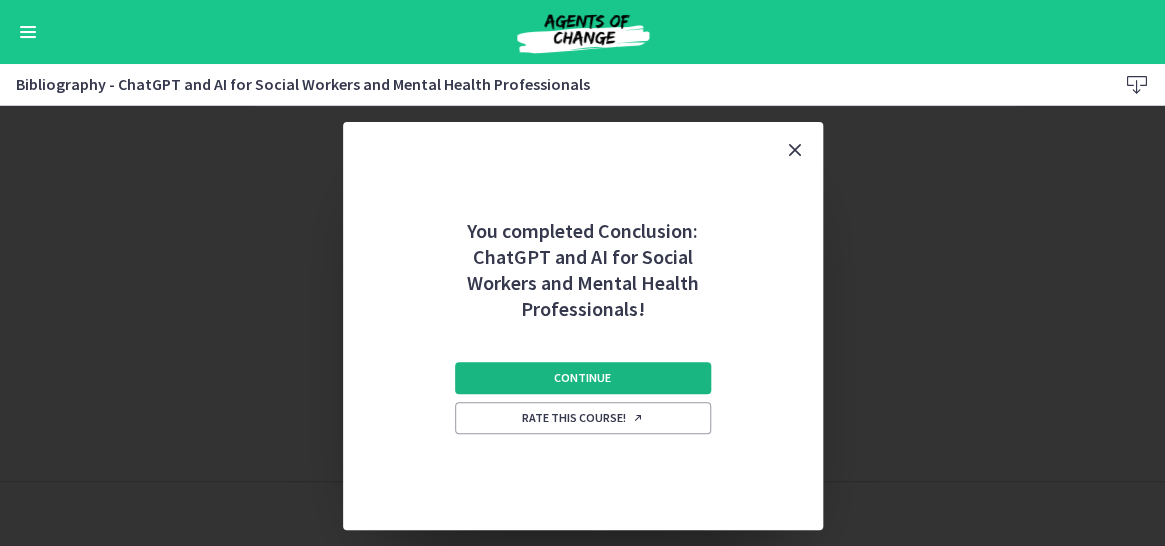 click on "Continue" at bounding box center (582, 378) 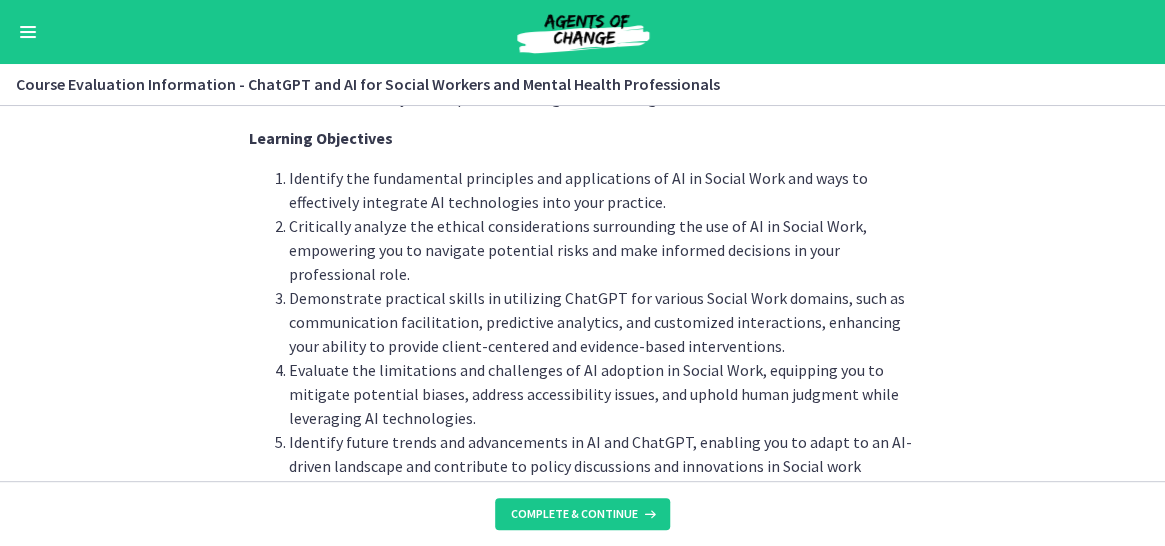 scroll, scrollTop: 191, scrollLeft: 0, axis: vertical 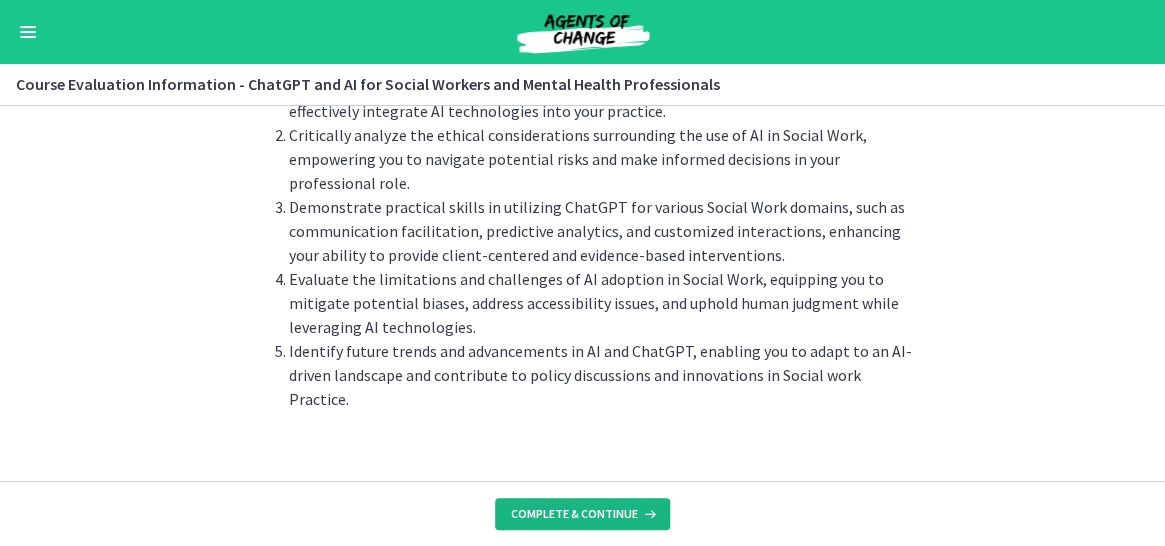 click on "Complete & continue" at bounding box center [574, 514] 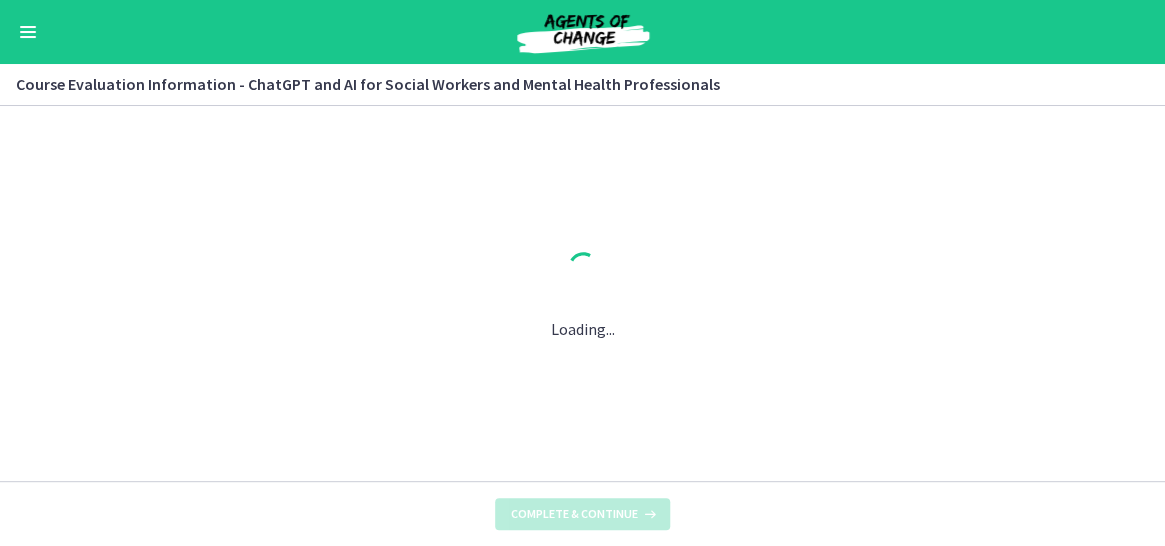 scroll, scrollTop: 0, scrollLeft: 0, axis: both 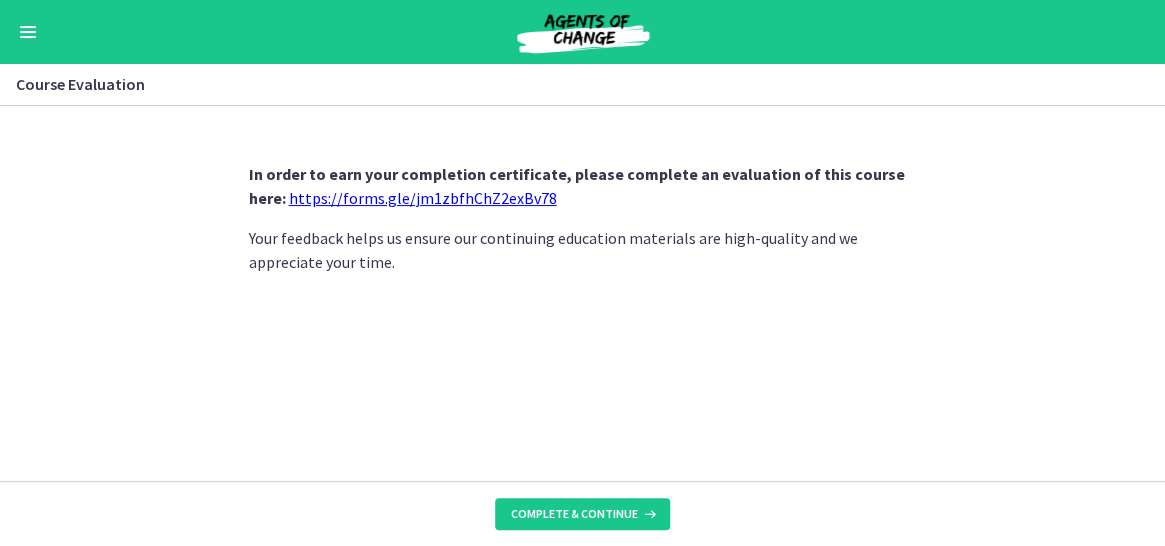 click on "https://forms.gle/jm1zbfhChZ2exBv78" at bounding box center (423, 198) 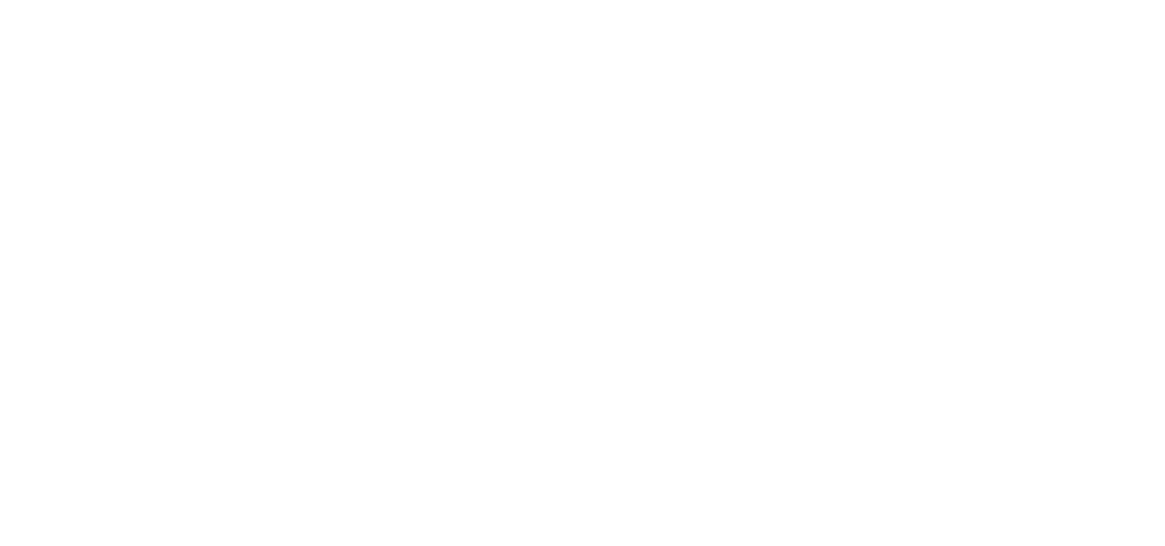 scroll, scrollTop: 0, scrollLeft: 0, axis: both 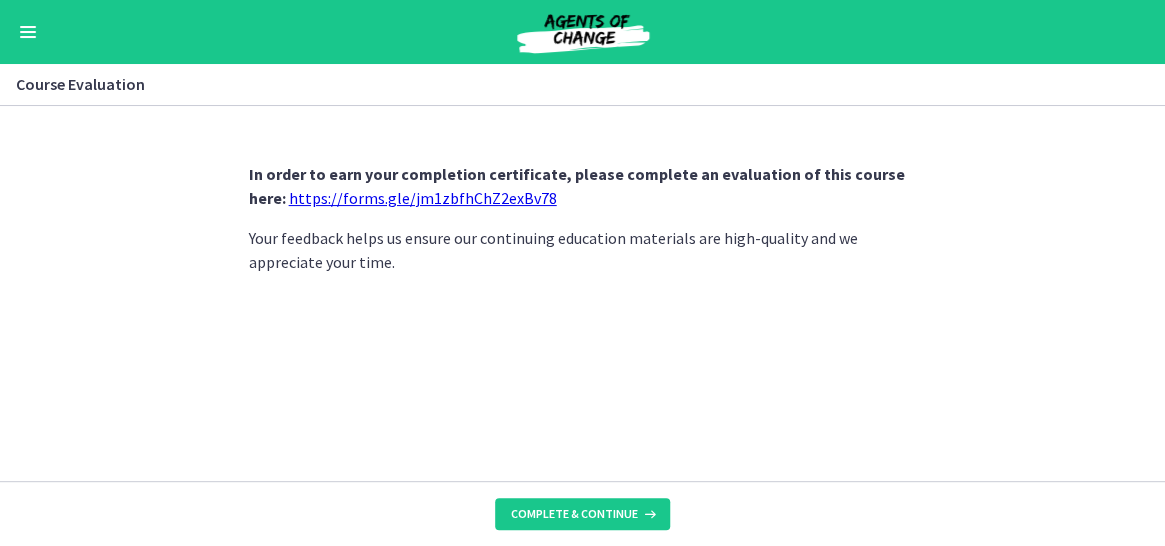 click at bounding box center [28, 27] 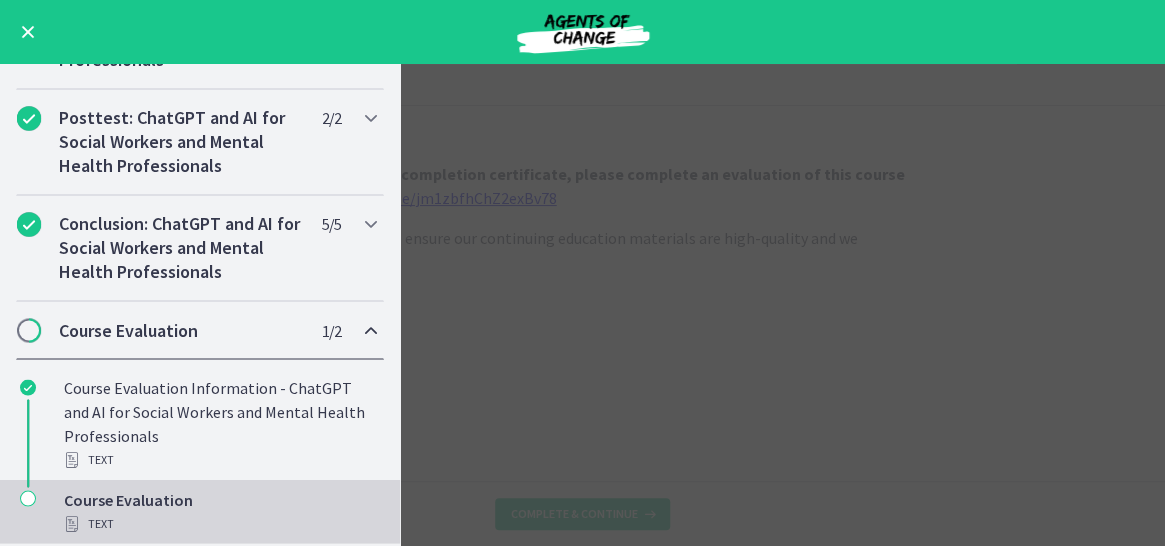 scroll, scrollTop: 1080, scrollLeft: 0, axis: vertical 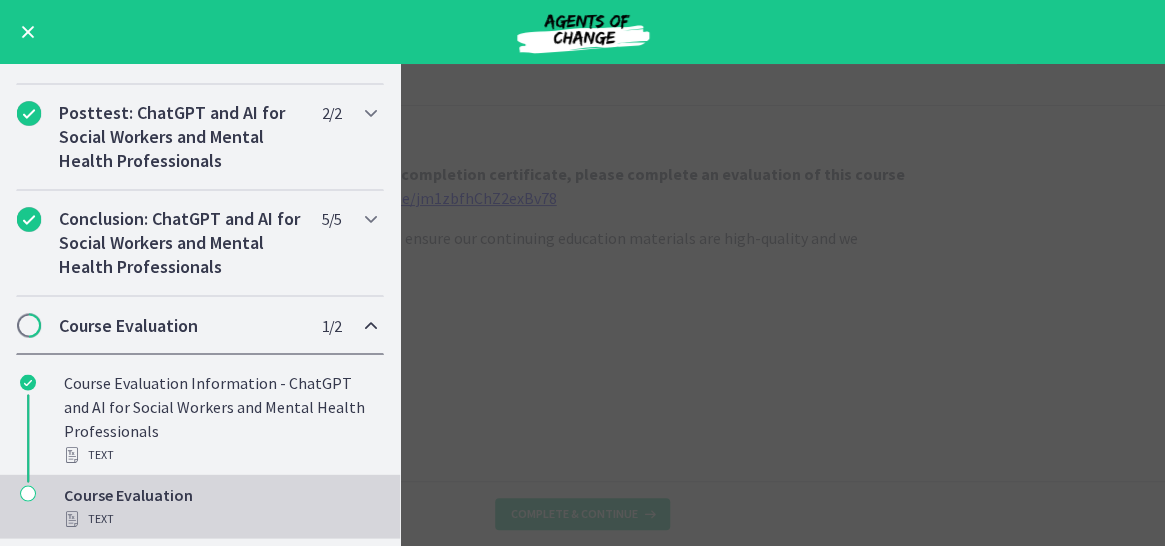 click on "Course Evaluation
Text" at bounding box center [220, 506] 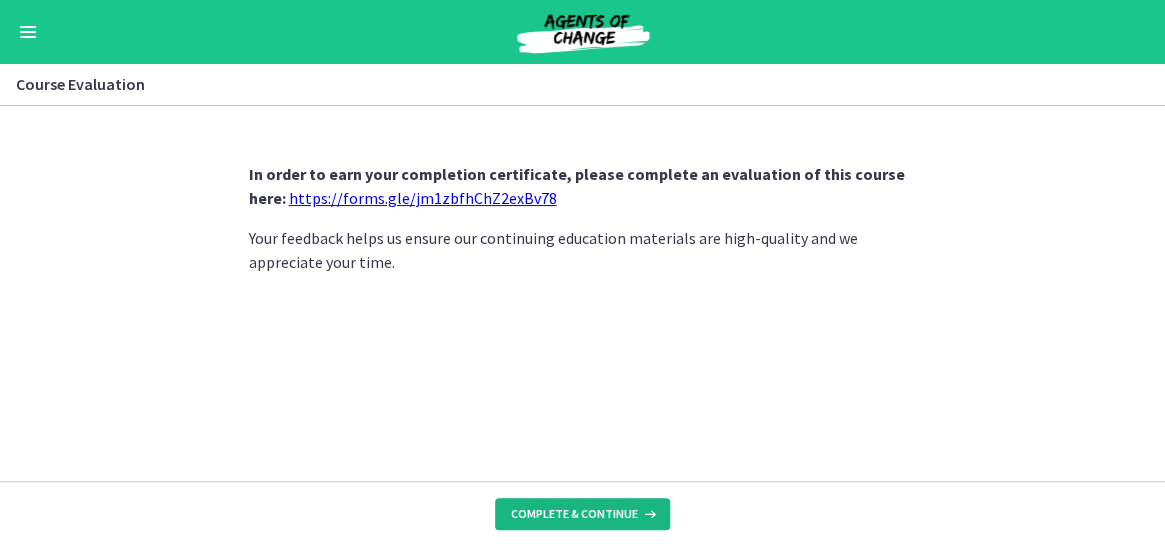 click on "Complete & continue" at bounding box center (574, 514) 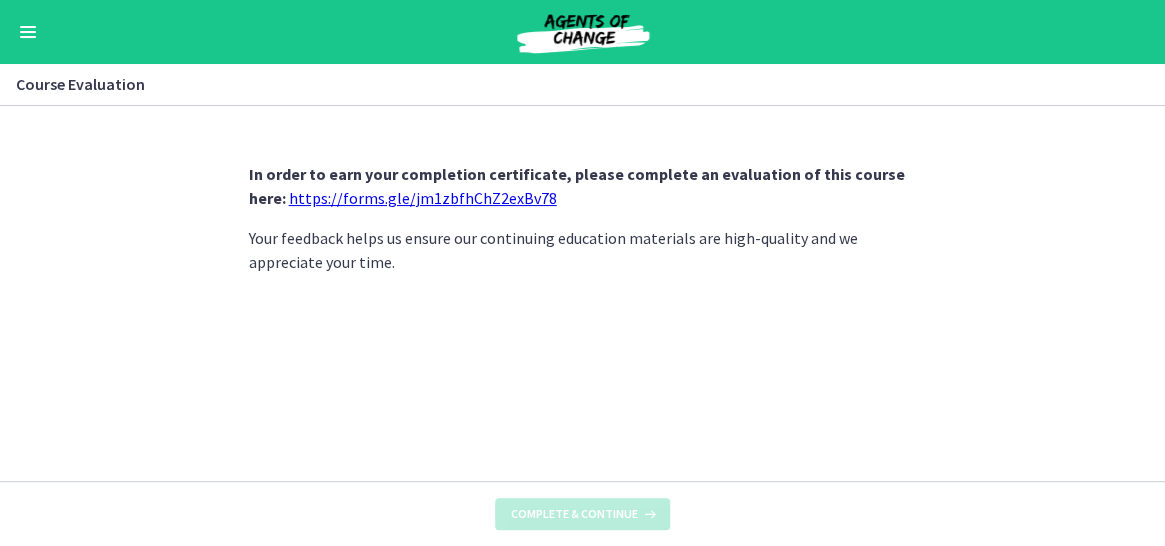 scroll, scrollTop: 1187, scrollLeft: 0, axis: vertical 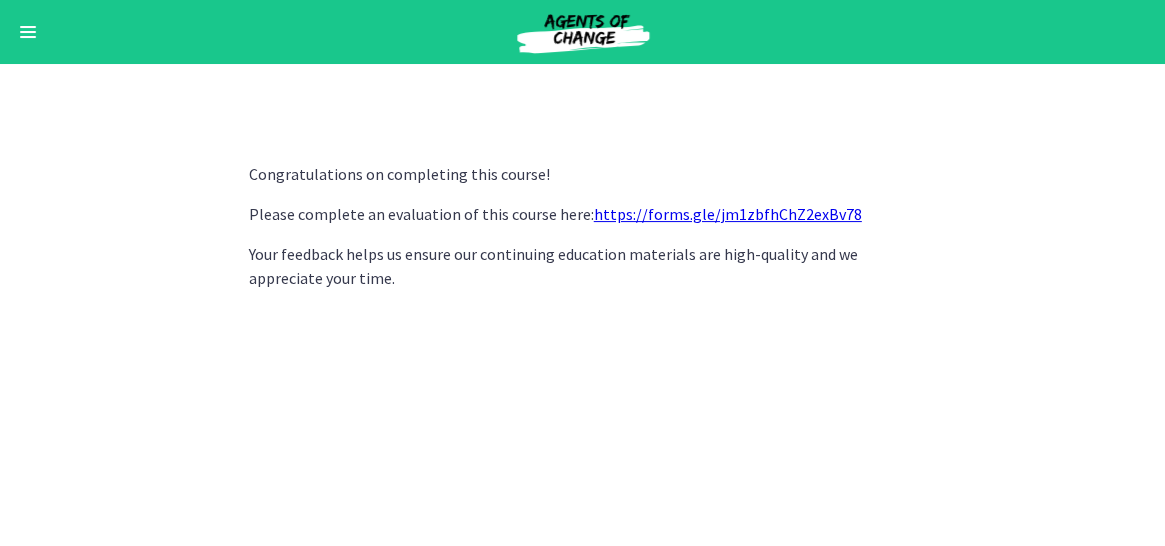 click on "https://forms.gle/jm1zbfhChZ2exBv78" at bounding box center [728, 214] 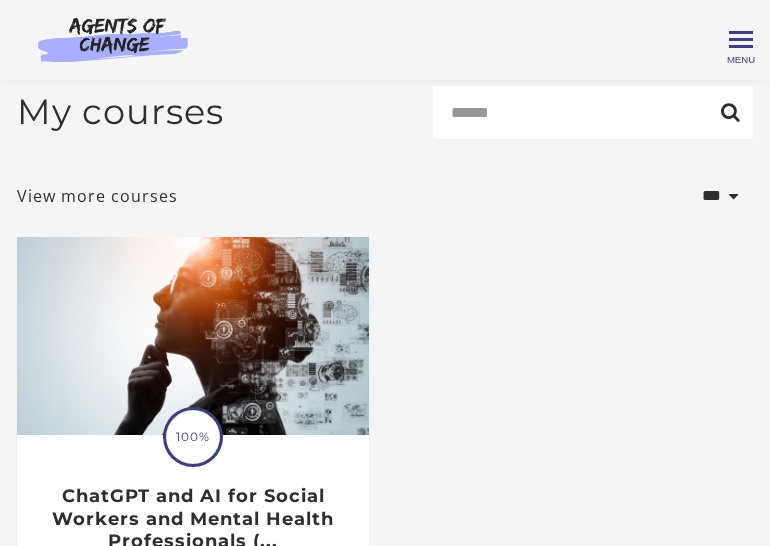 scroll, scrollTop: 284, scrollLeft: 0, axis: vertical 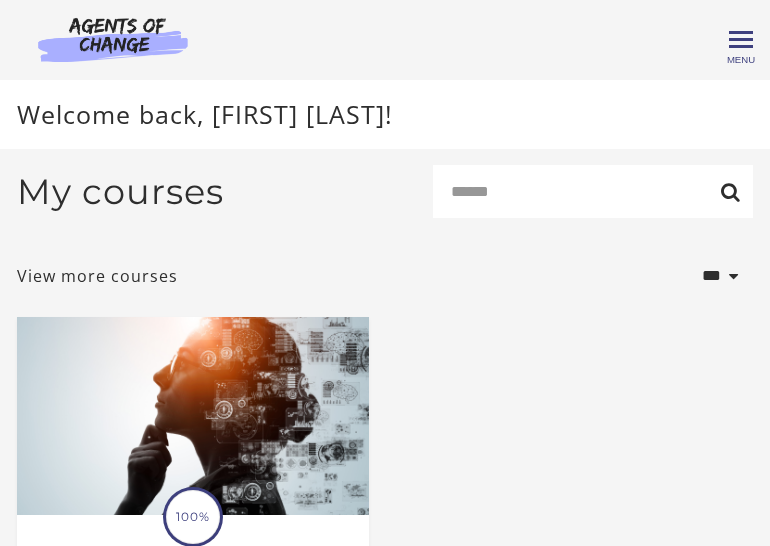 click on "Toggle menu" at bounding box center (741, 39) 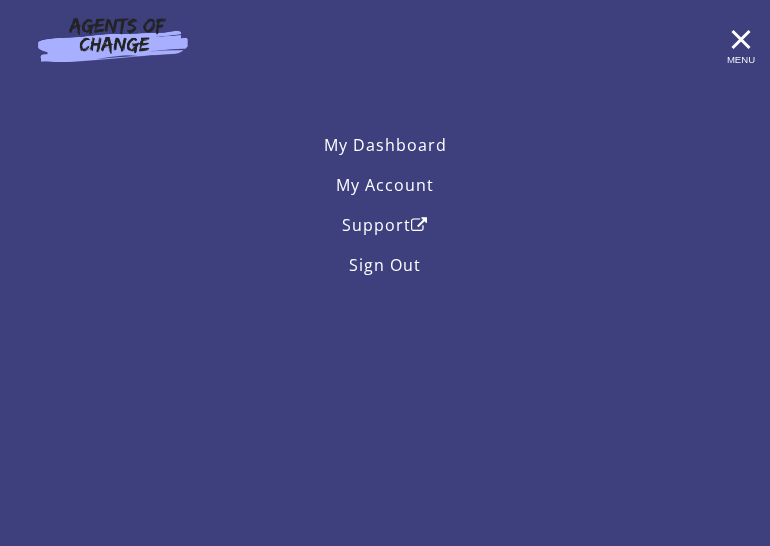 click on "Support" at bounding box center [385, 225] 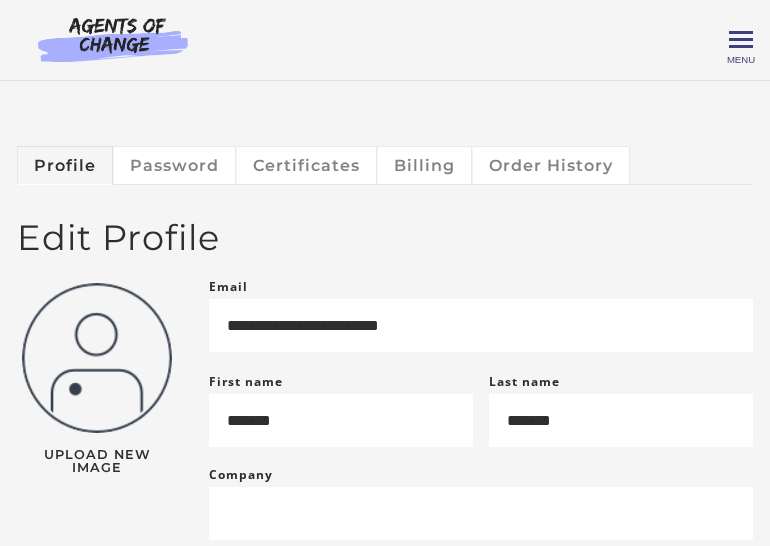 scroll, scrollTop: 0, scrollLeft: 0, axis: both 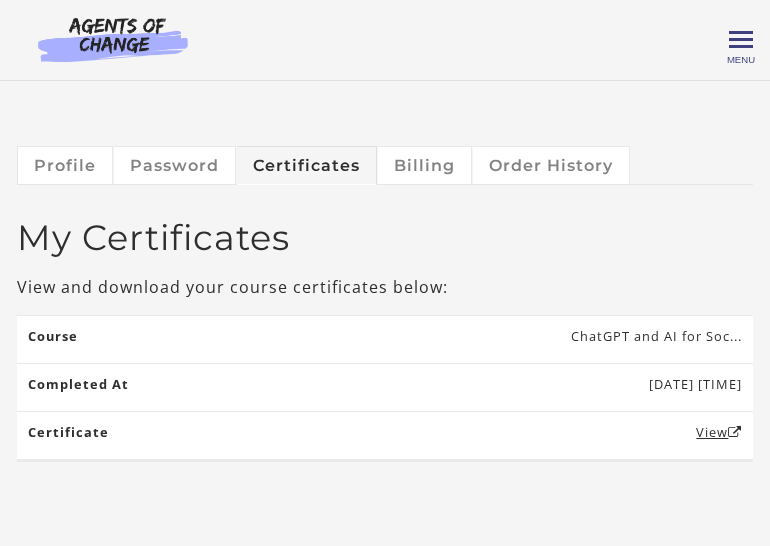 click on "View" at bounding box center (719, 432) 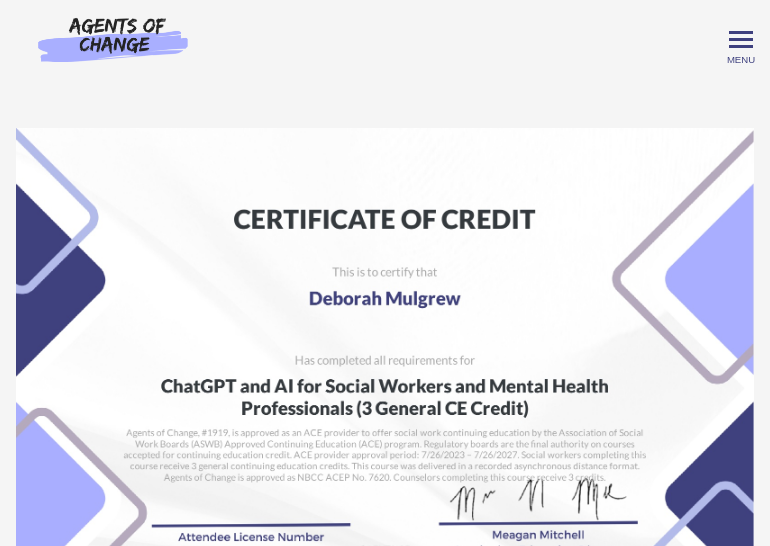 scroll, scrollTop: 0, scrollLeft: 0, axis: both 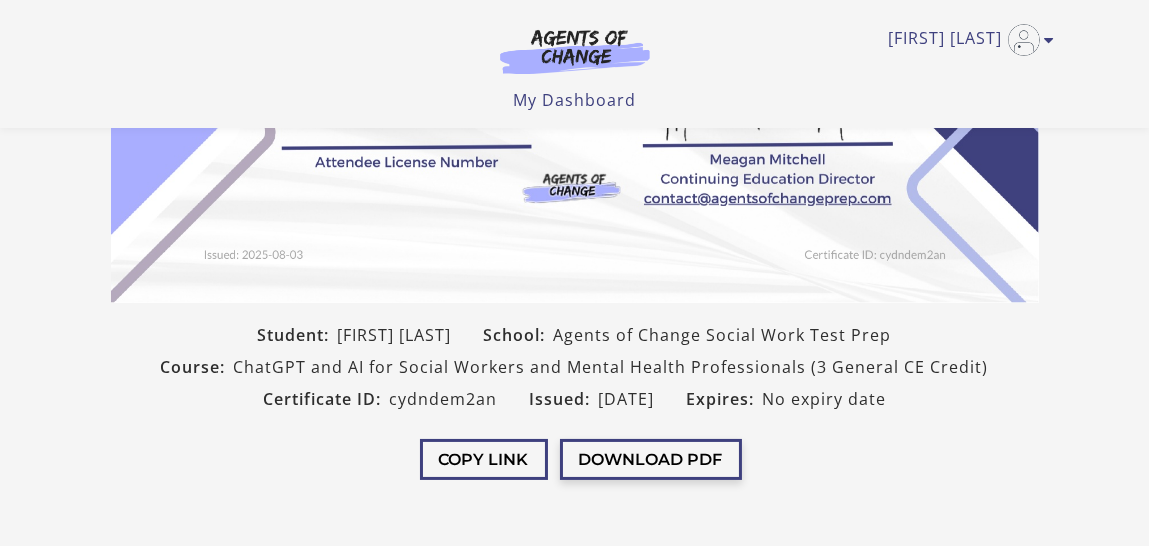 click on "Download PDF" at bounding box center (651, 459) 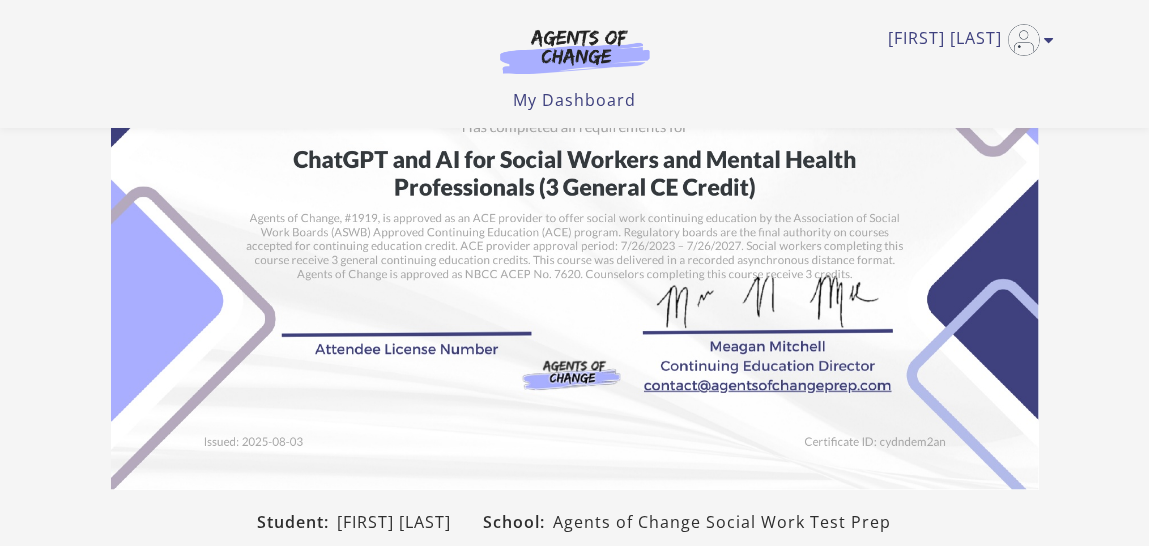 scroll, scrollTop: 200, scrollLeft: 0, axis: vertical 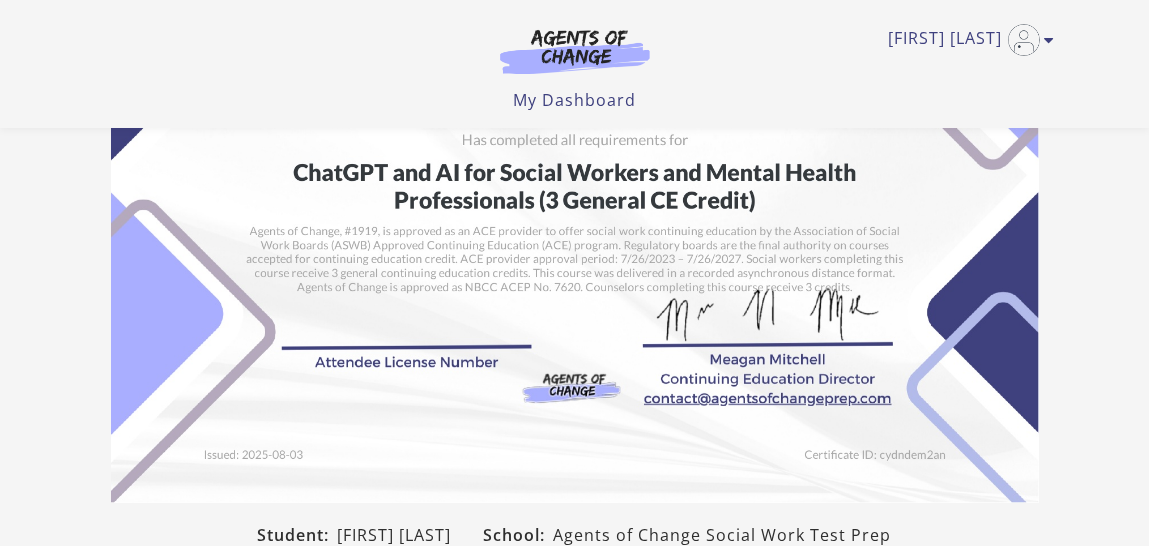 click at bounding box center [575, 175] 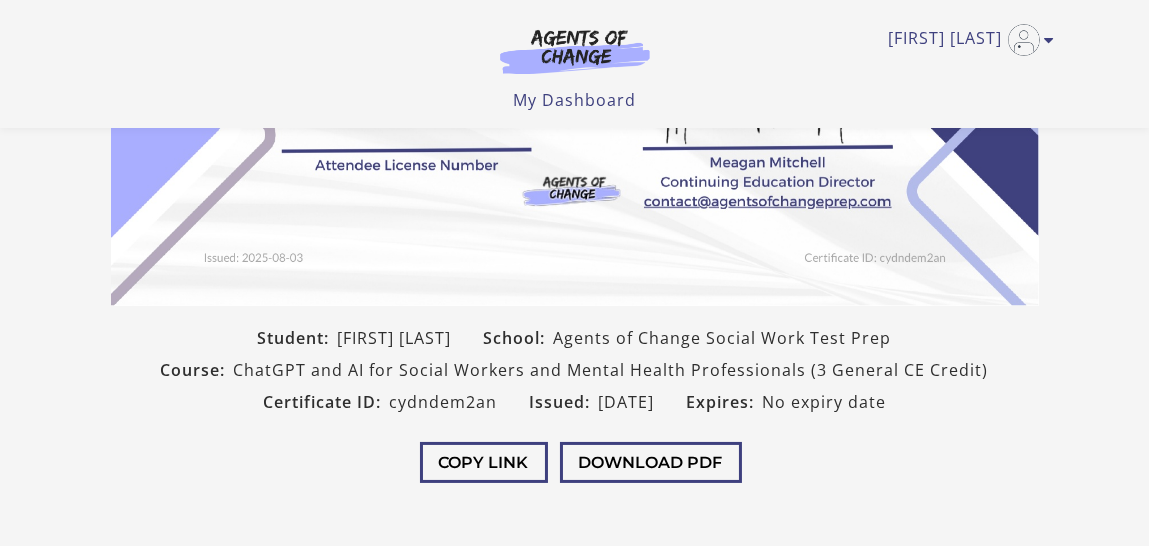 scroll, scrollTop: 400, scrollLeft: 0, axis: vertical 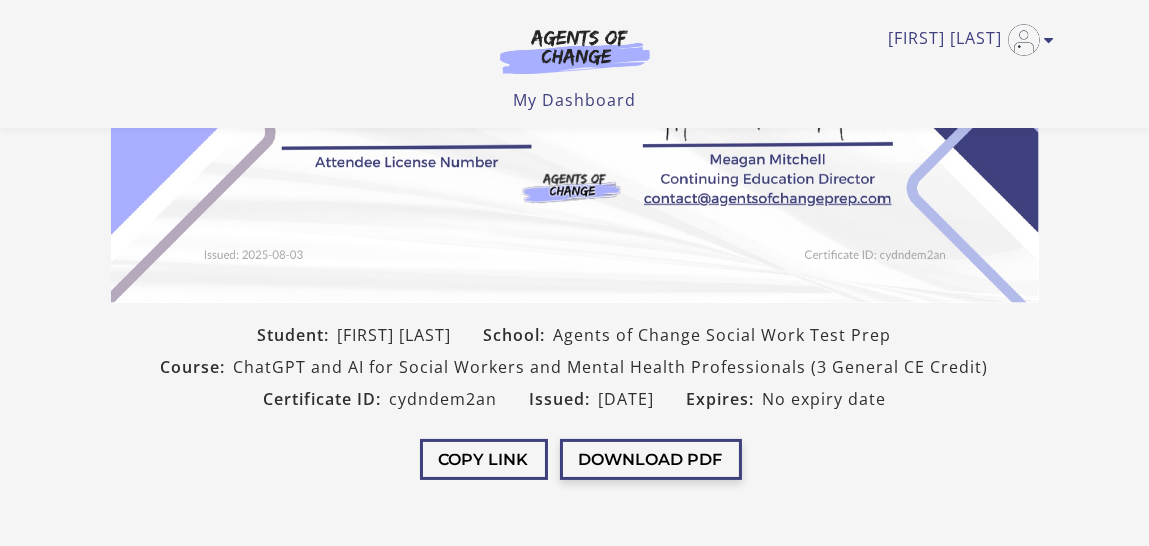 click on "Download PDF" at bounding box center (651, 459) 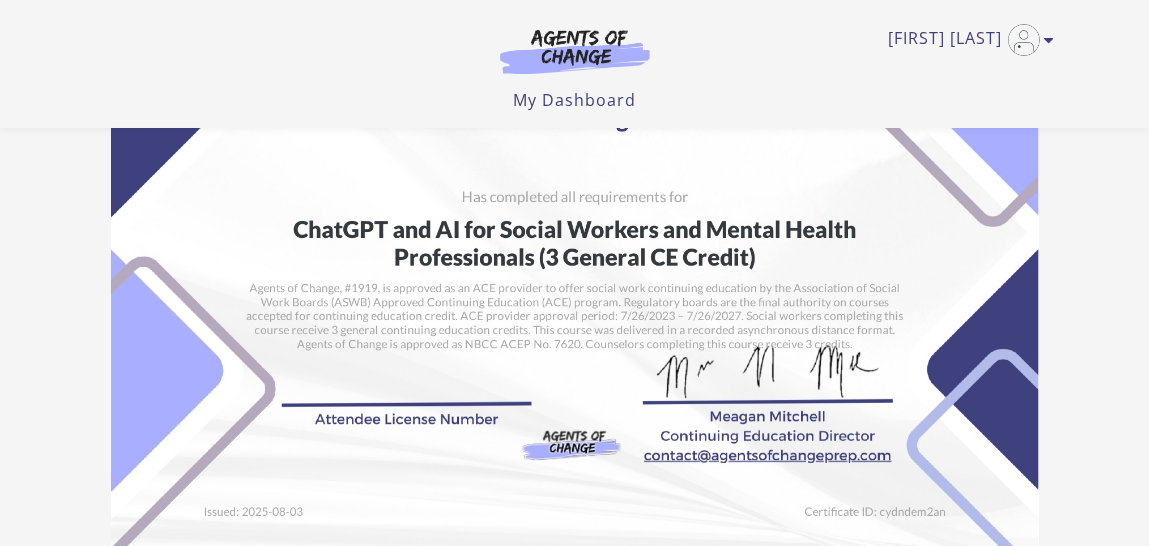 scroll, scrollTop: 0, scrollLeft: 0, axis: both 